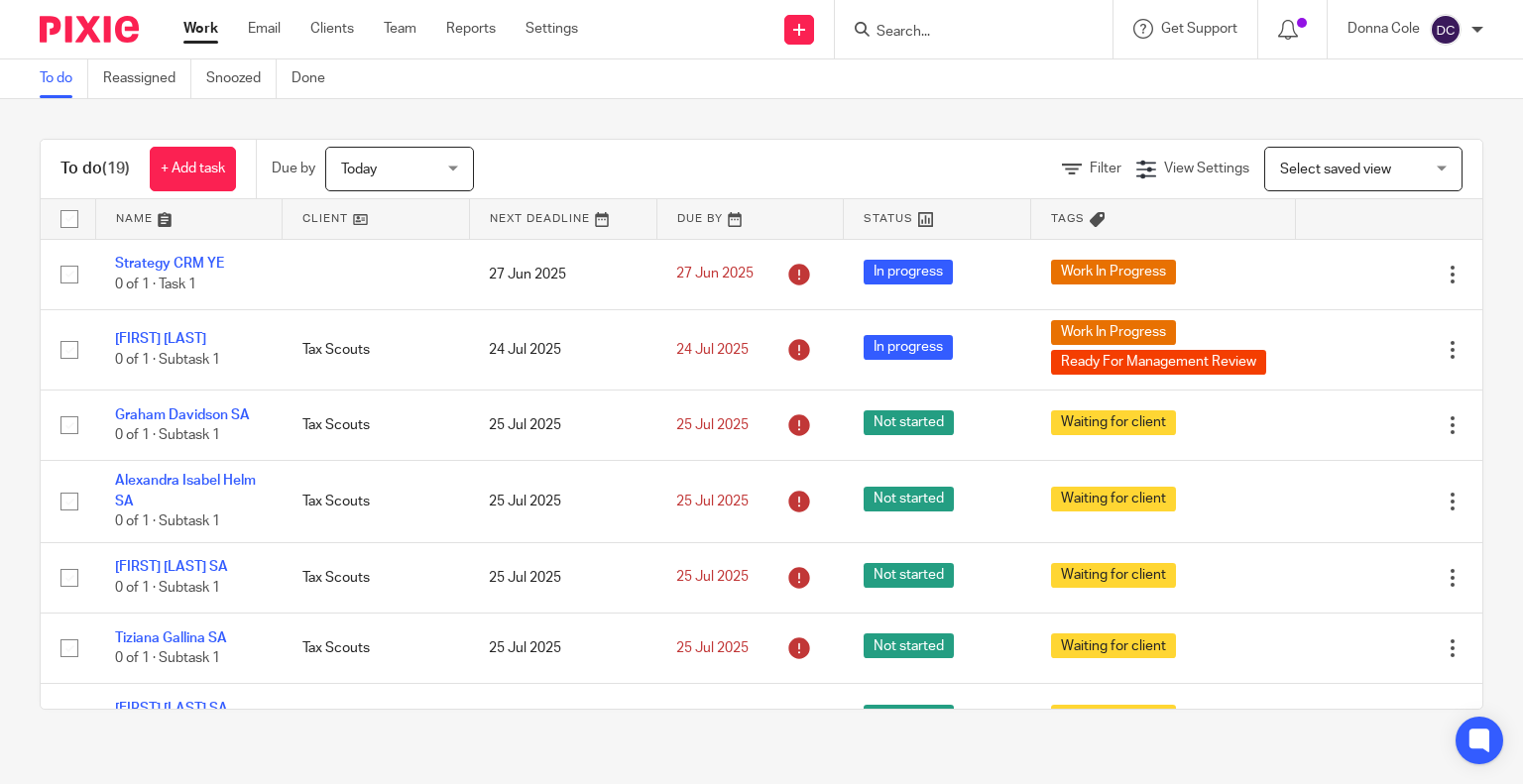 scroll, scrollTop: 0, scrollLeft: 0, axis: both 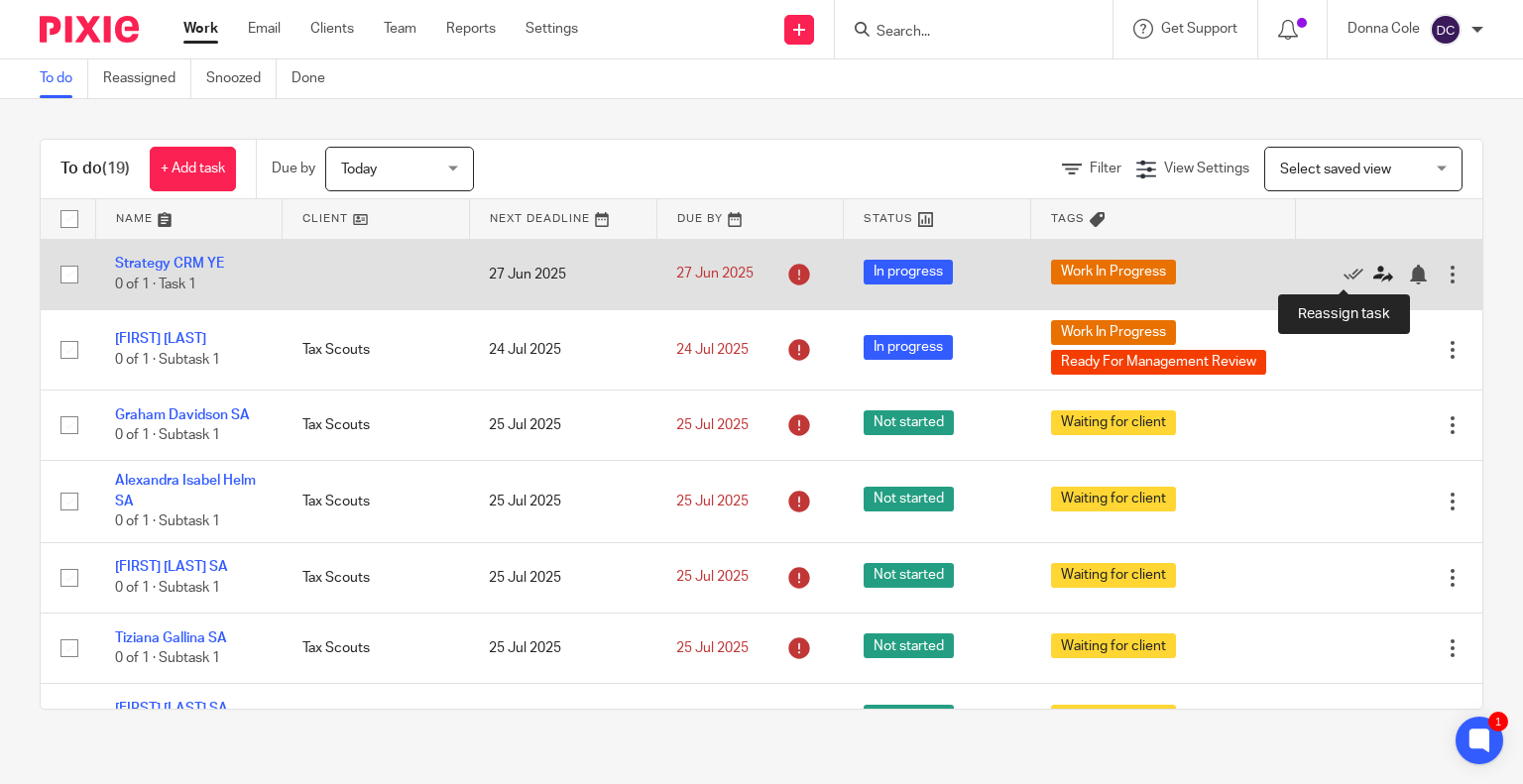 click 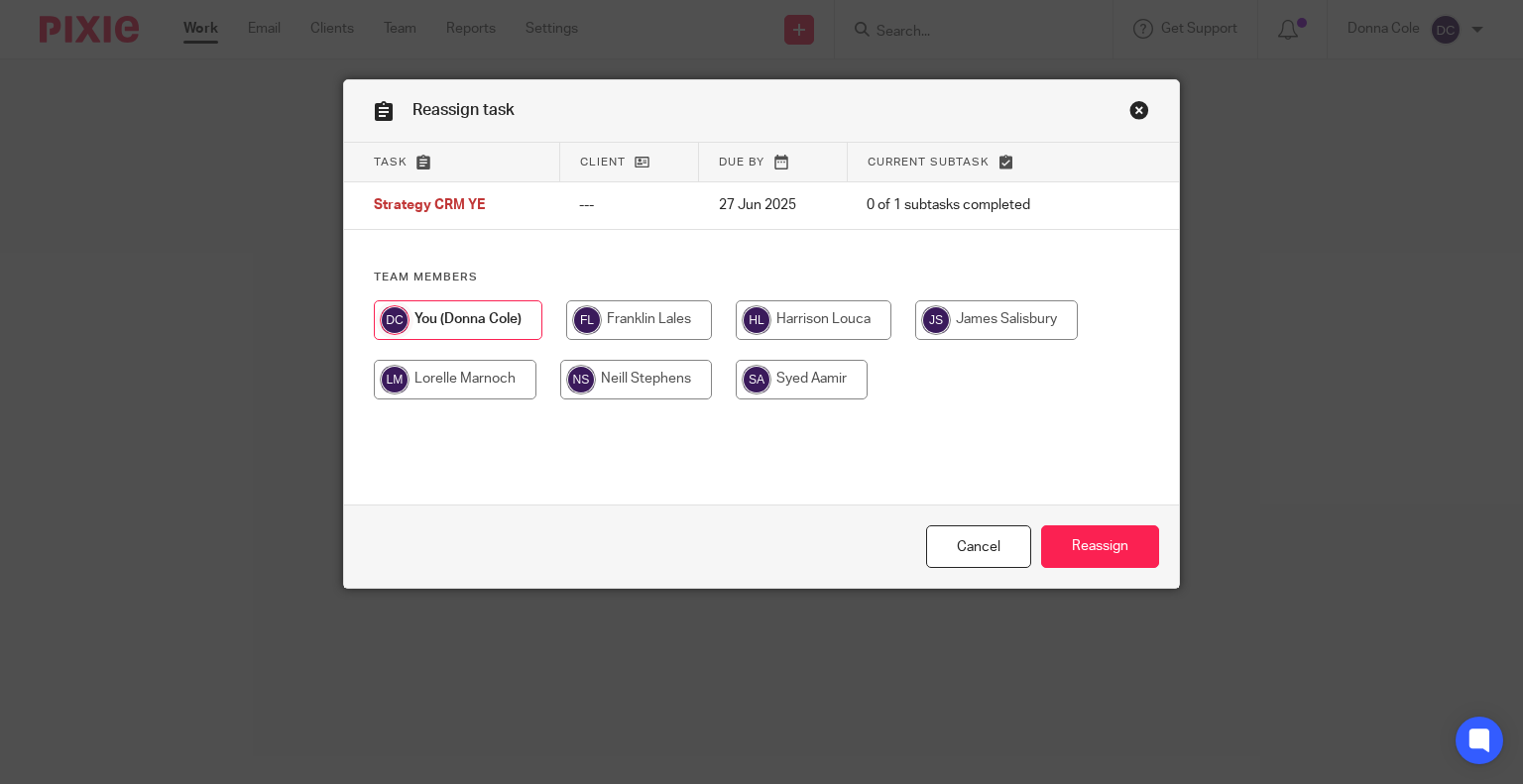 scroll, scrollTop: 0, scrollLeft: 0, axis: both 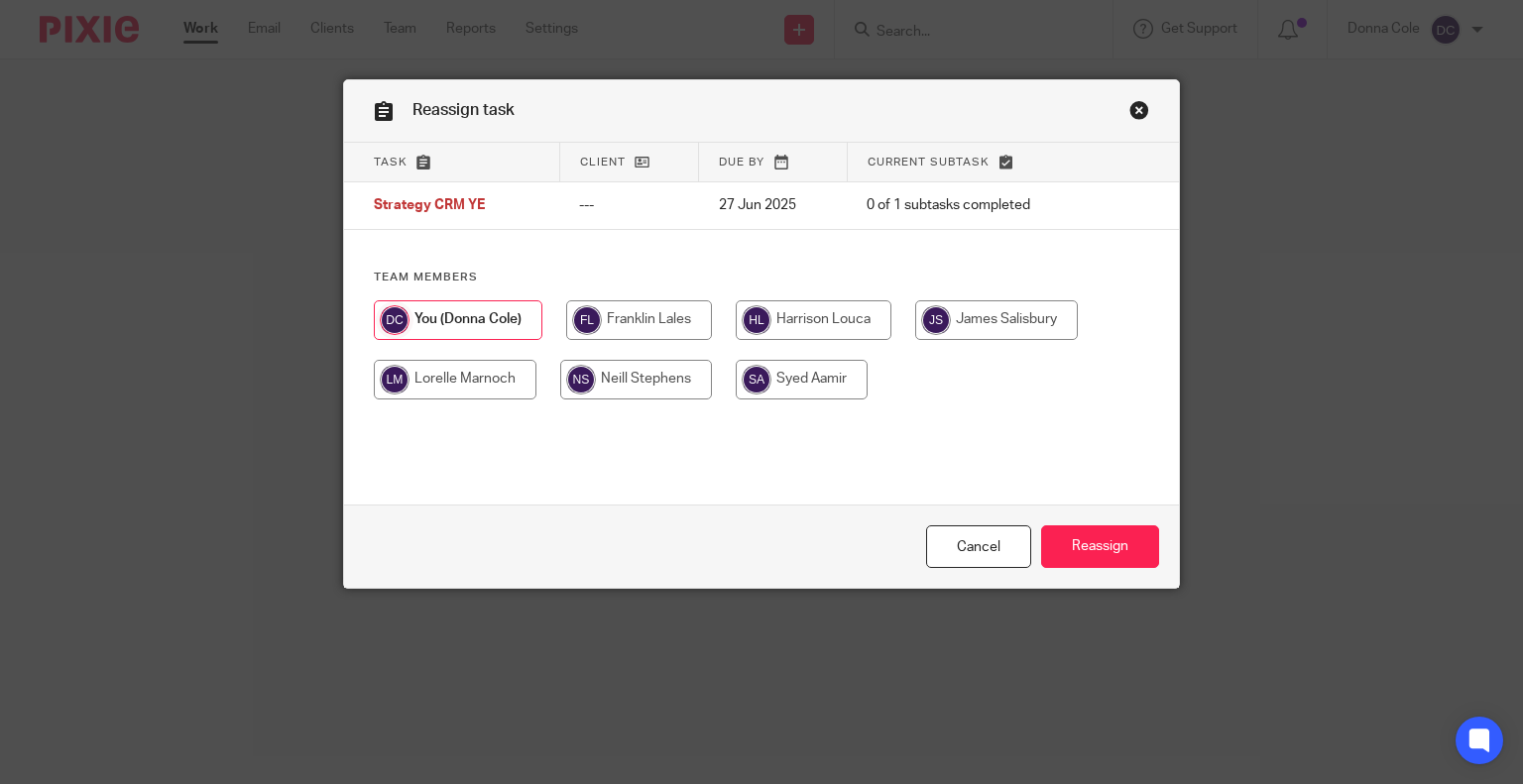 click at bounding box center (801, 380) 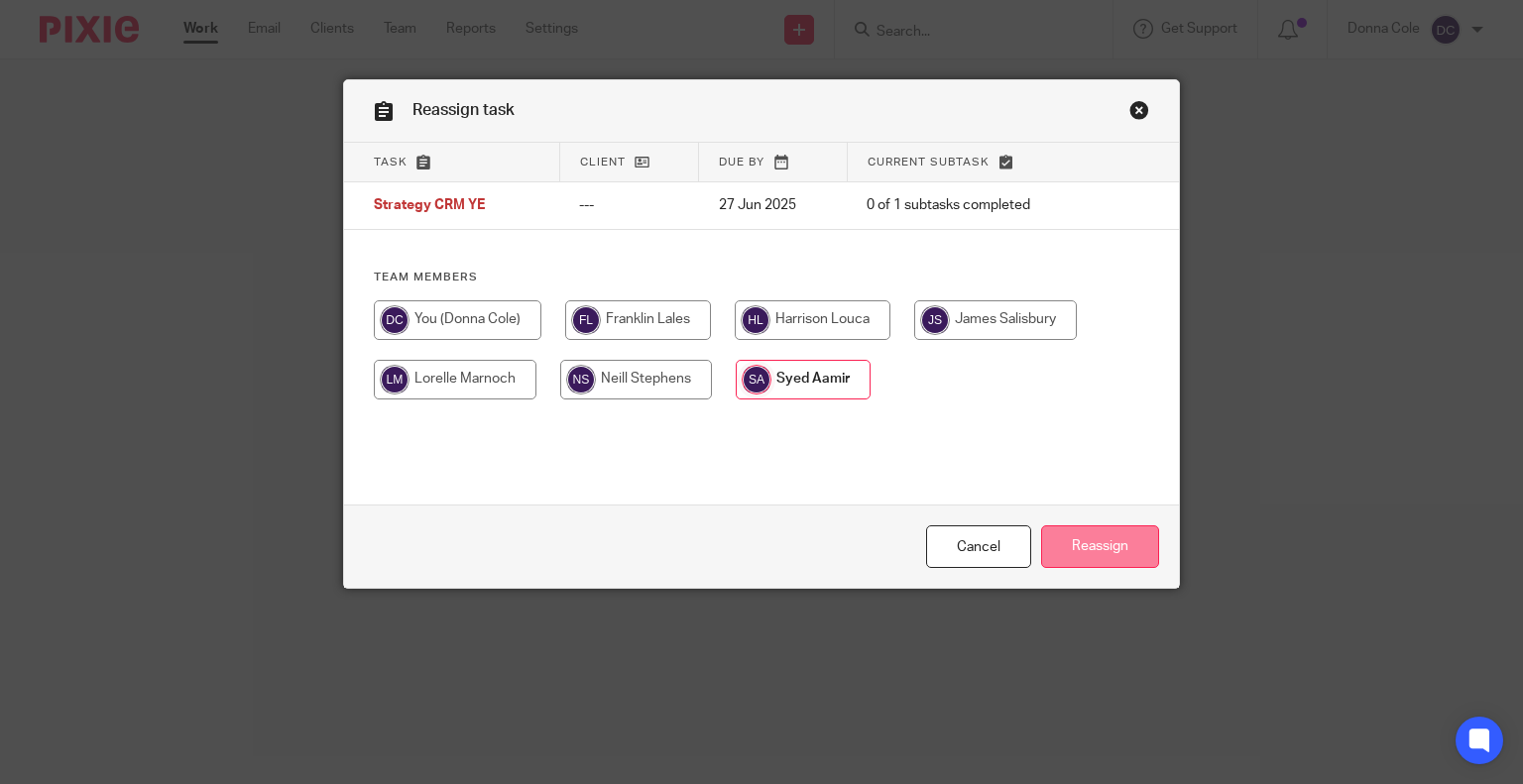 click on "Reassign" at bounding box center (1100, 546) 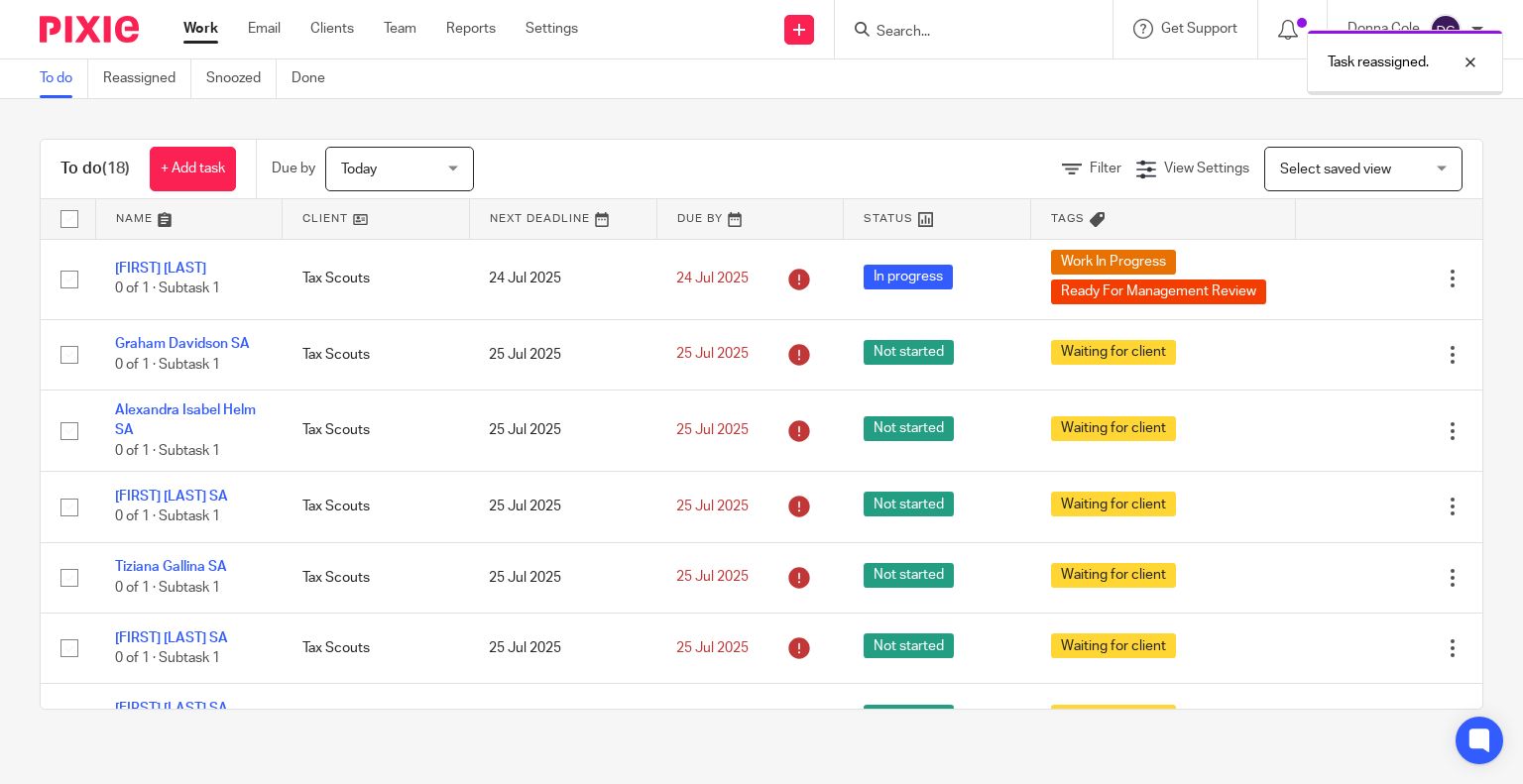 scroll, scrollTop: 0, scrollLeft: 0, axis: both 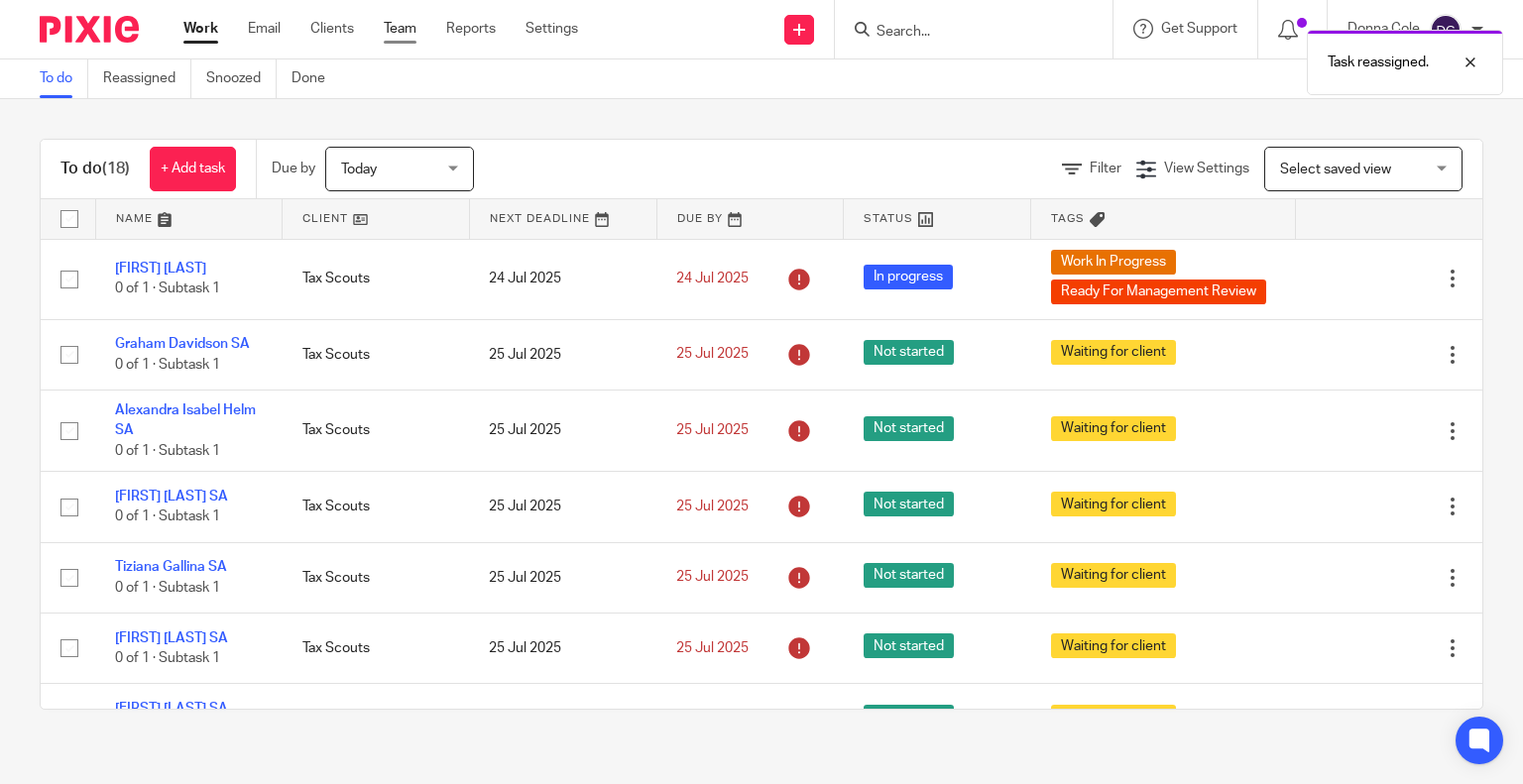 click on "Team" at bounding box center [400, 29] 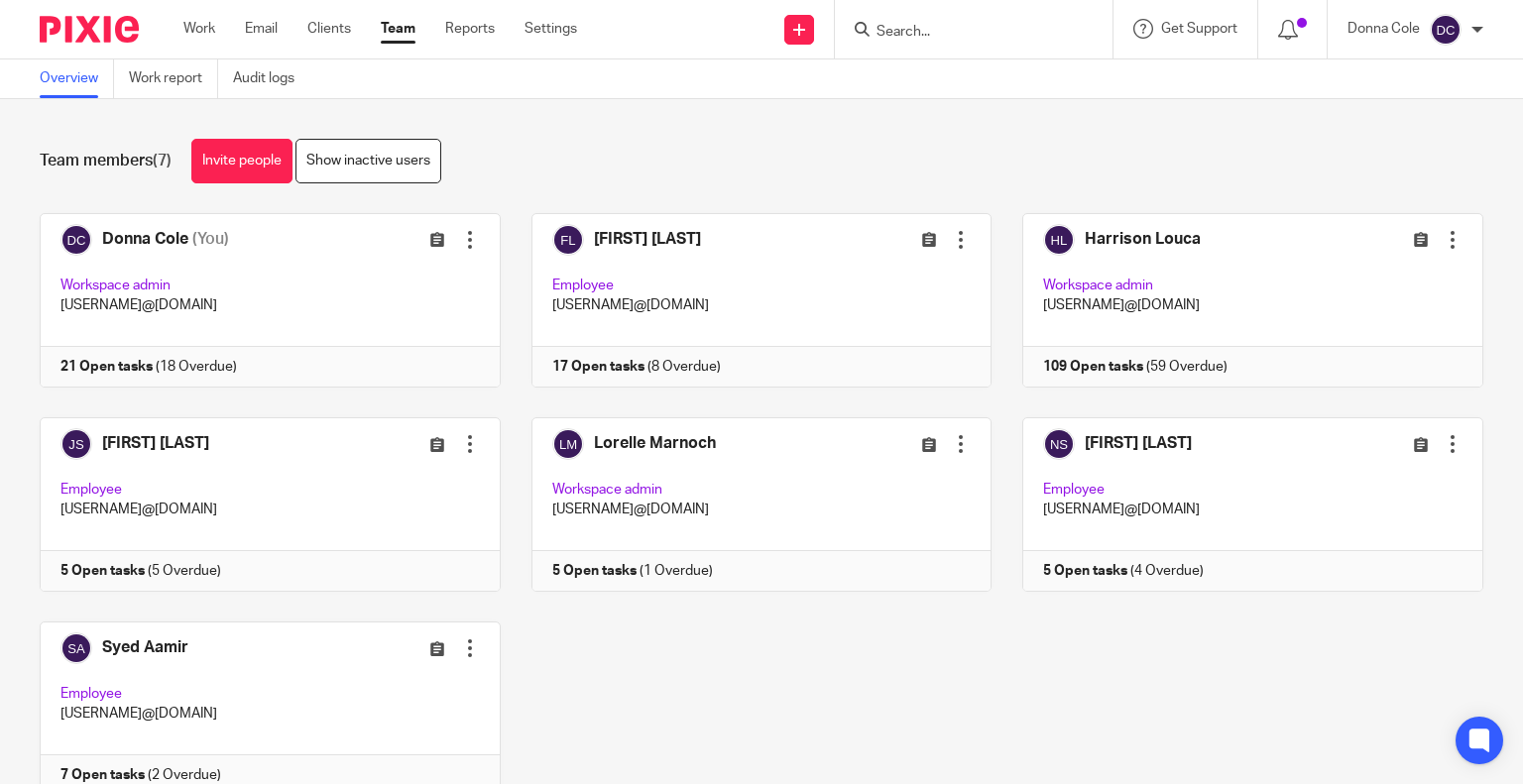 scroll, scrollTop: 0, scrollLeft: 0, axis: both 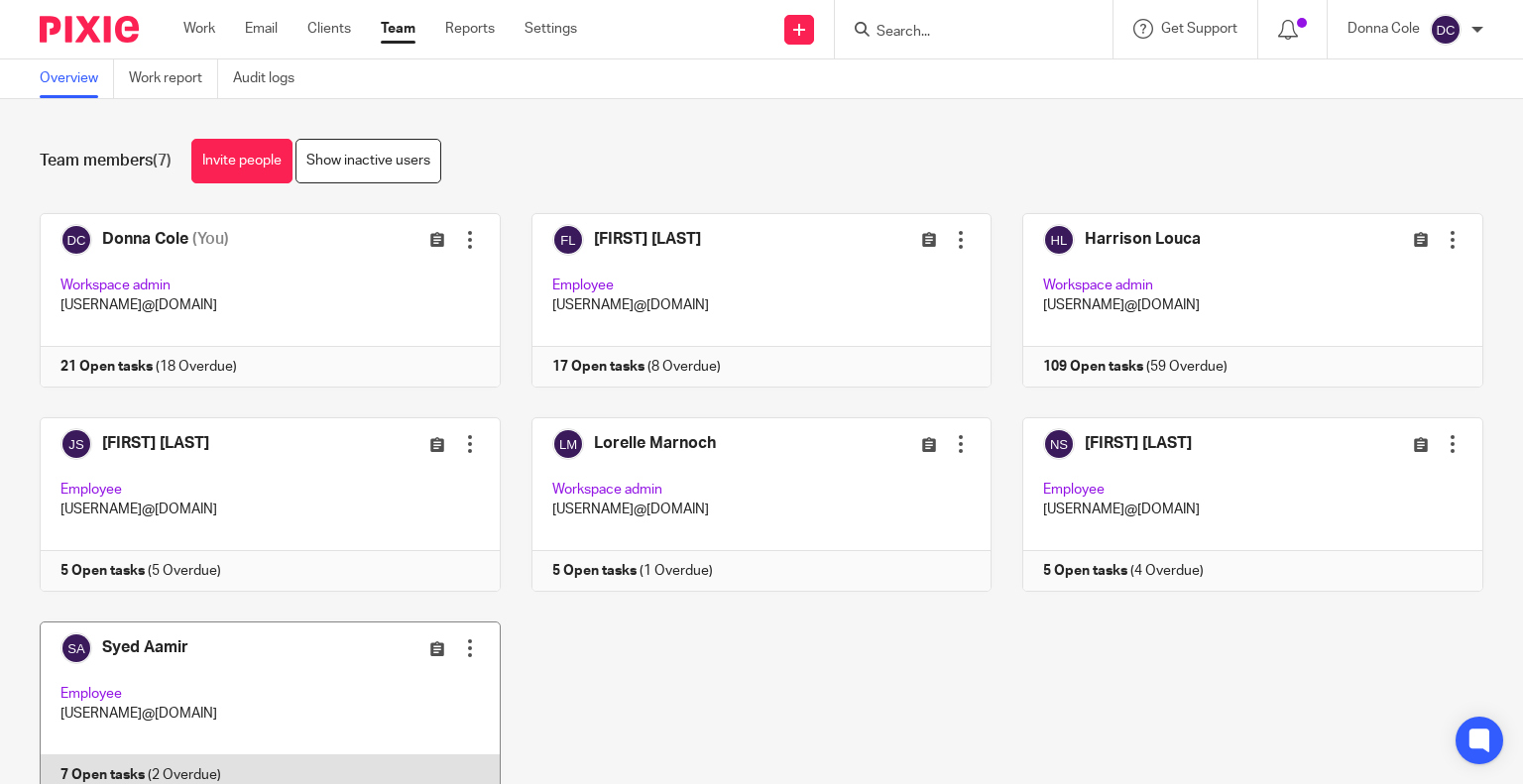 click at bounding box center (255, 709) 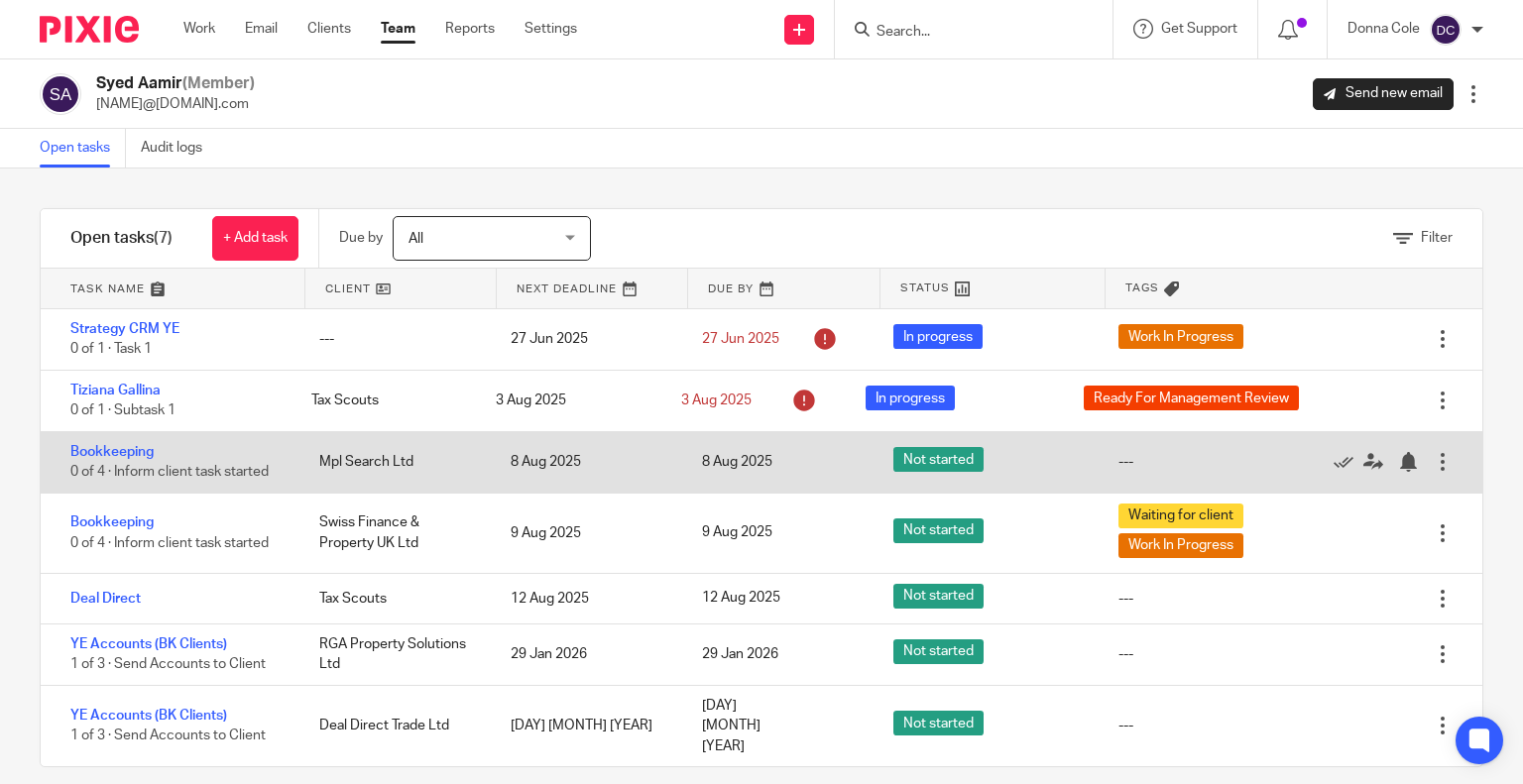 scroll, scrollTop: 0, scrollLeft: 0, axis: both 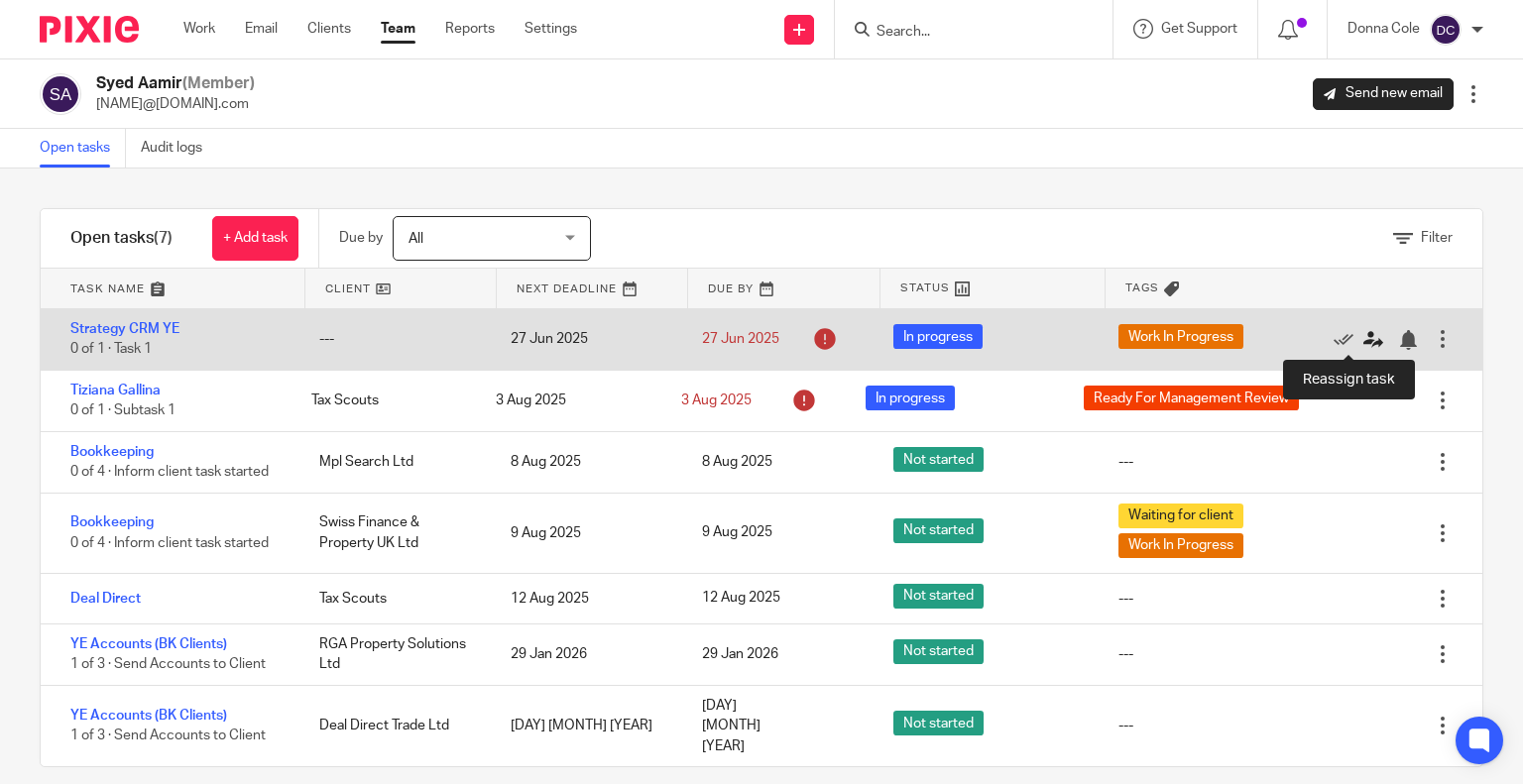 click at bounding box center [1373, 340] 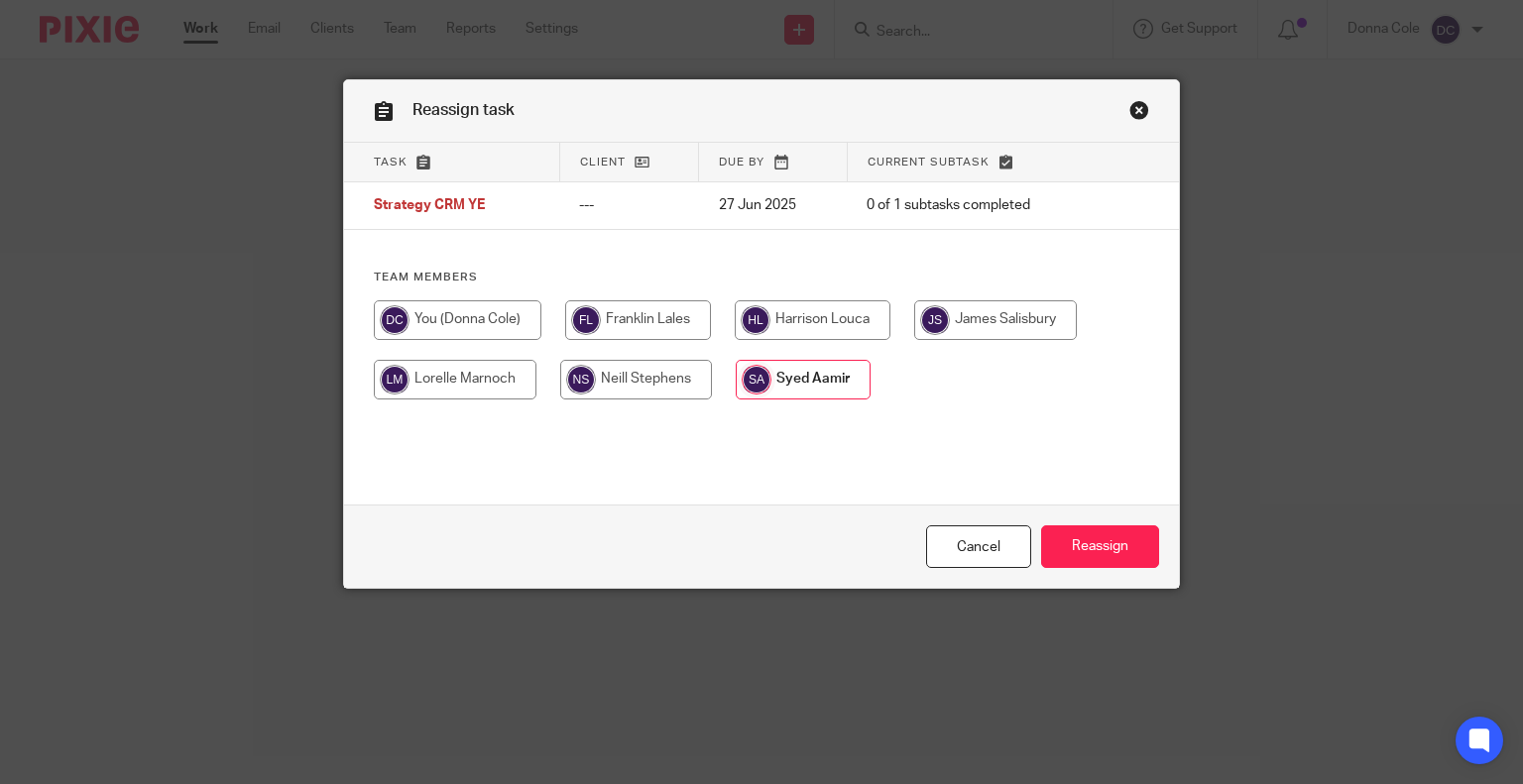 scroll, scrollTop: 0, scrollLeft: 0, axis: both 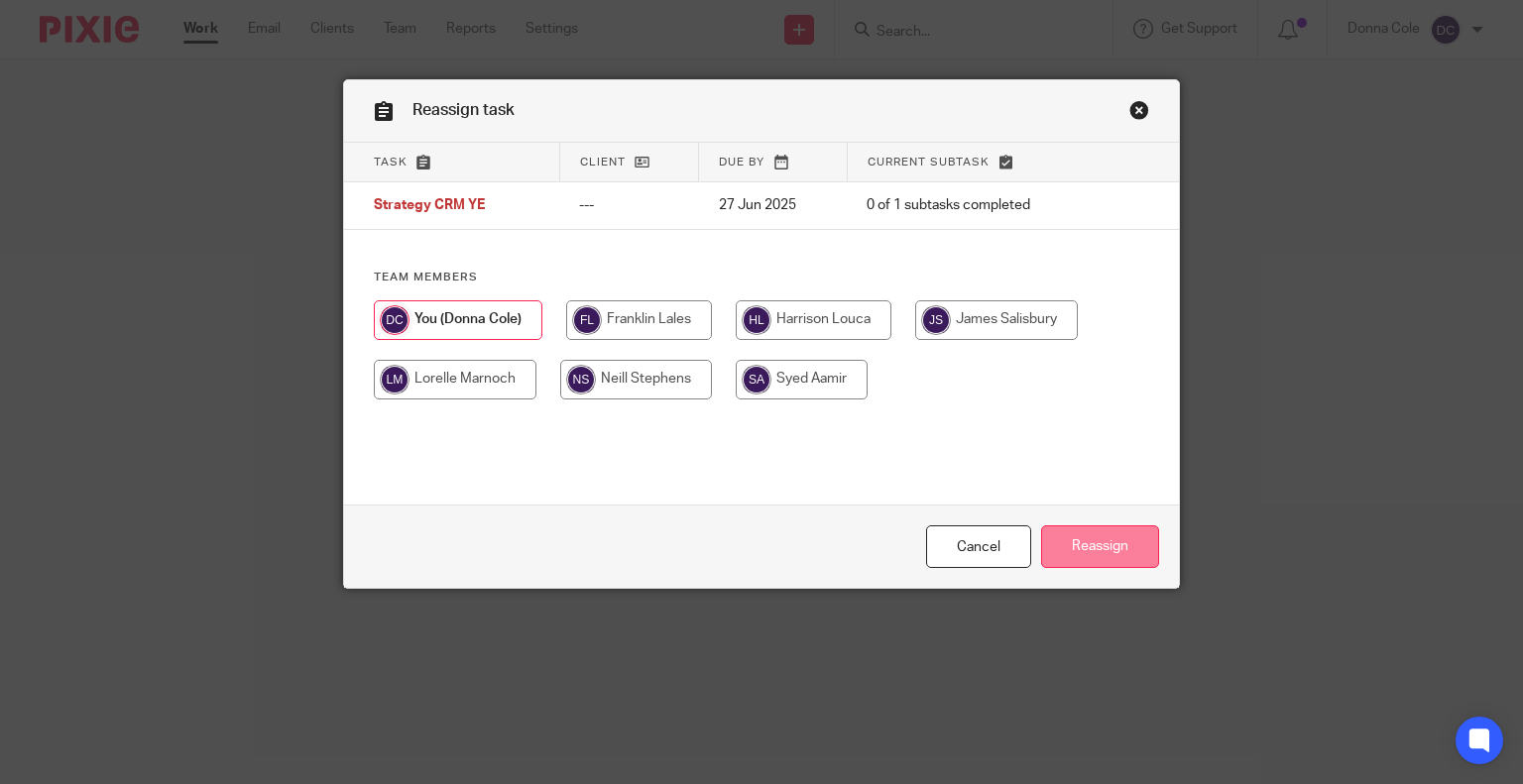 click on "Reassign" at bounding box center (1100, 546) 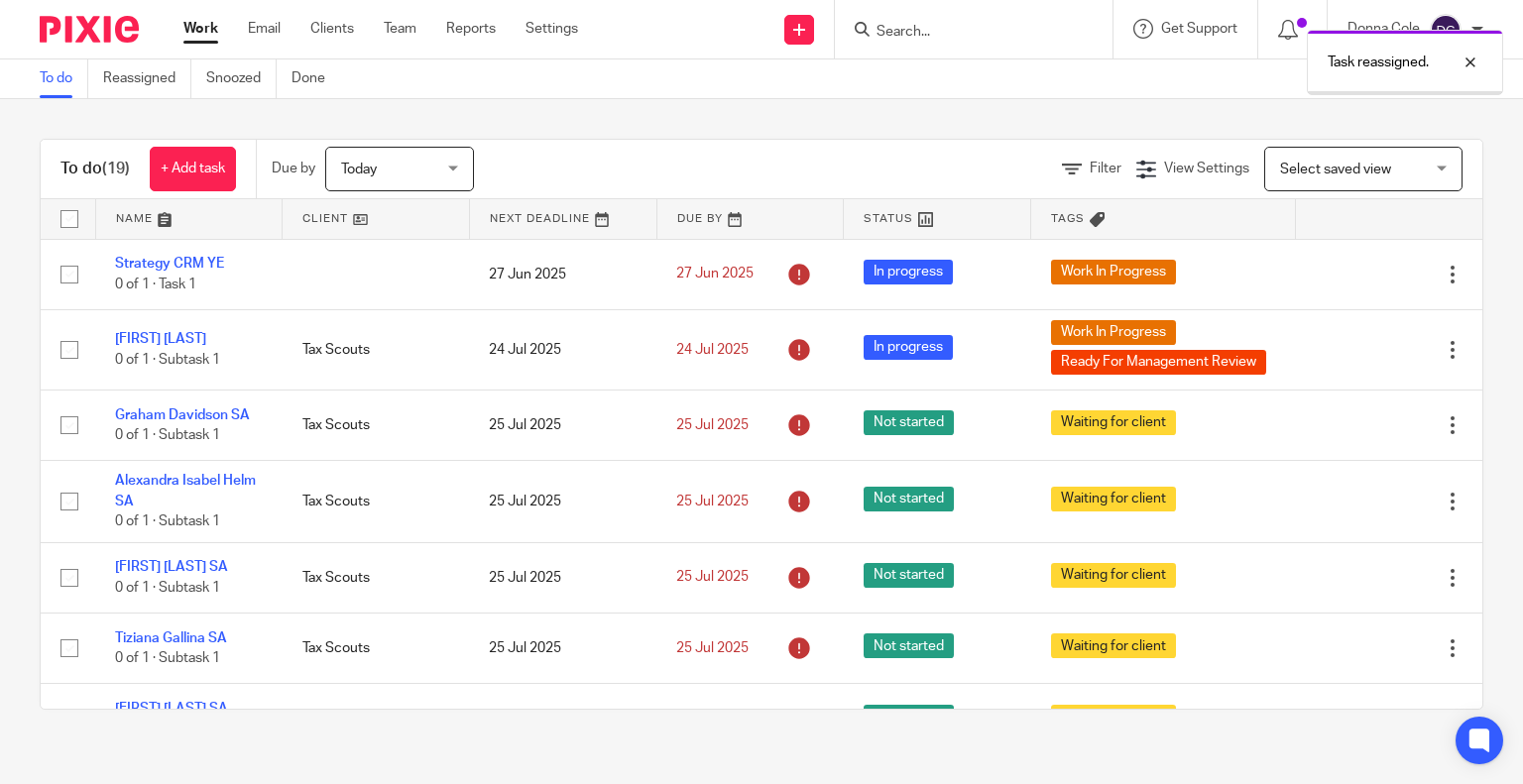 scroll, scrollTop: 0, scrollLeft: 0, axis: both 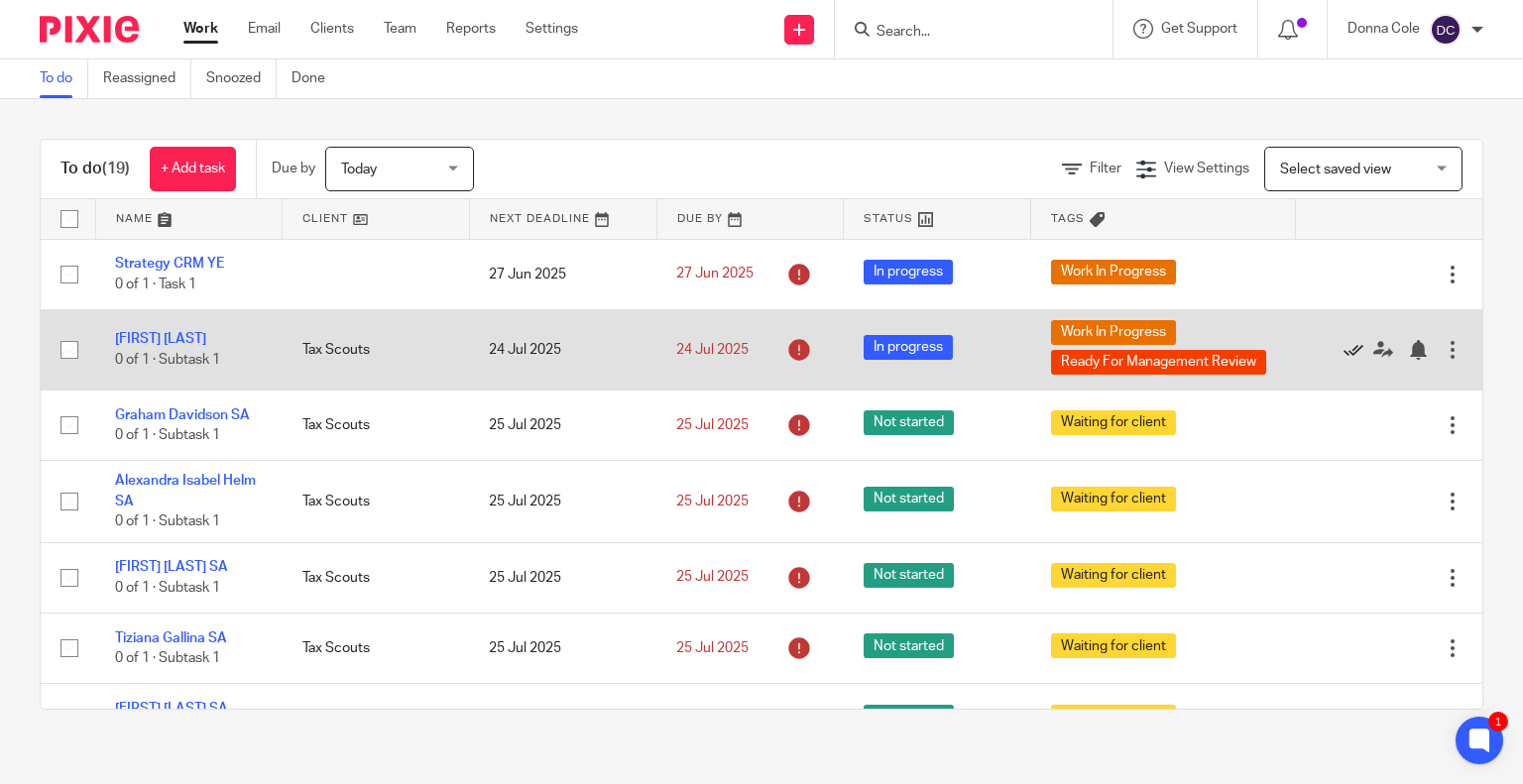 click 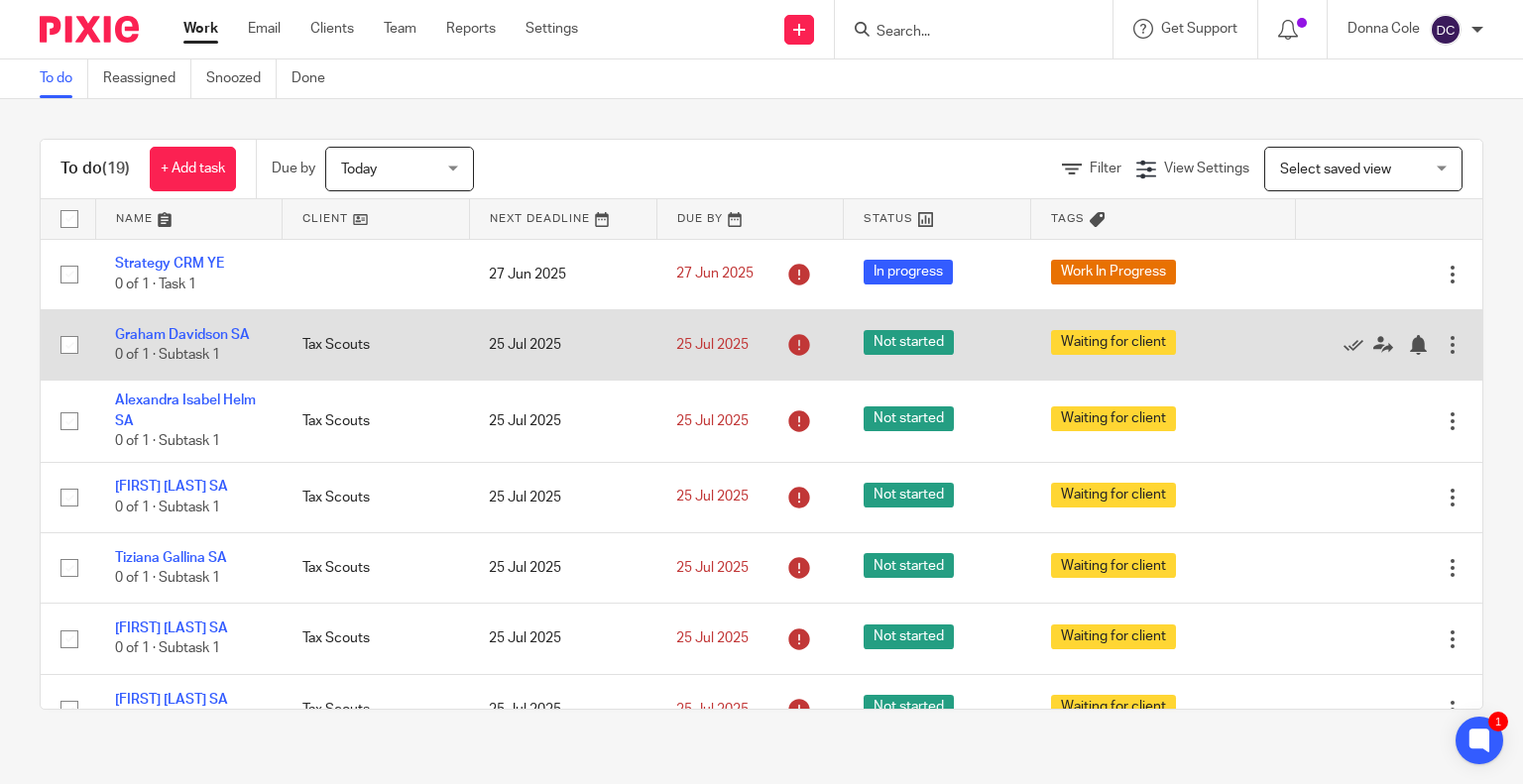 click 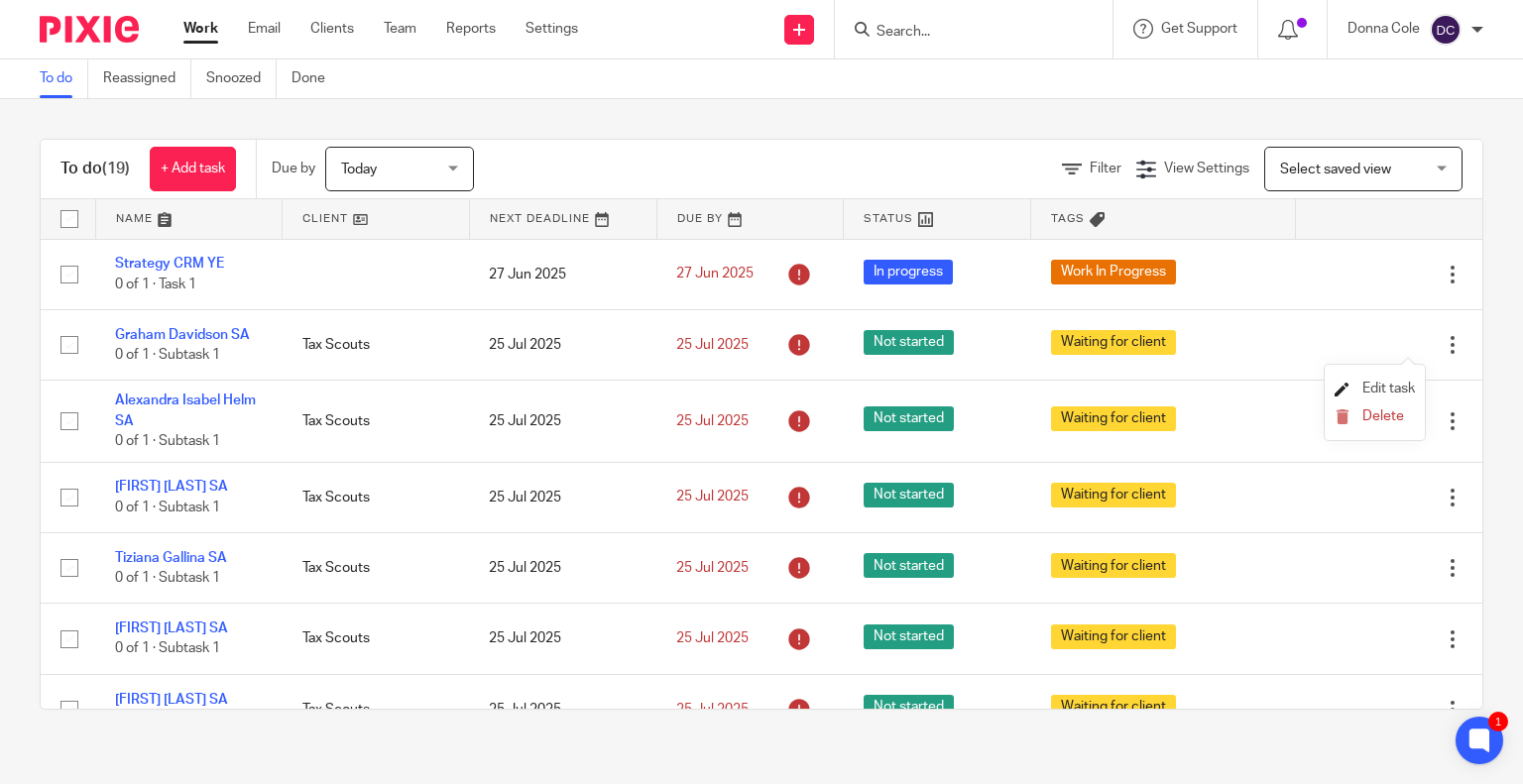 click on "Edit task" at bounding box center (1388, 389) 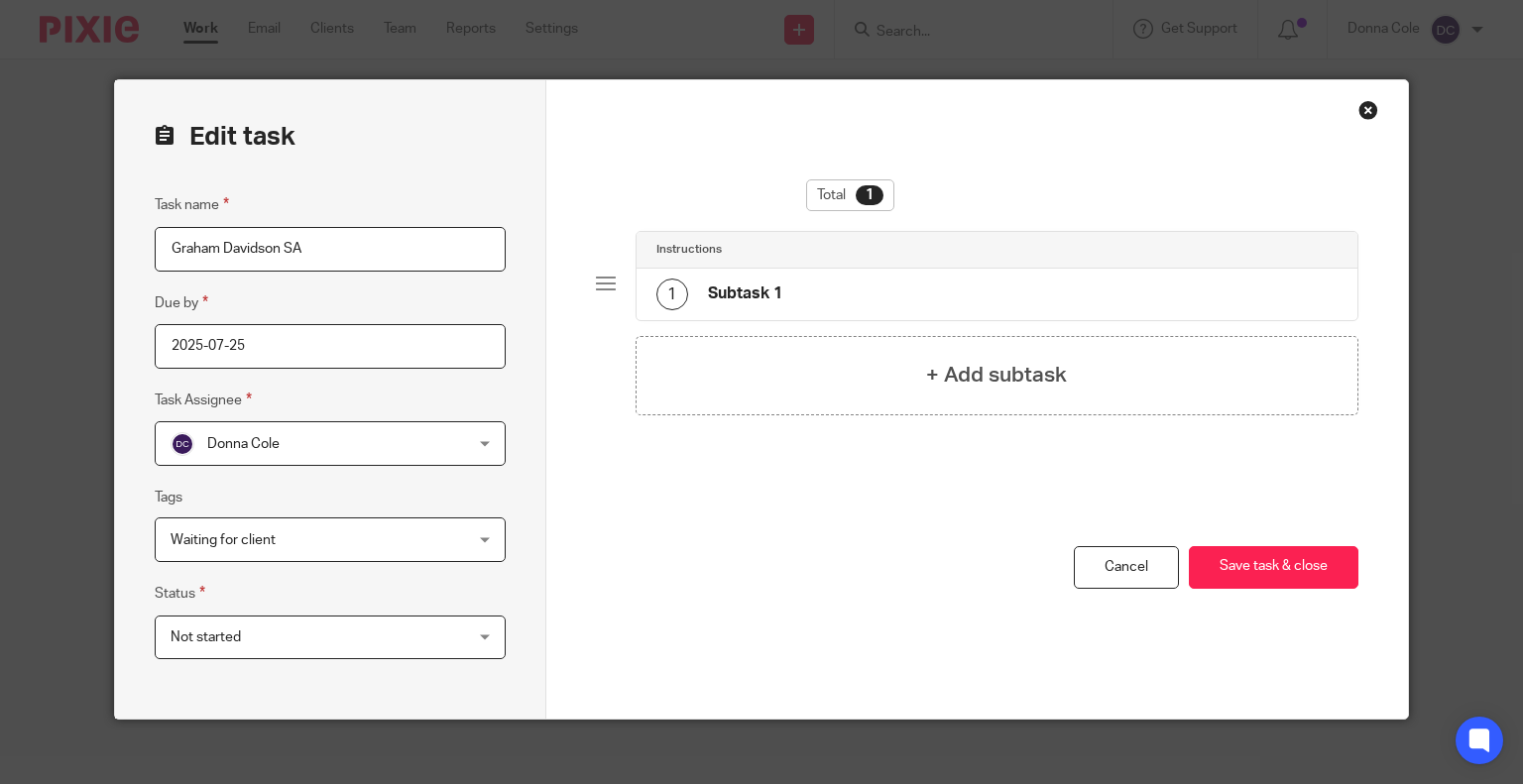 scroll, scrollTop: 0, scrollLeft: 0, axis: both 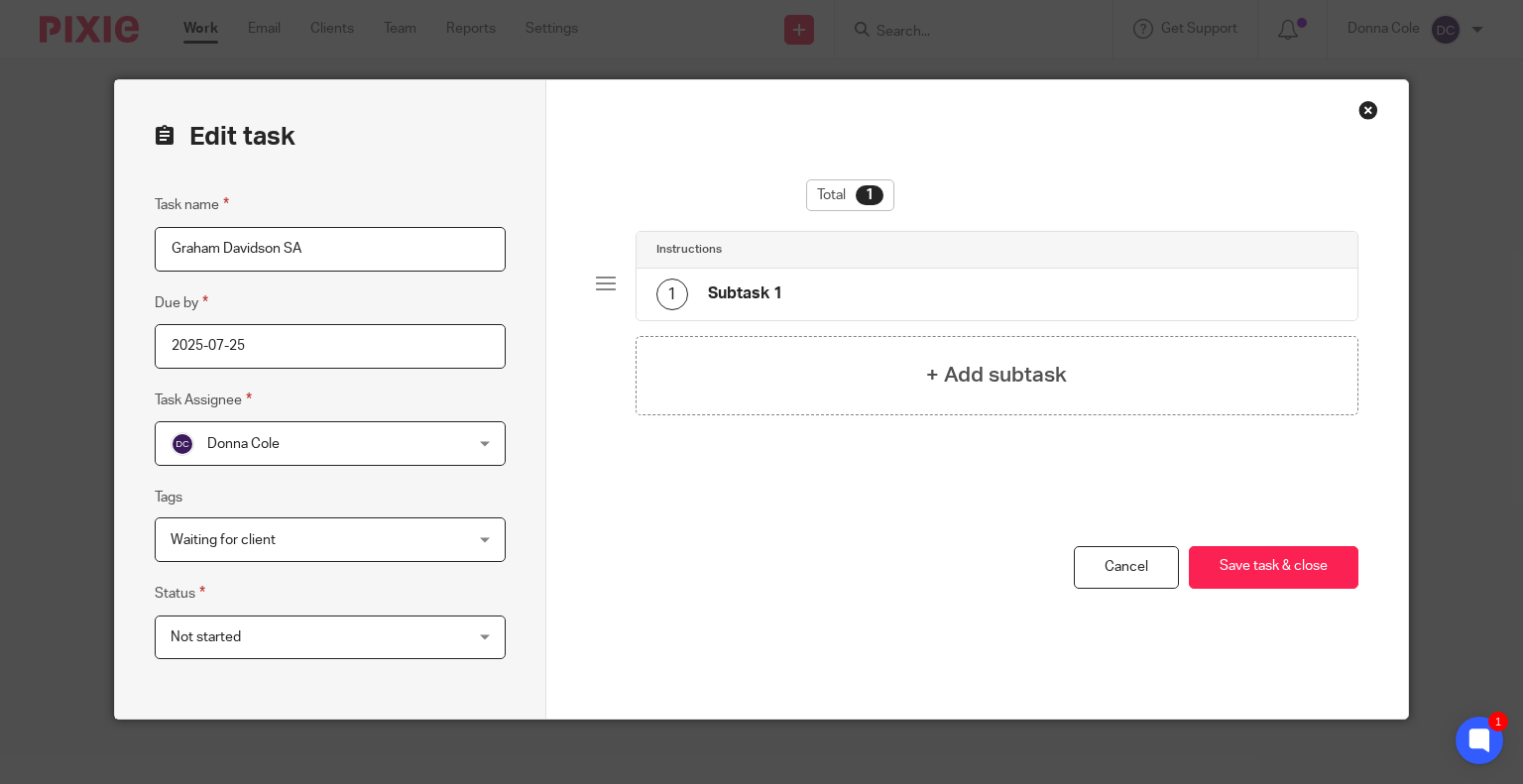 click on "Waiting for client" at bounding box center (303, 539) 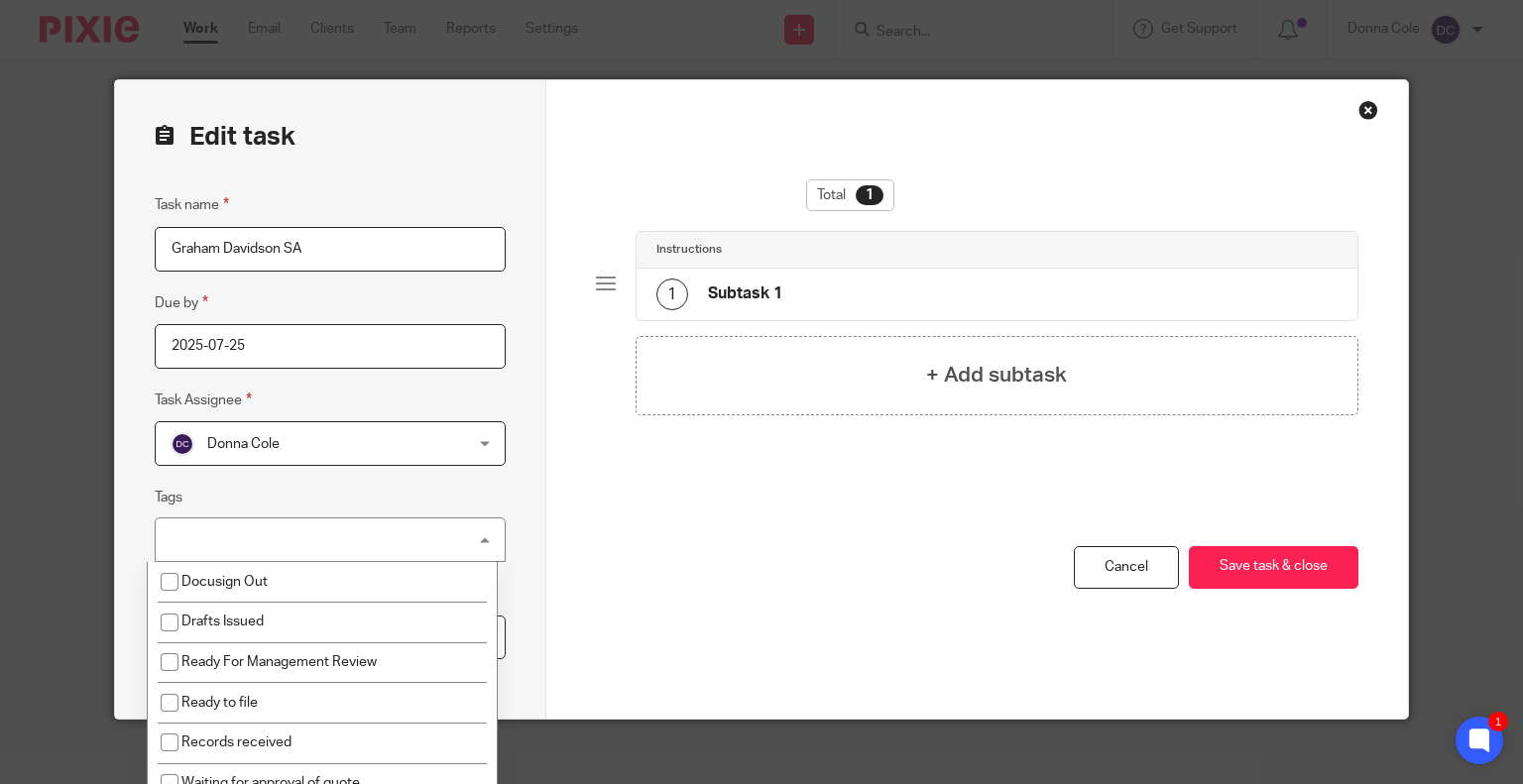 click on "Waiting for client" at bounding box center (330, 539) 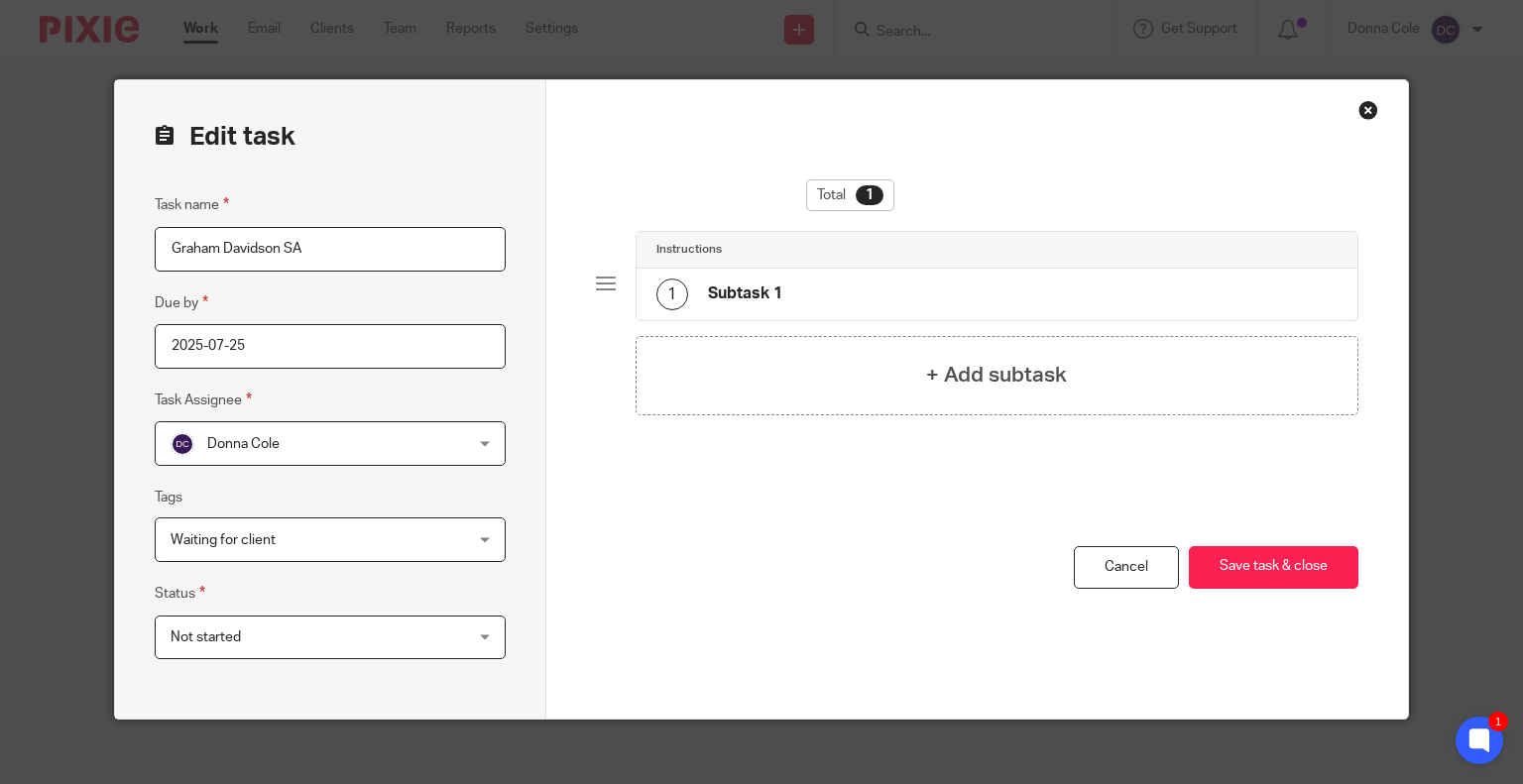 click at bounding box center [1368, 110] 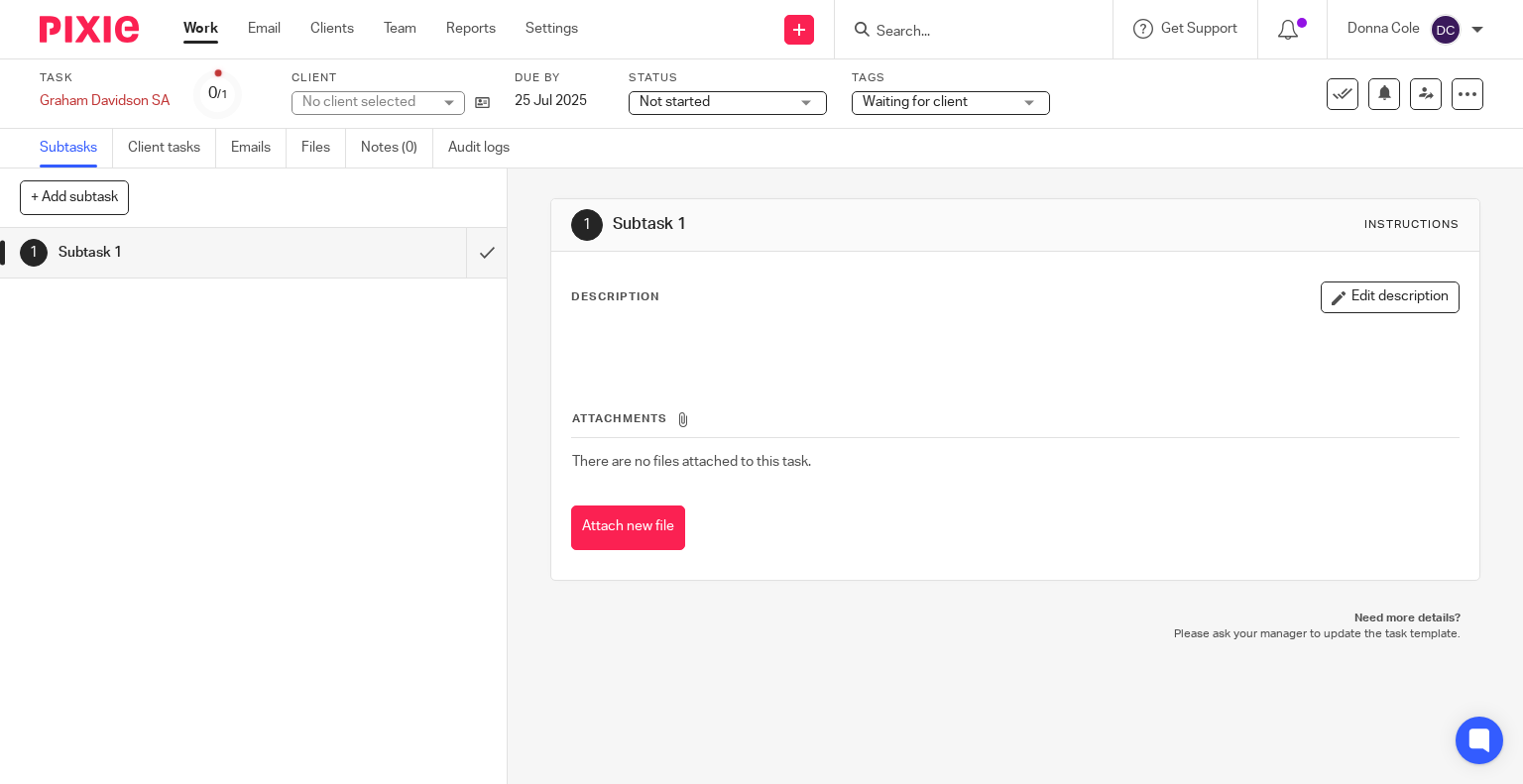 scroll, scrollTop: 0, scrollLeft: 0, axis: both 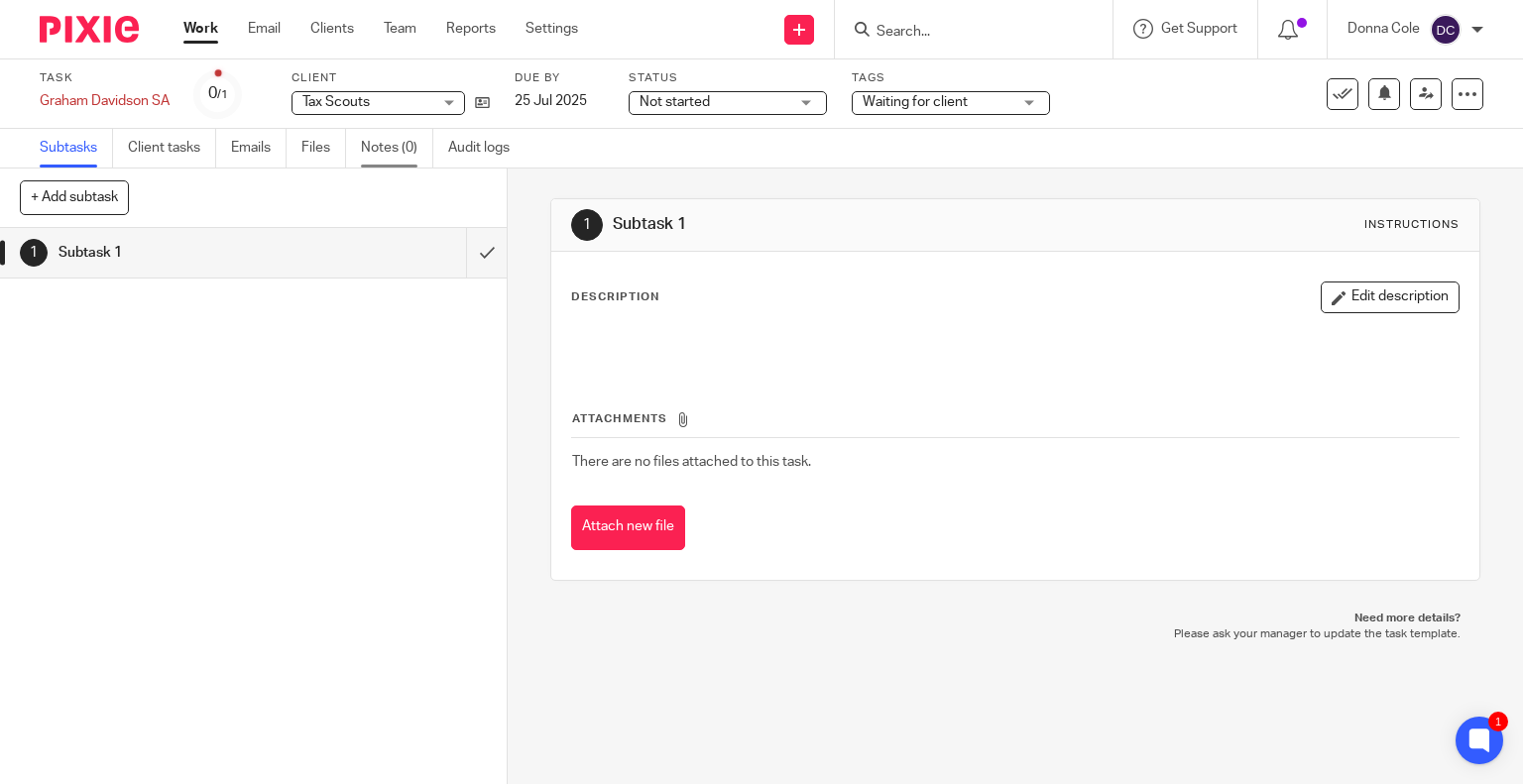 drag, startPoint x: 364, startPoint y: 140, endPoint x: 369, endPoint y: 150, distance: 11.18034 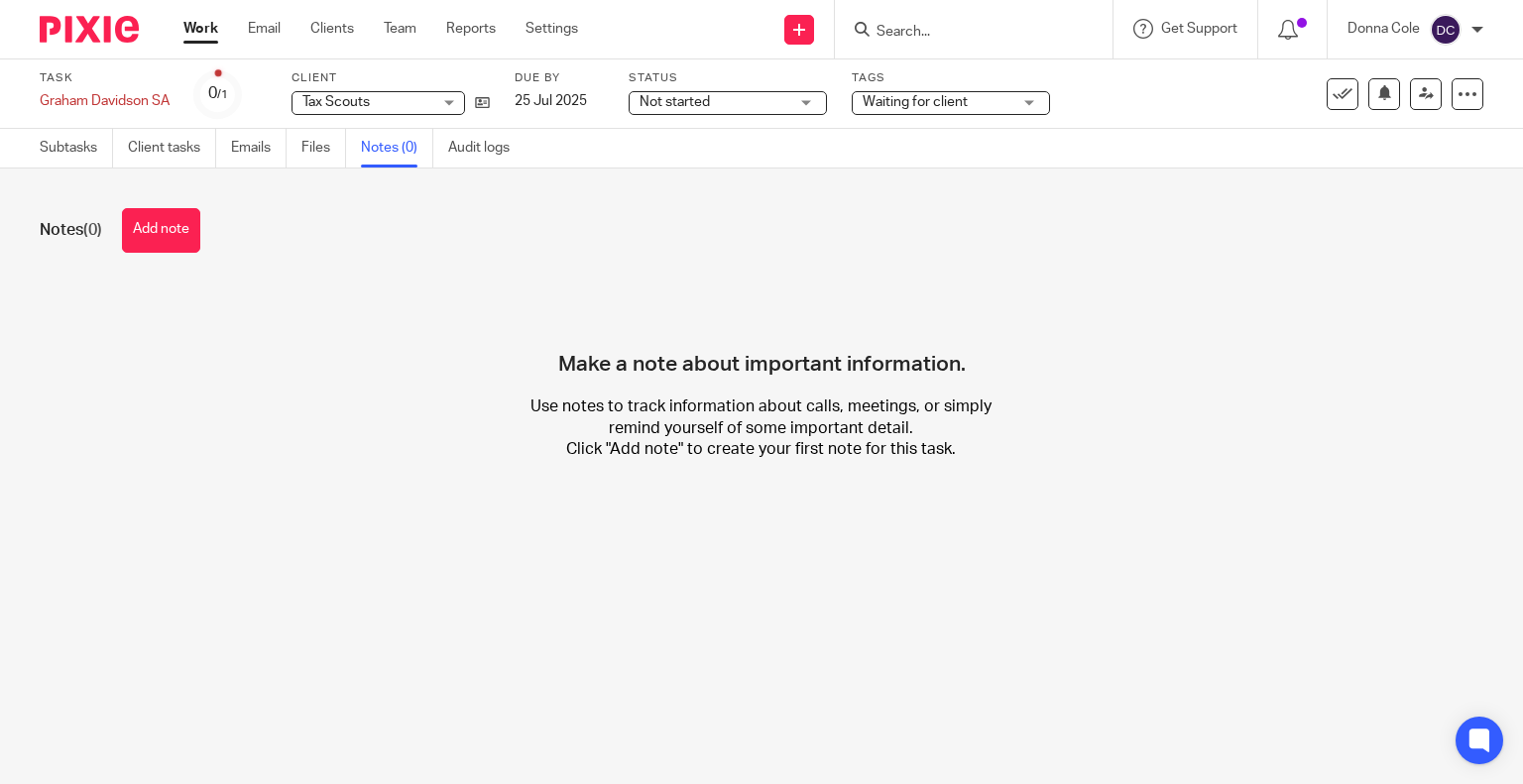 scroll, scrollTop: 0, scrollLeft: 0, axis: both 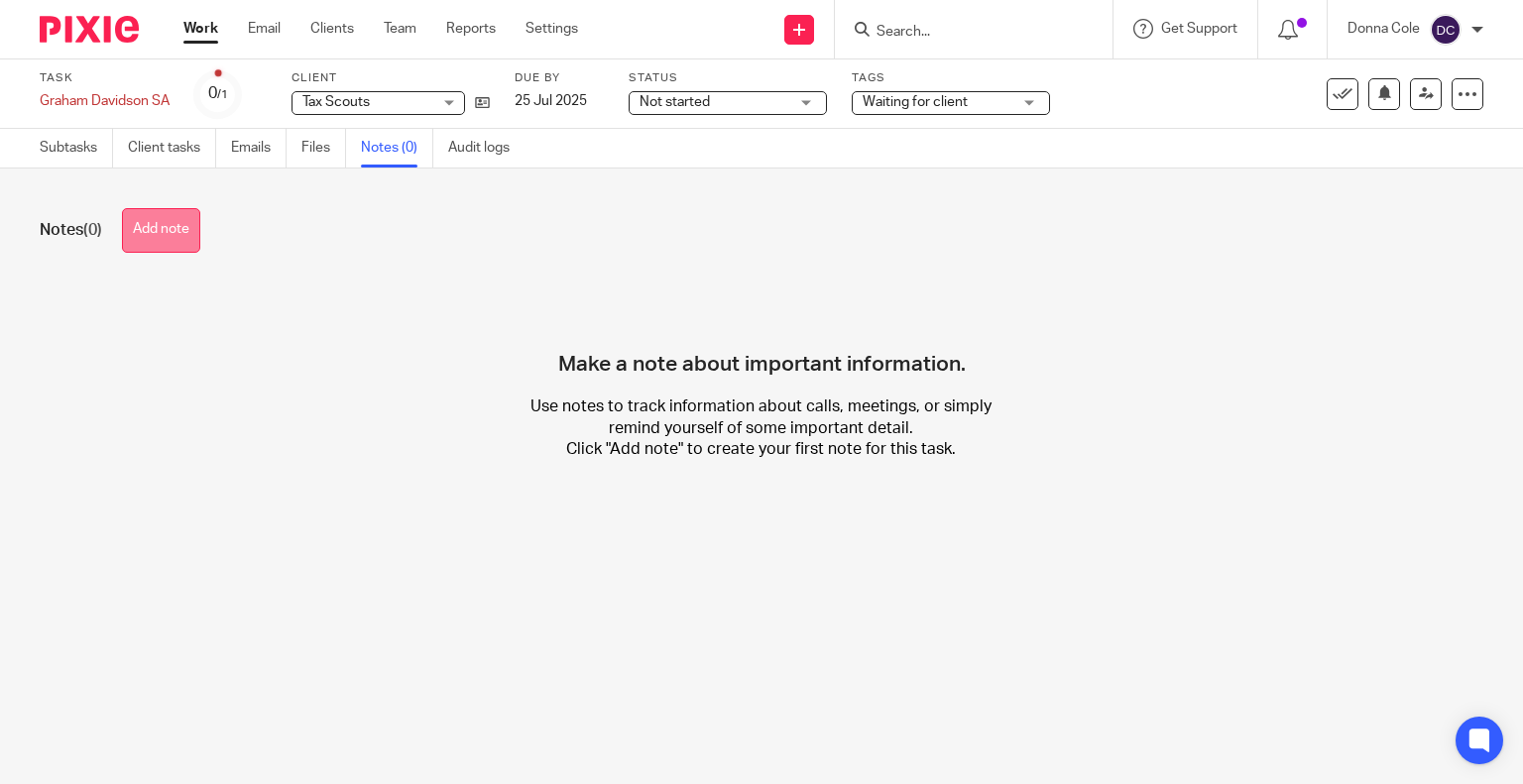 click on "Add note" at bounding box center [161, 230] 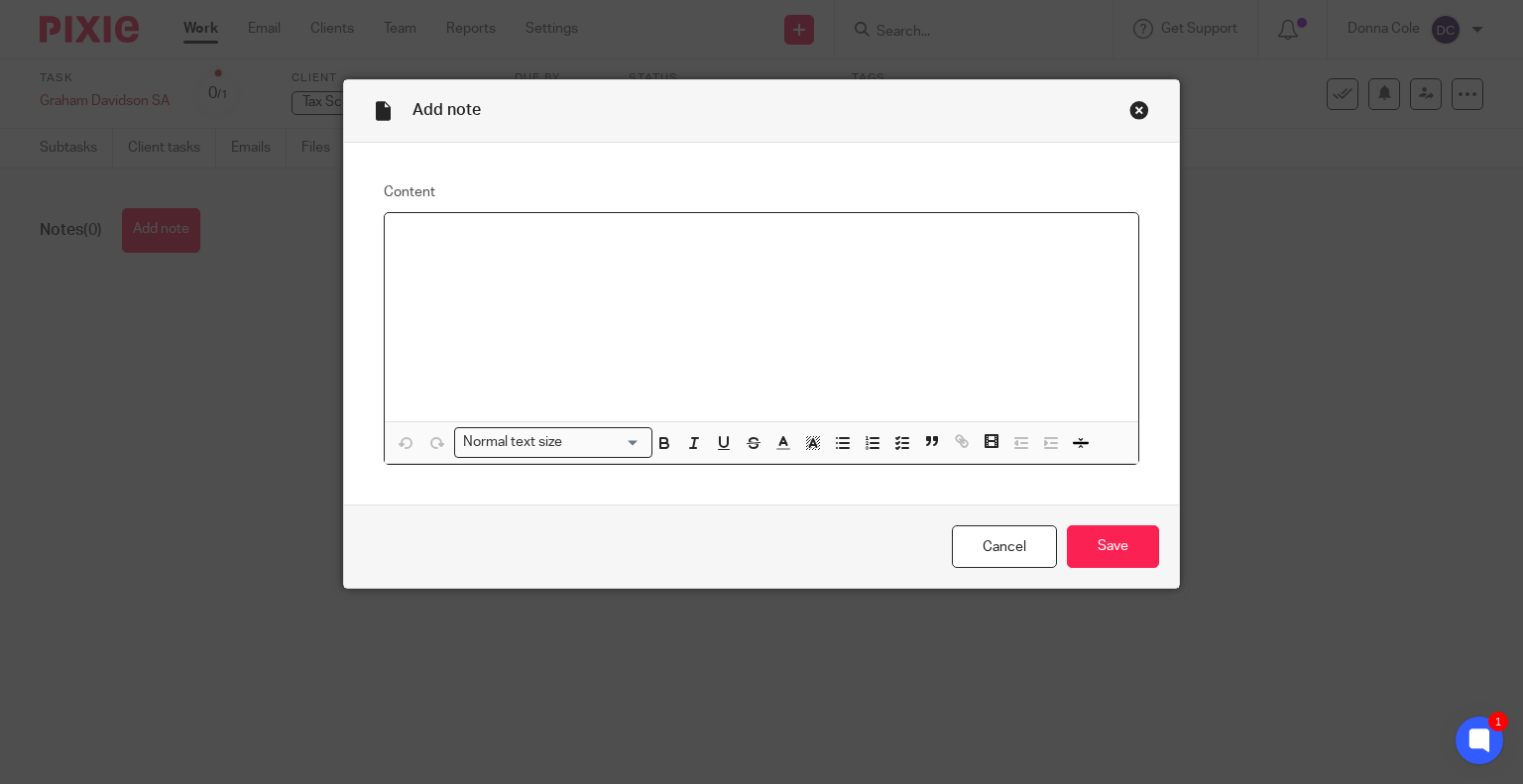 type 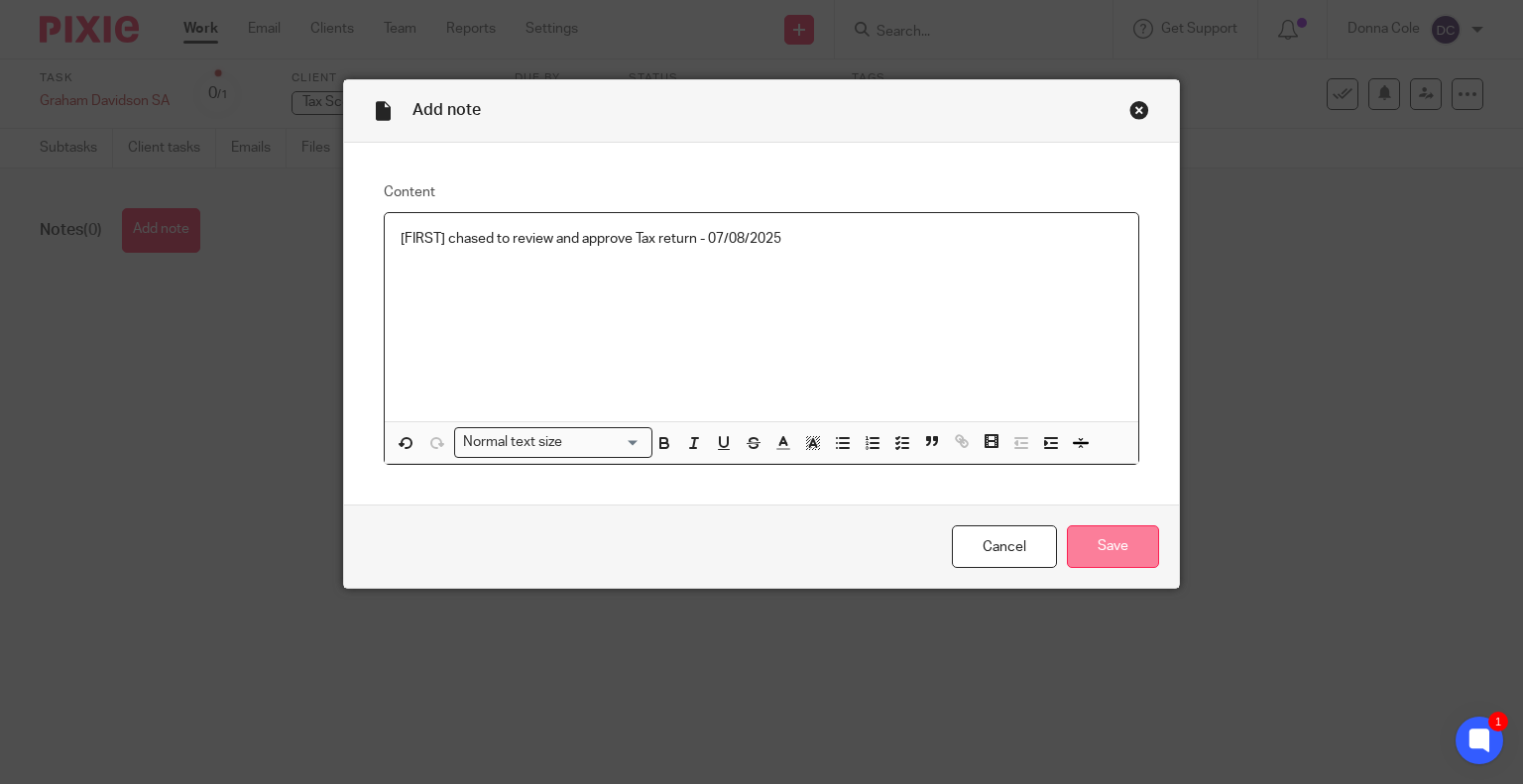click on "Save" at bounding box center (1113, 546) 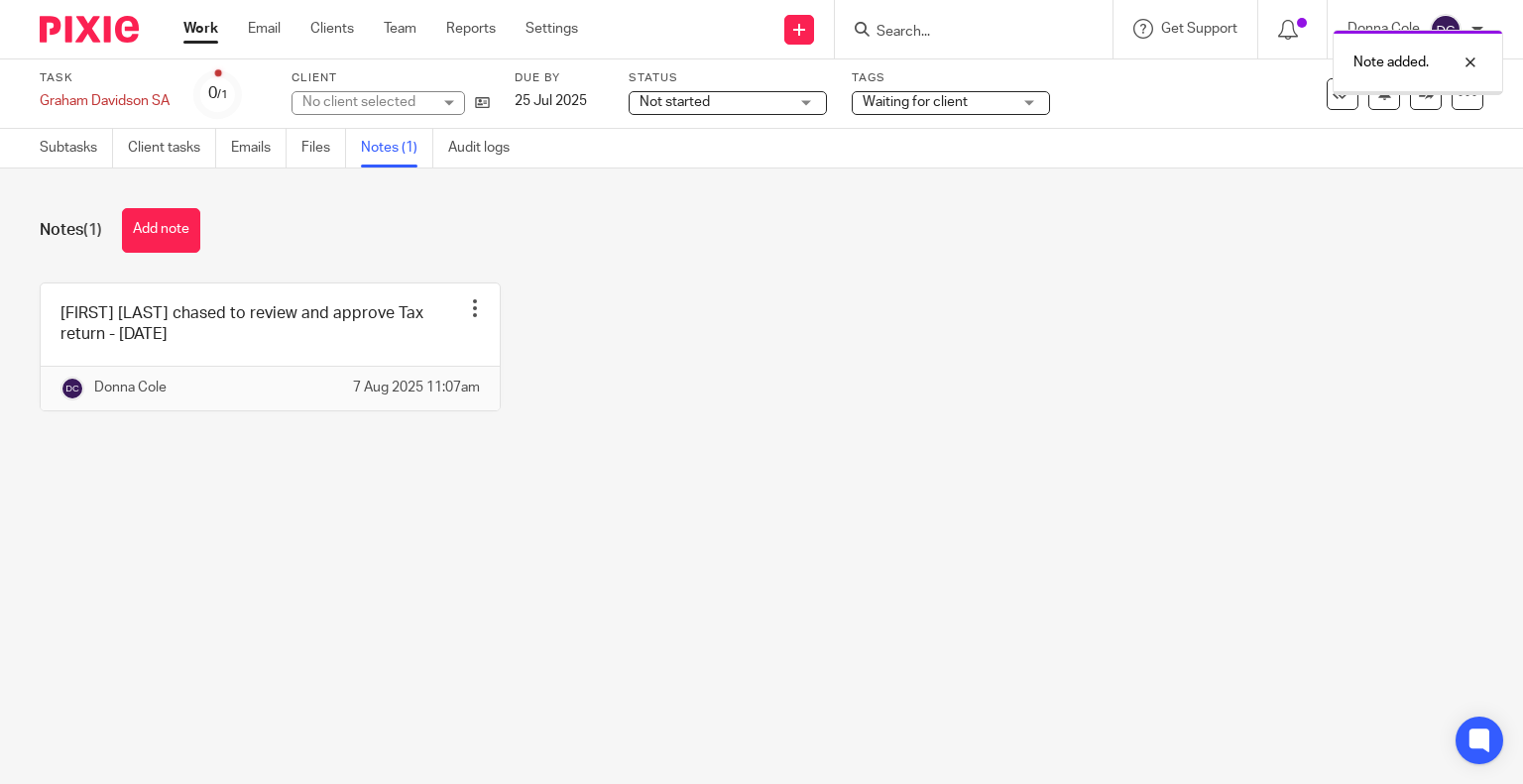 scroll, scrollTop: 0, scrollLeft: 0, axis: both 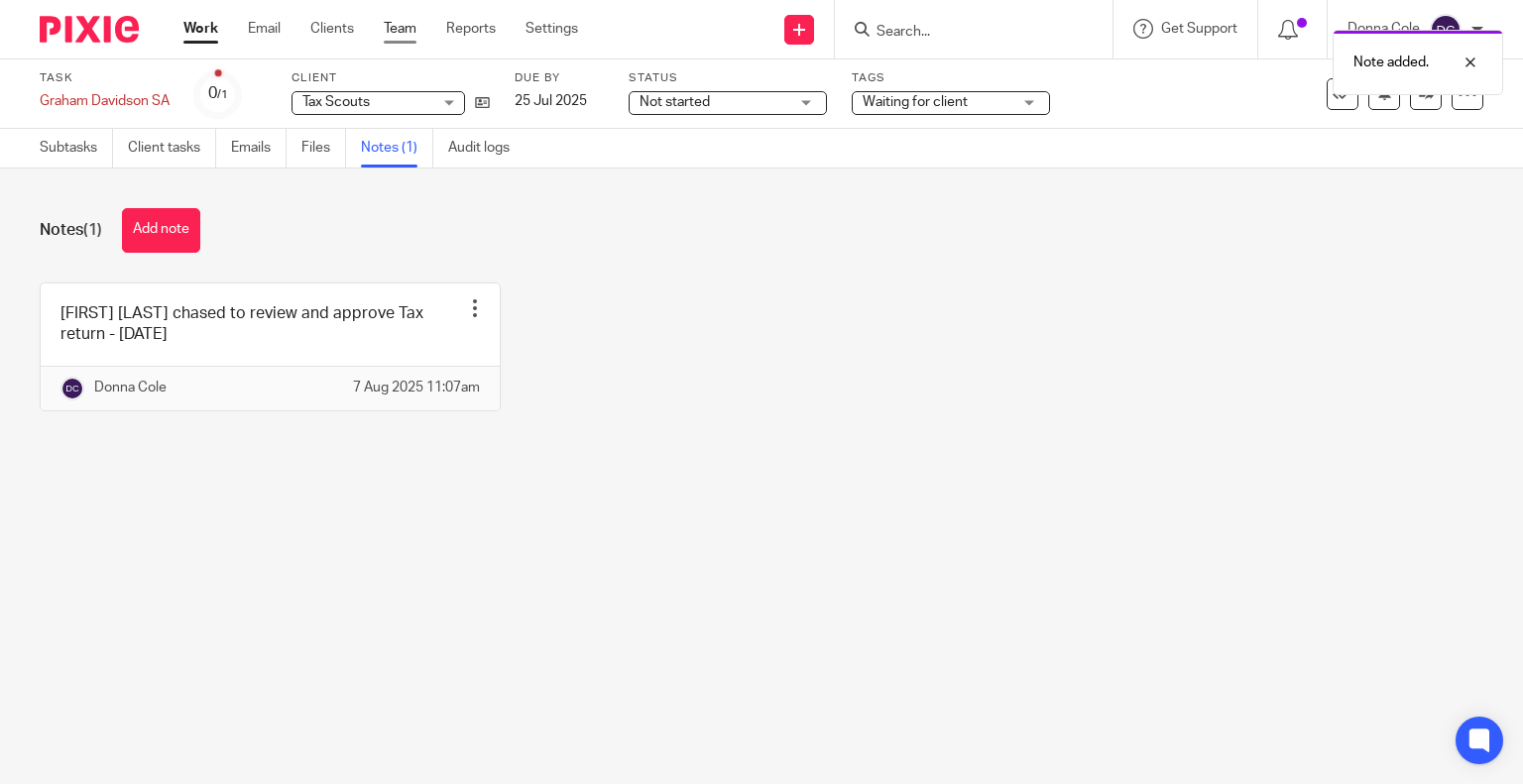 click on "Team" at bounding box center (400, 29) 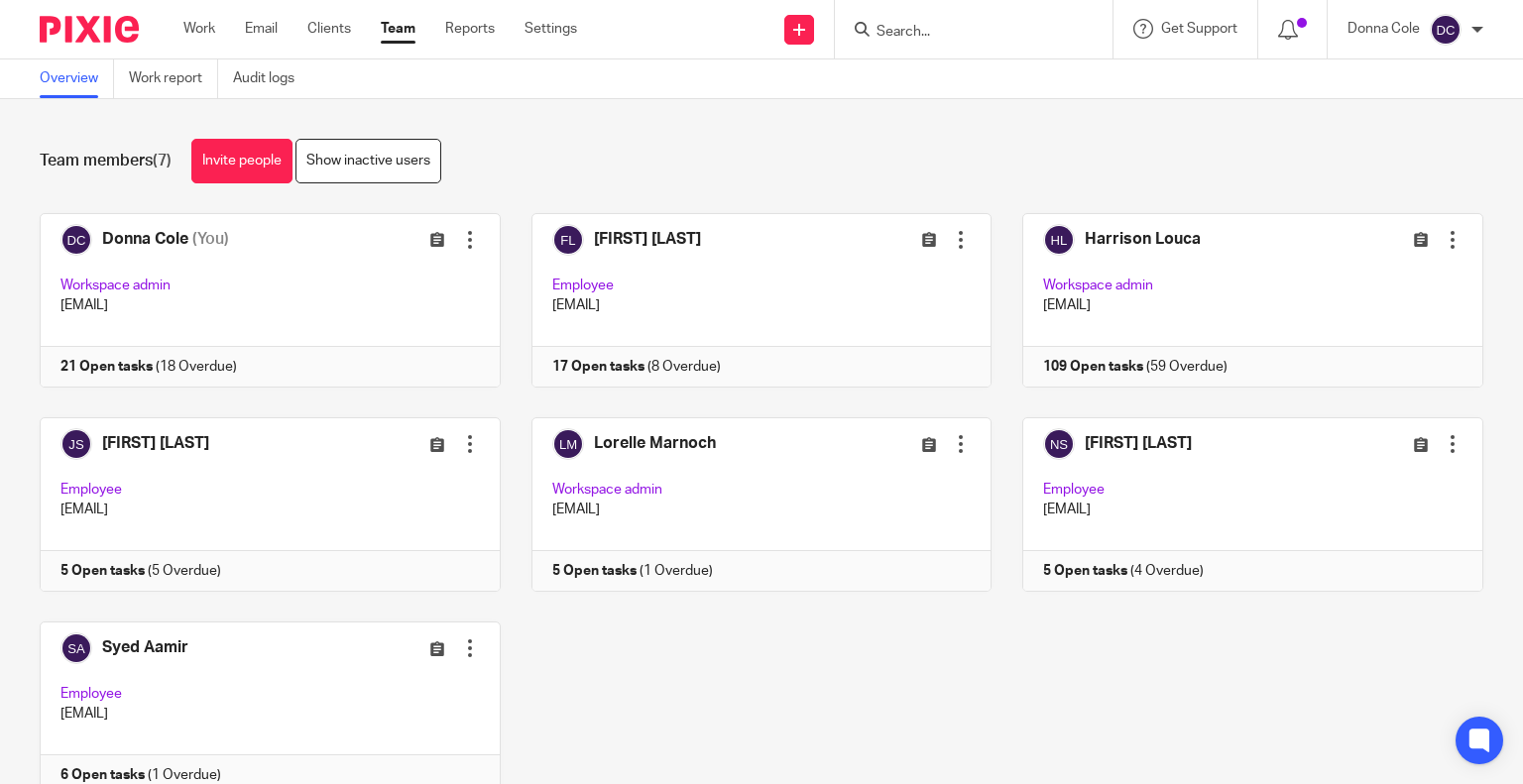 scroll, scrollTop: 0, scrollLeft: 0, axis: both 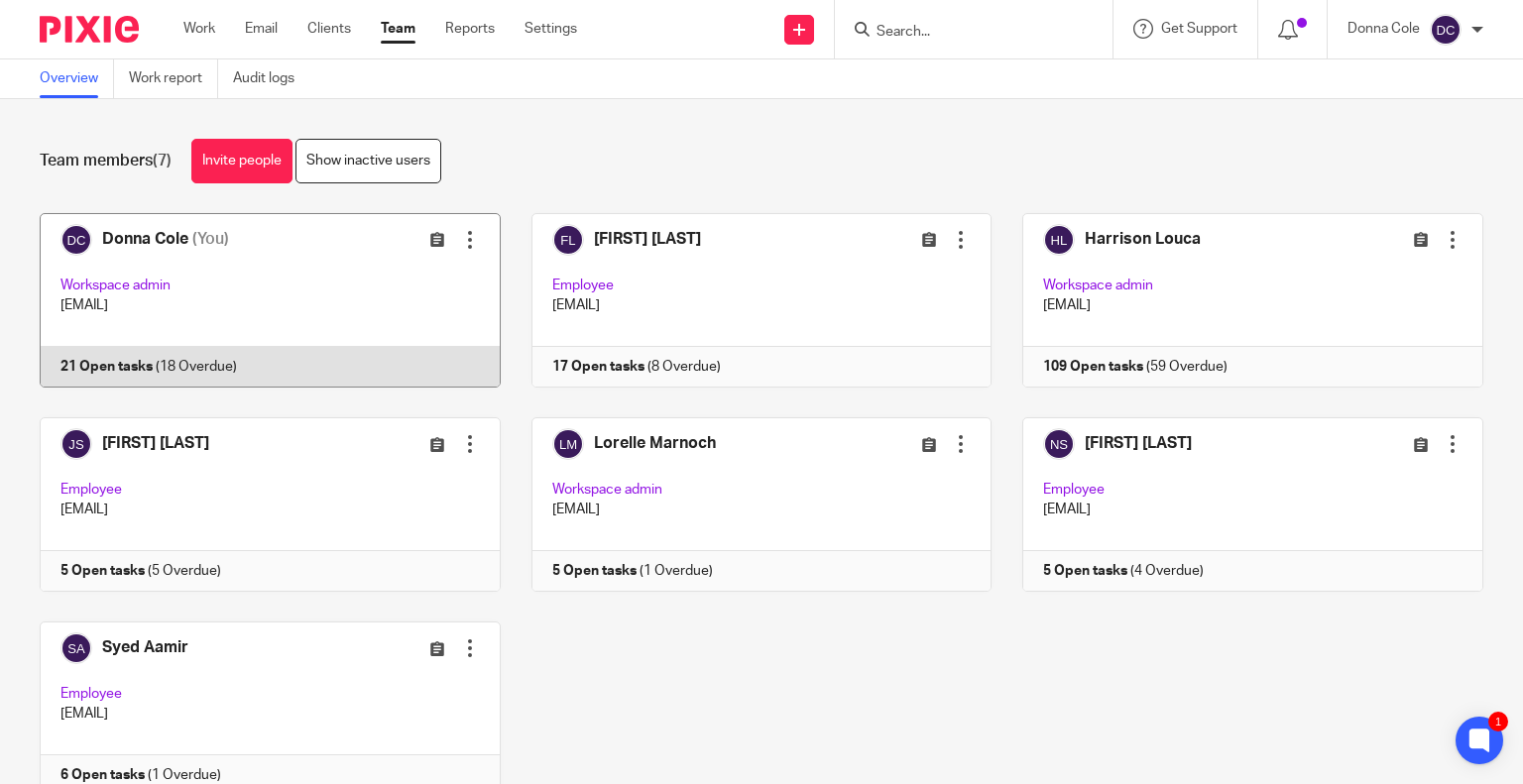 click at bounding box center (255, 300) 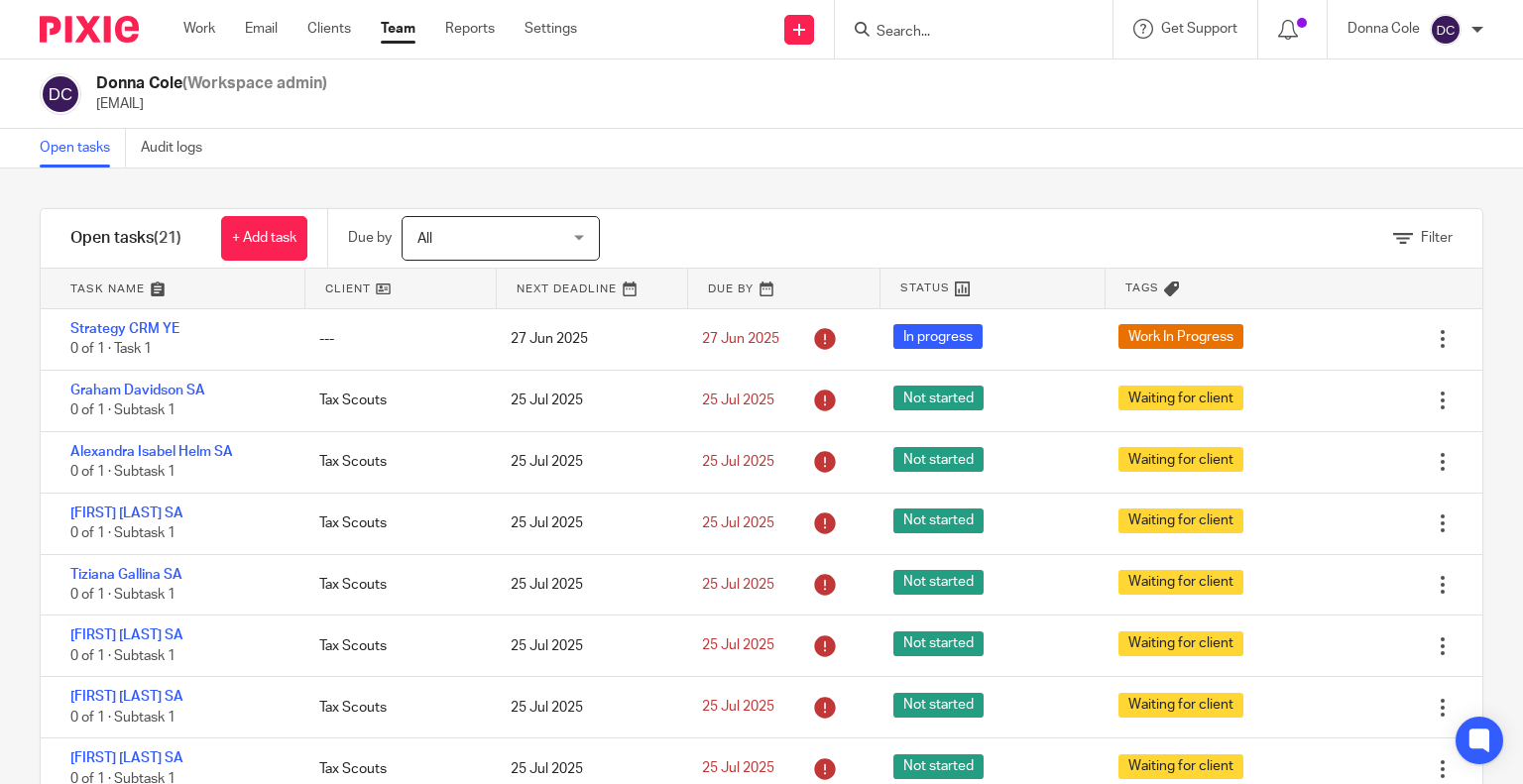 scroll, scrollTop: 0, scrollLeft: 0, axis: both 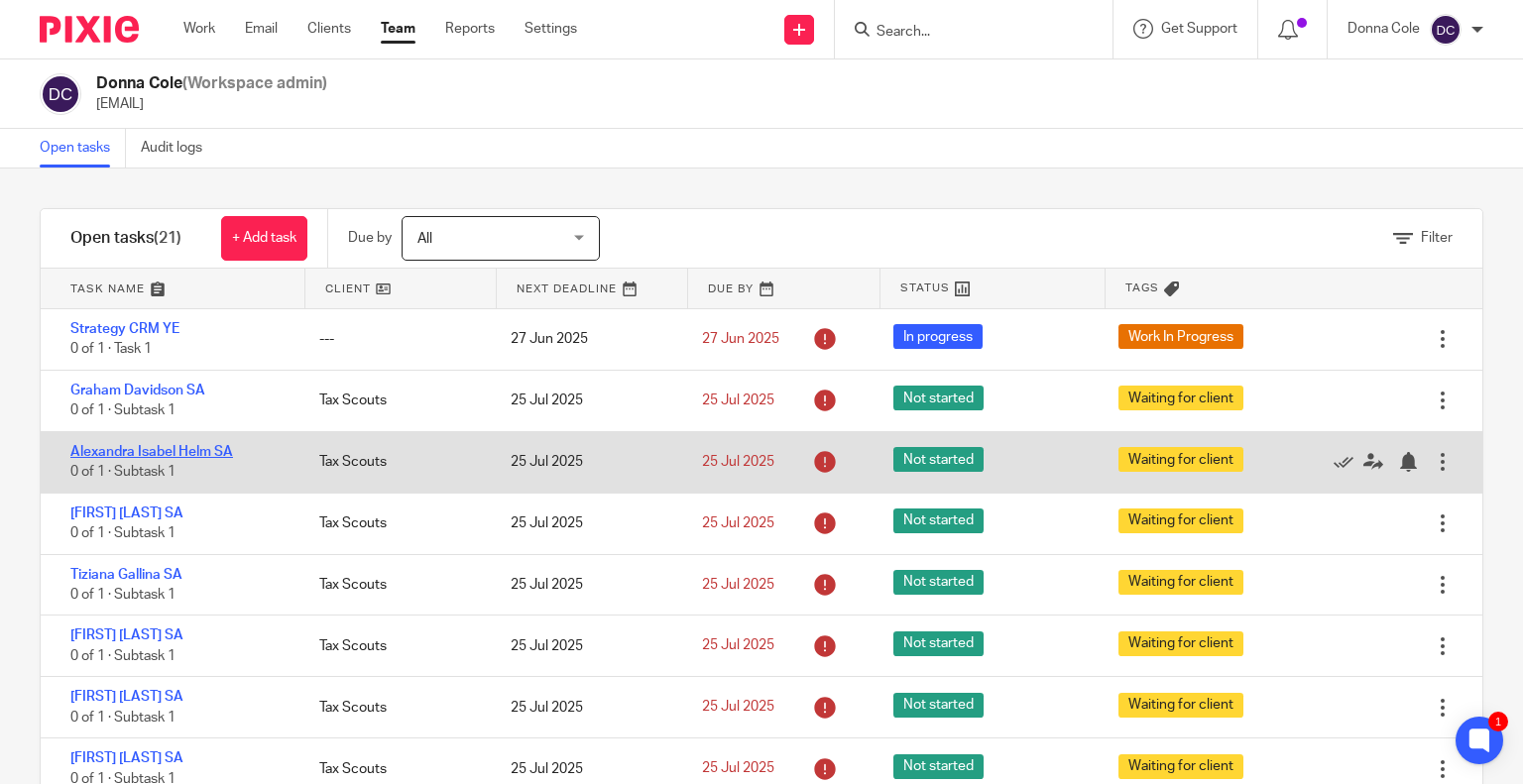 click on "Alexandra Isabel Helm SA" at bounding box center (152, 452) 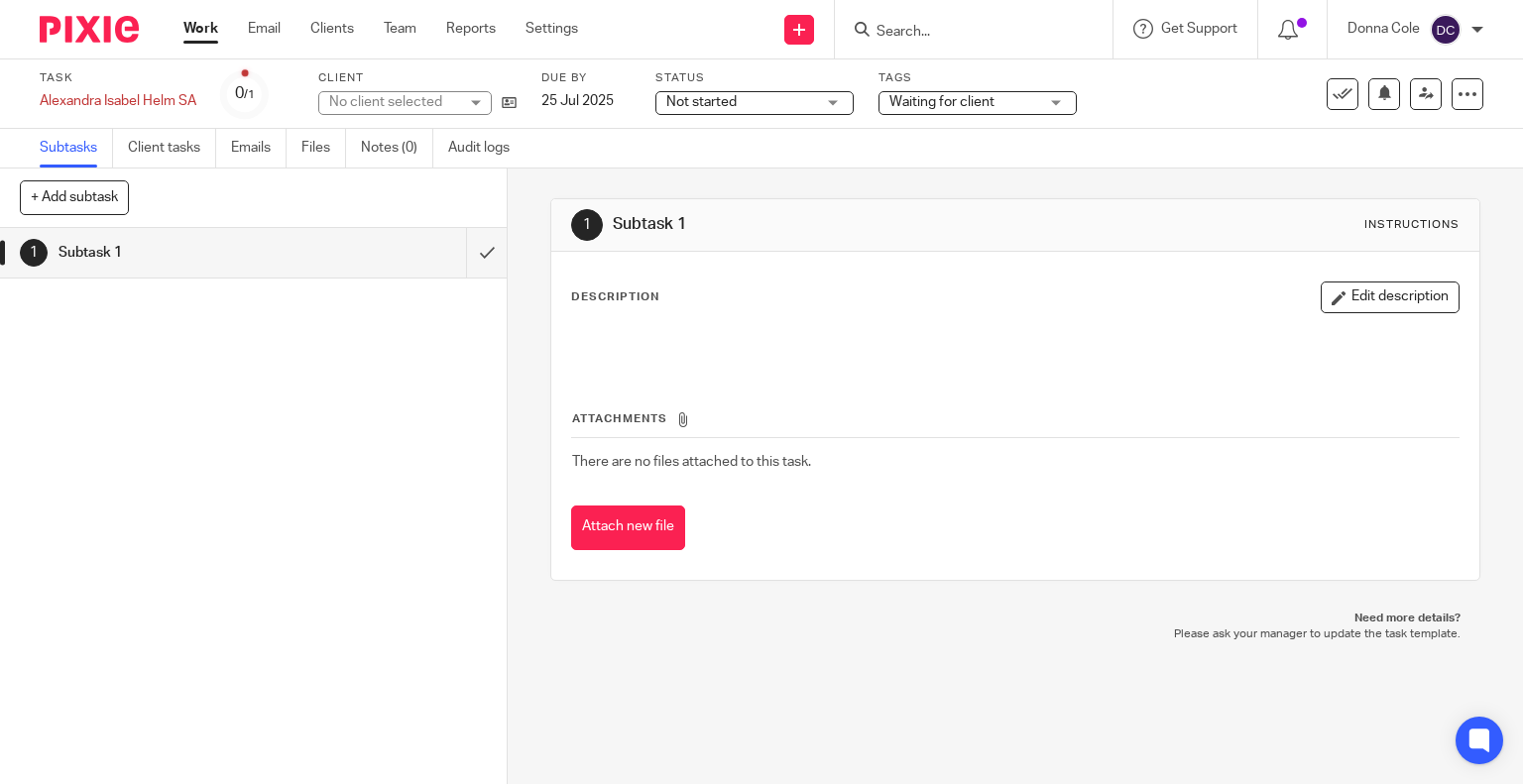 scroll, scrollTop: 0, scrollLeft: 0, axis: both 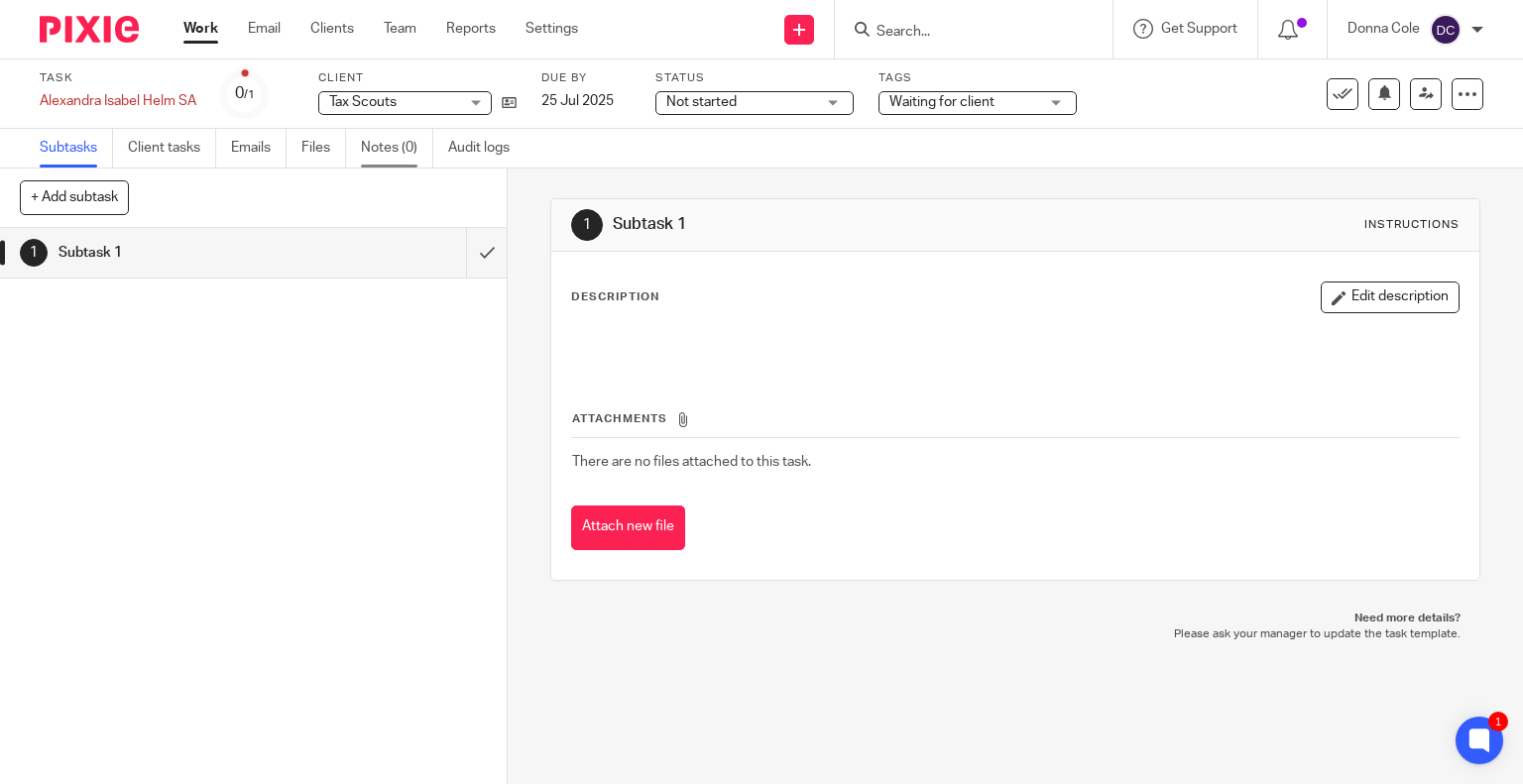 click on "Notes (0)" at bounding box center [397, 148] 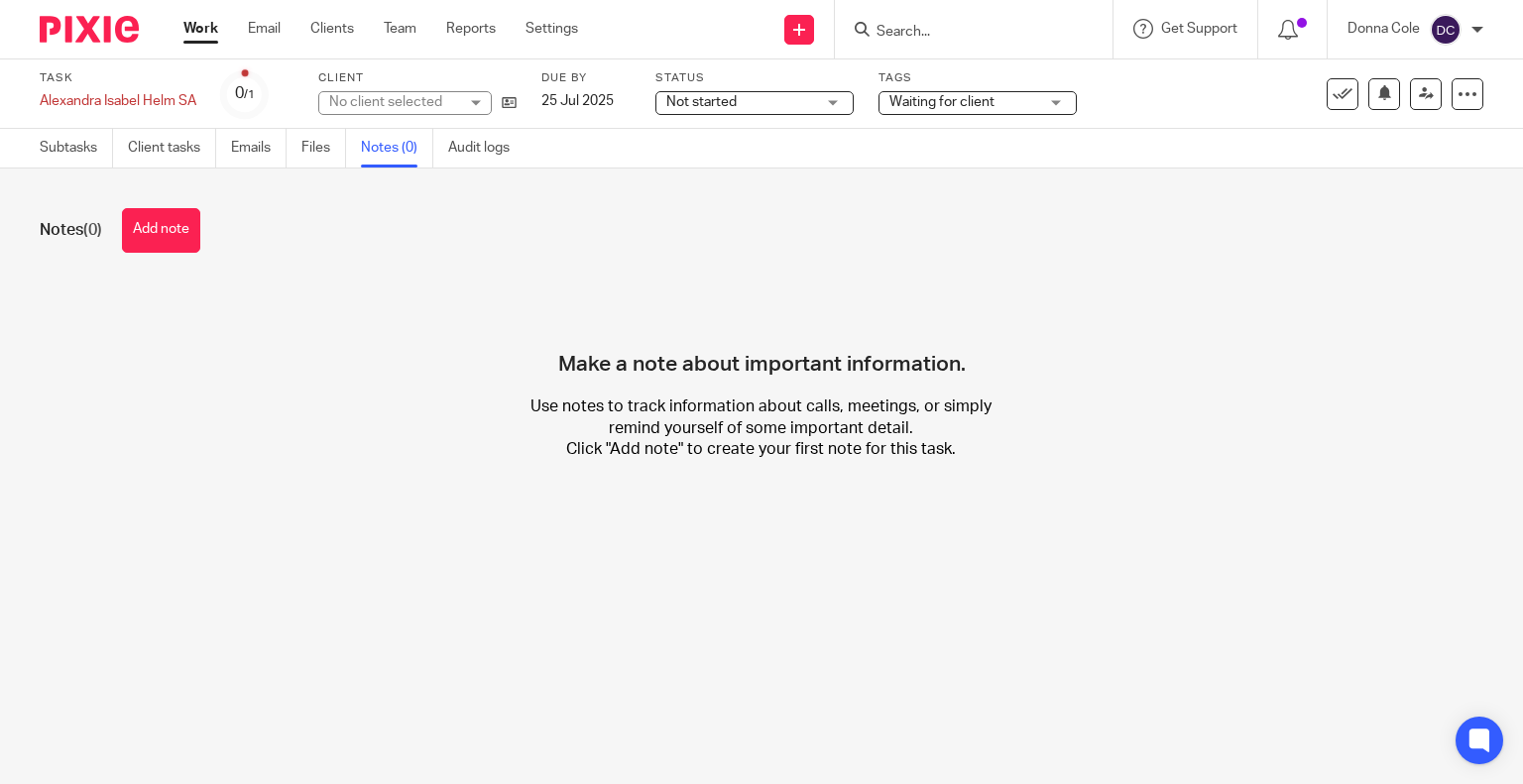 scroll, scrollTop: 0, scrollLeft: 0, axis: both 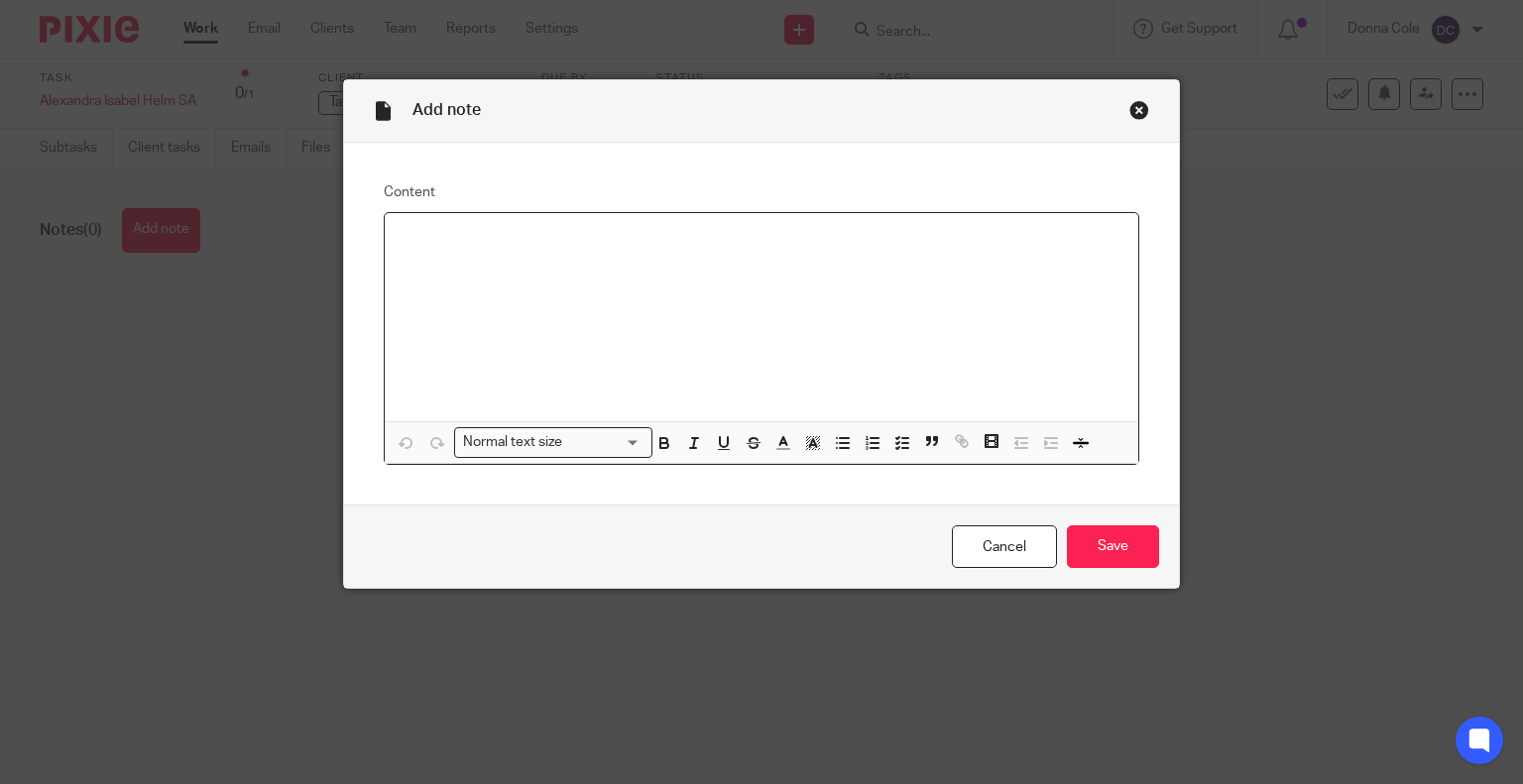 type 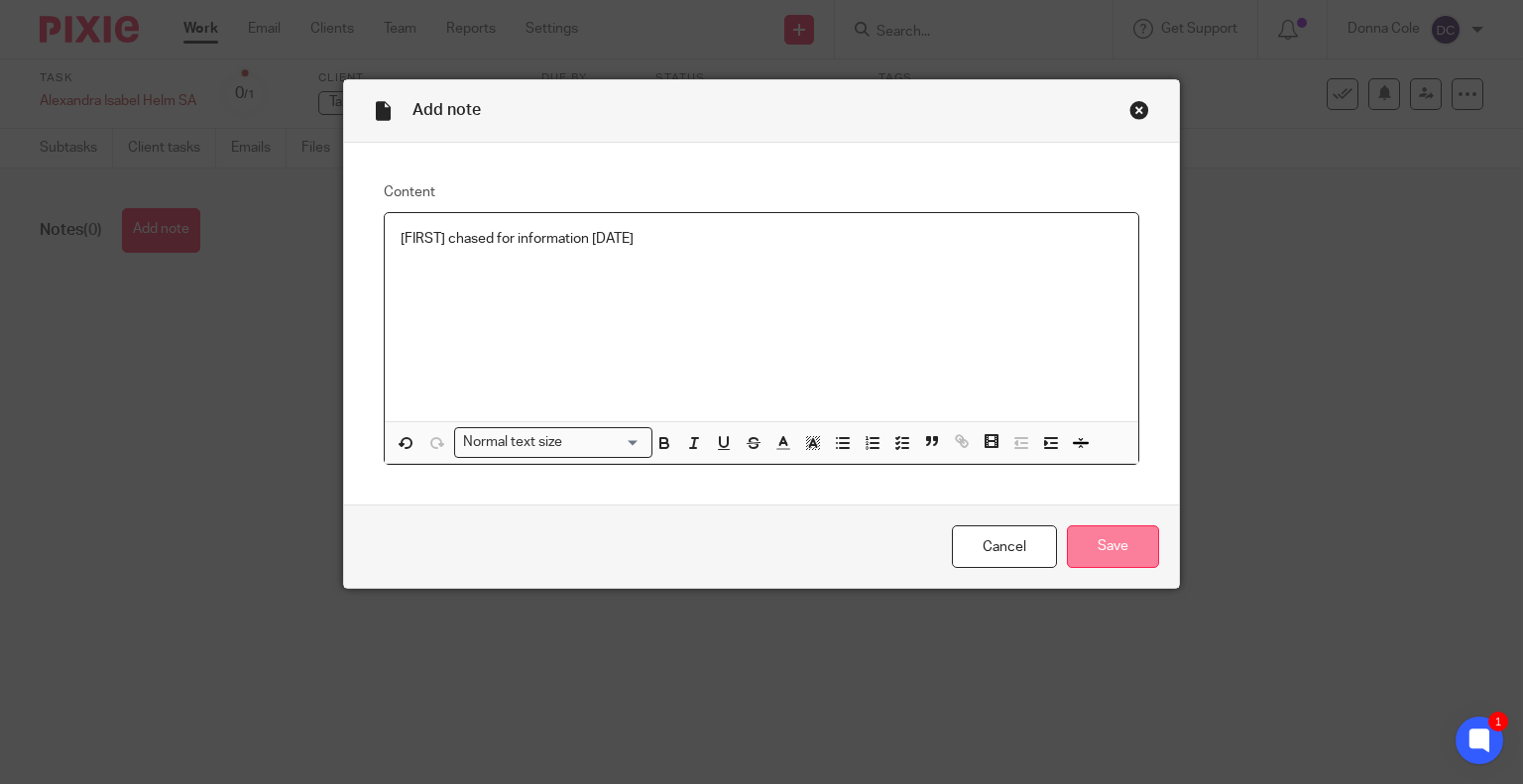 click on "Save" at bounding box center (1113, 546) 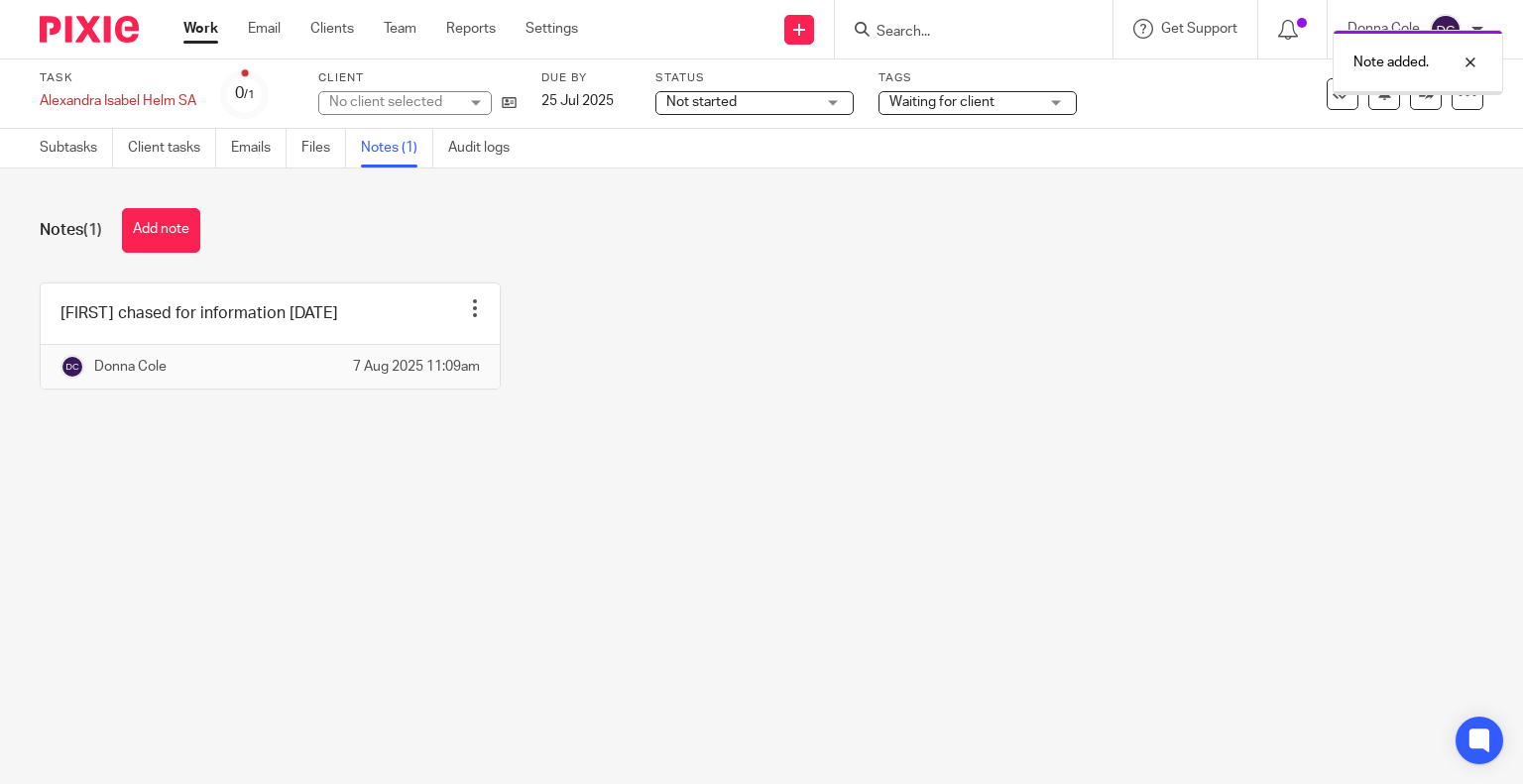scroll, scrollTop: 0, scrollLeft: 0, axis: both 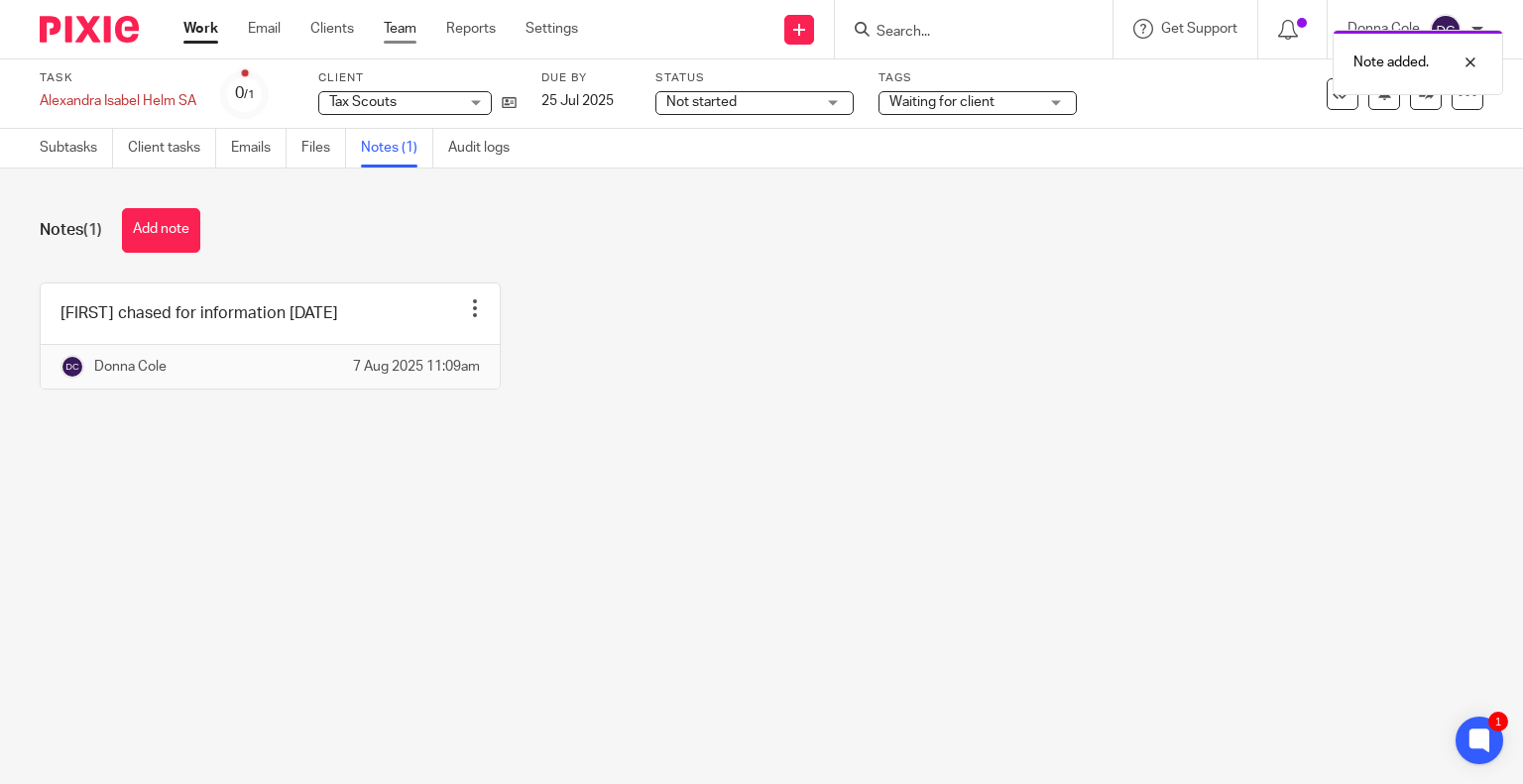 click on "Team" at bounding box center [400, 29] 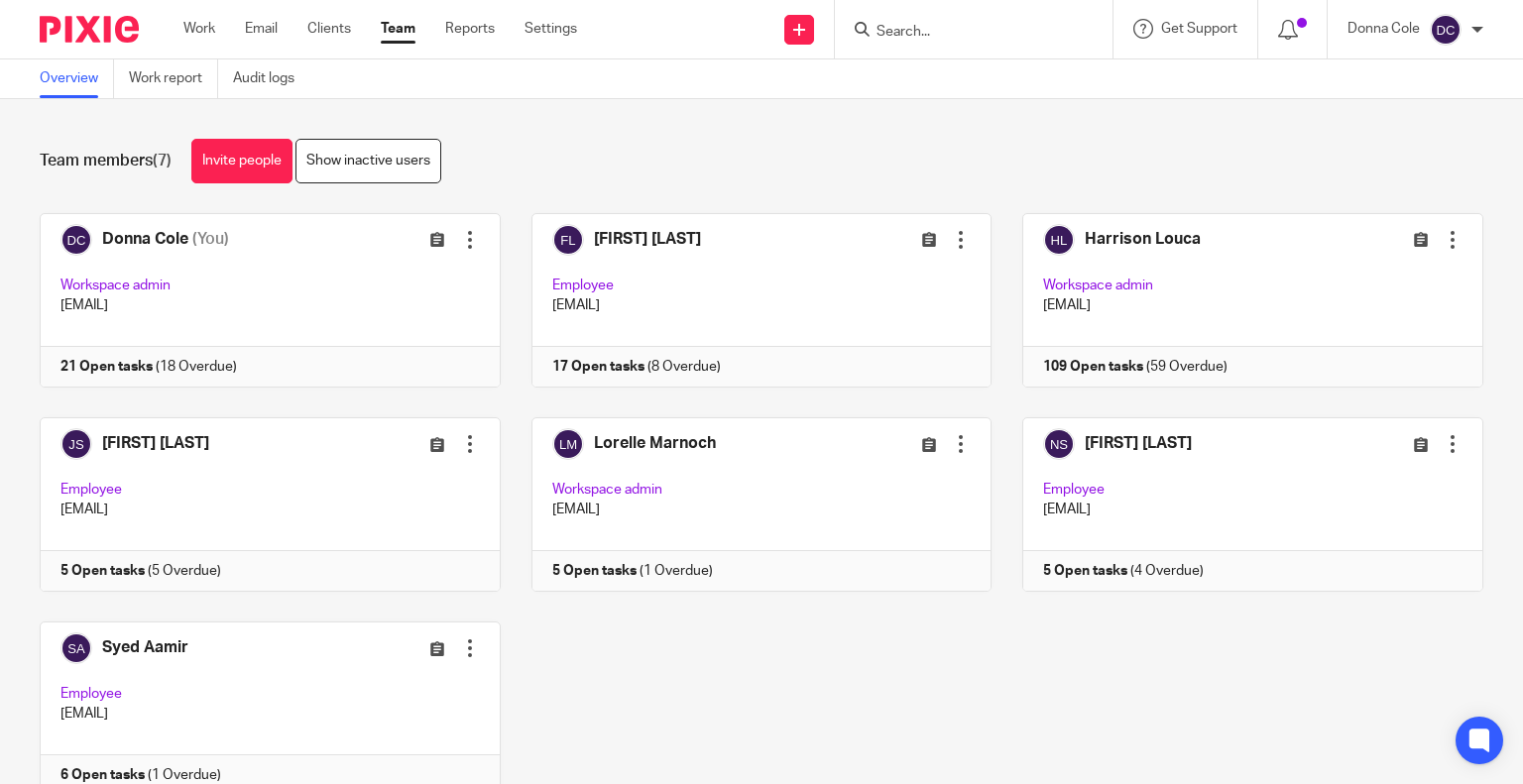 scroll, scrollTop: 0, scrollLeft: 0, axis: both 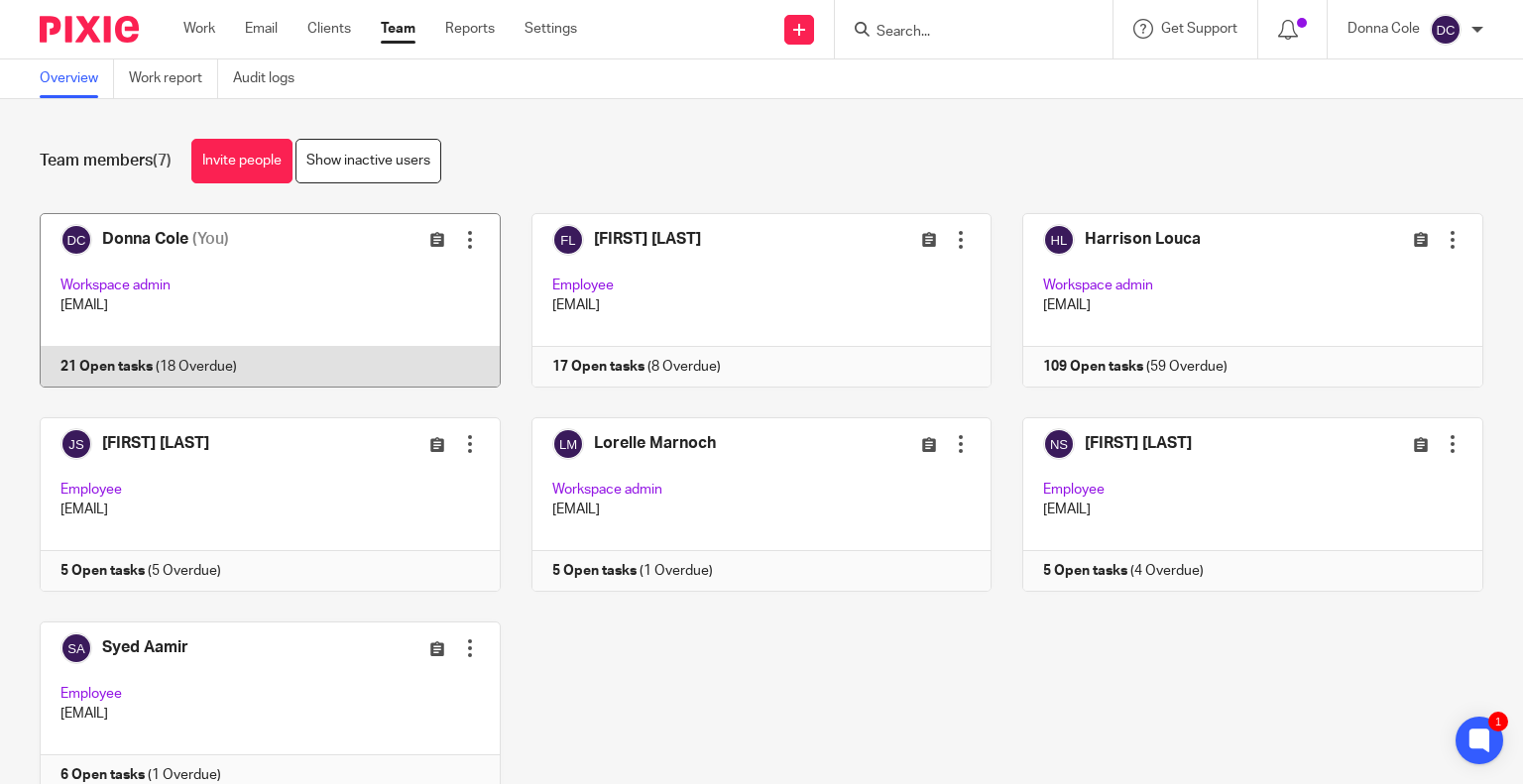 click at bounding box center [255, 300] 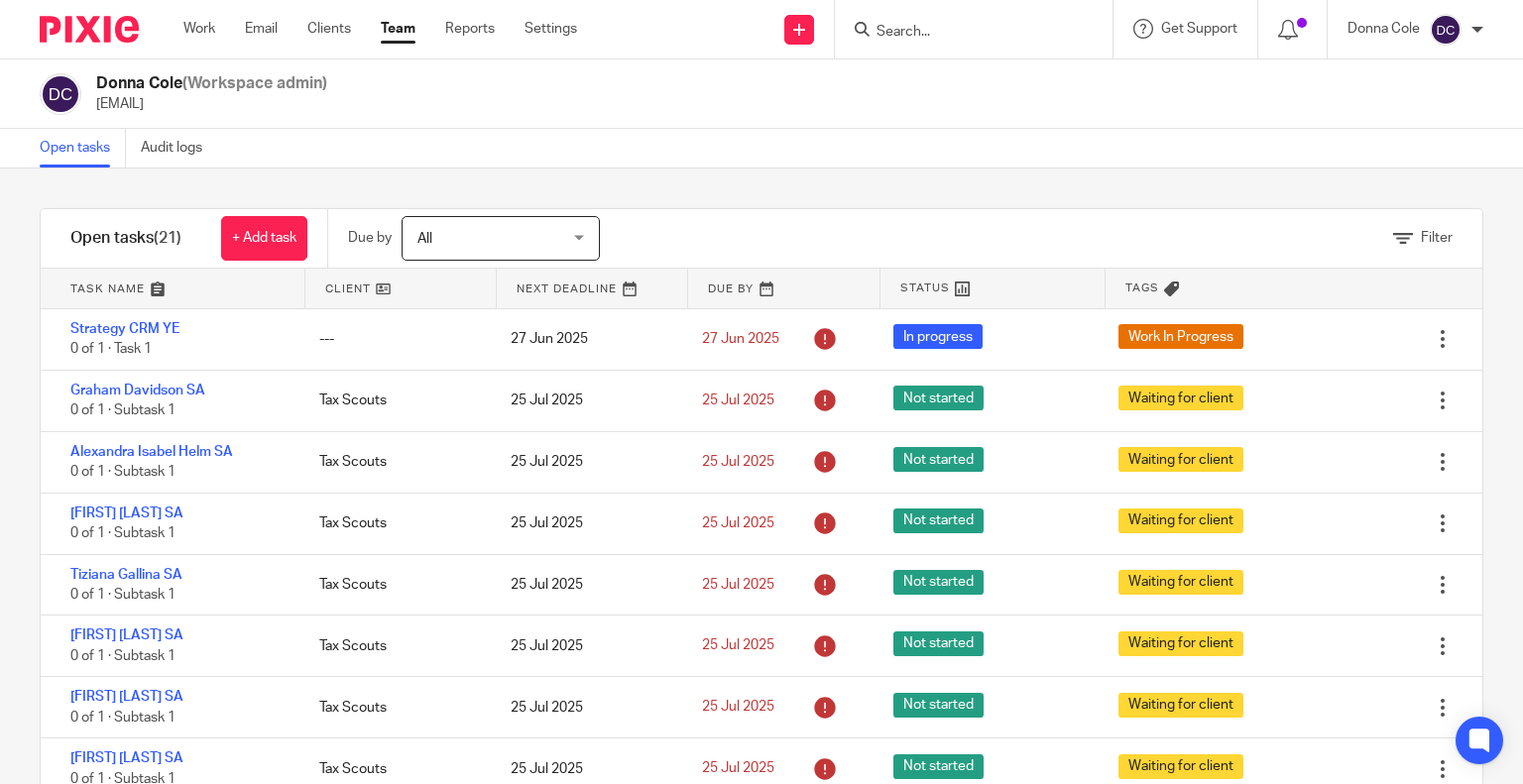 scroll, scrollTop: 0, scrollLeft: 0, axis: both 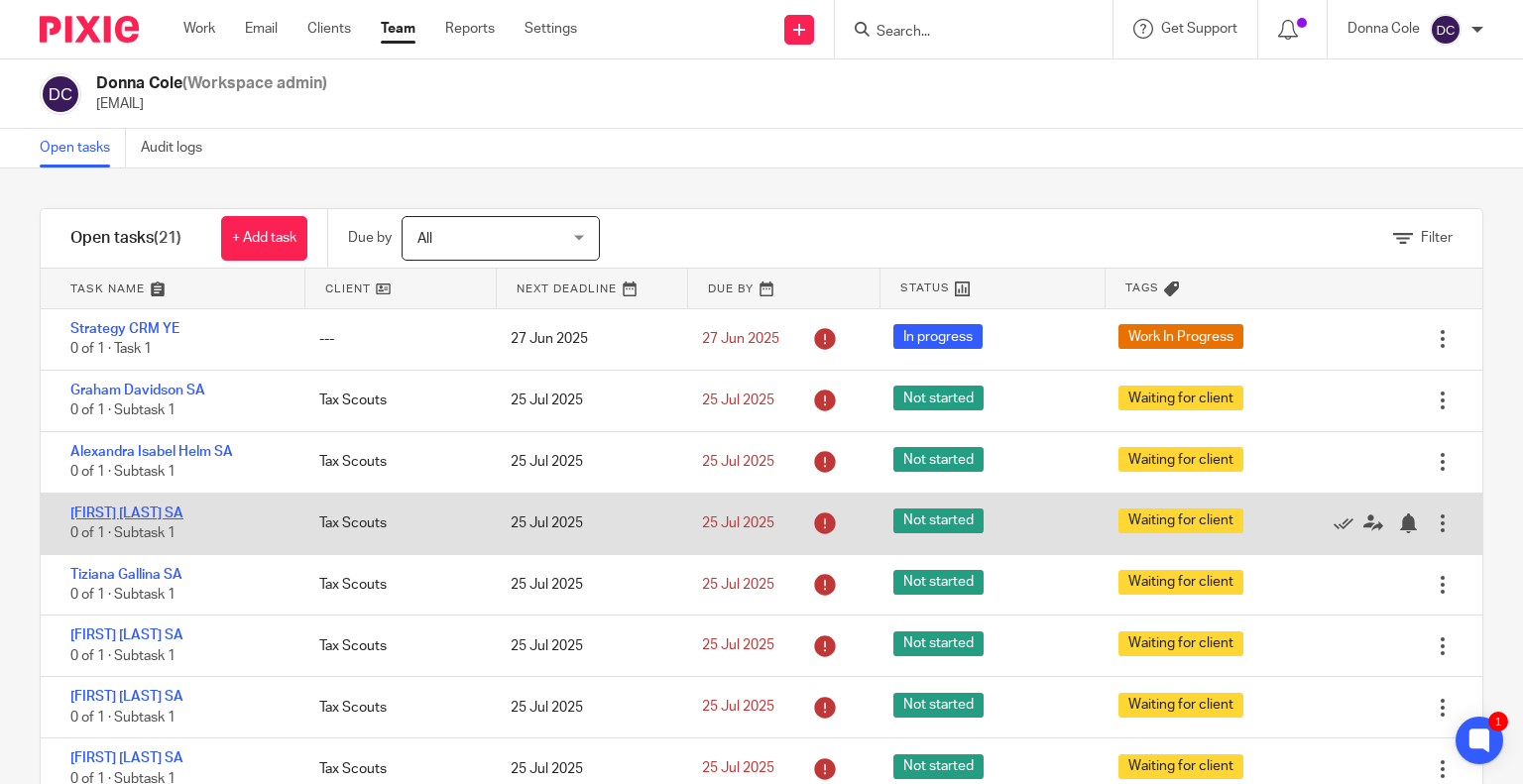 click on "[FIRST] [LAST] SA" at bounding box center [127, 513] 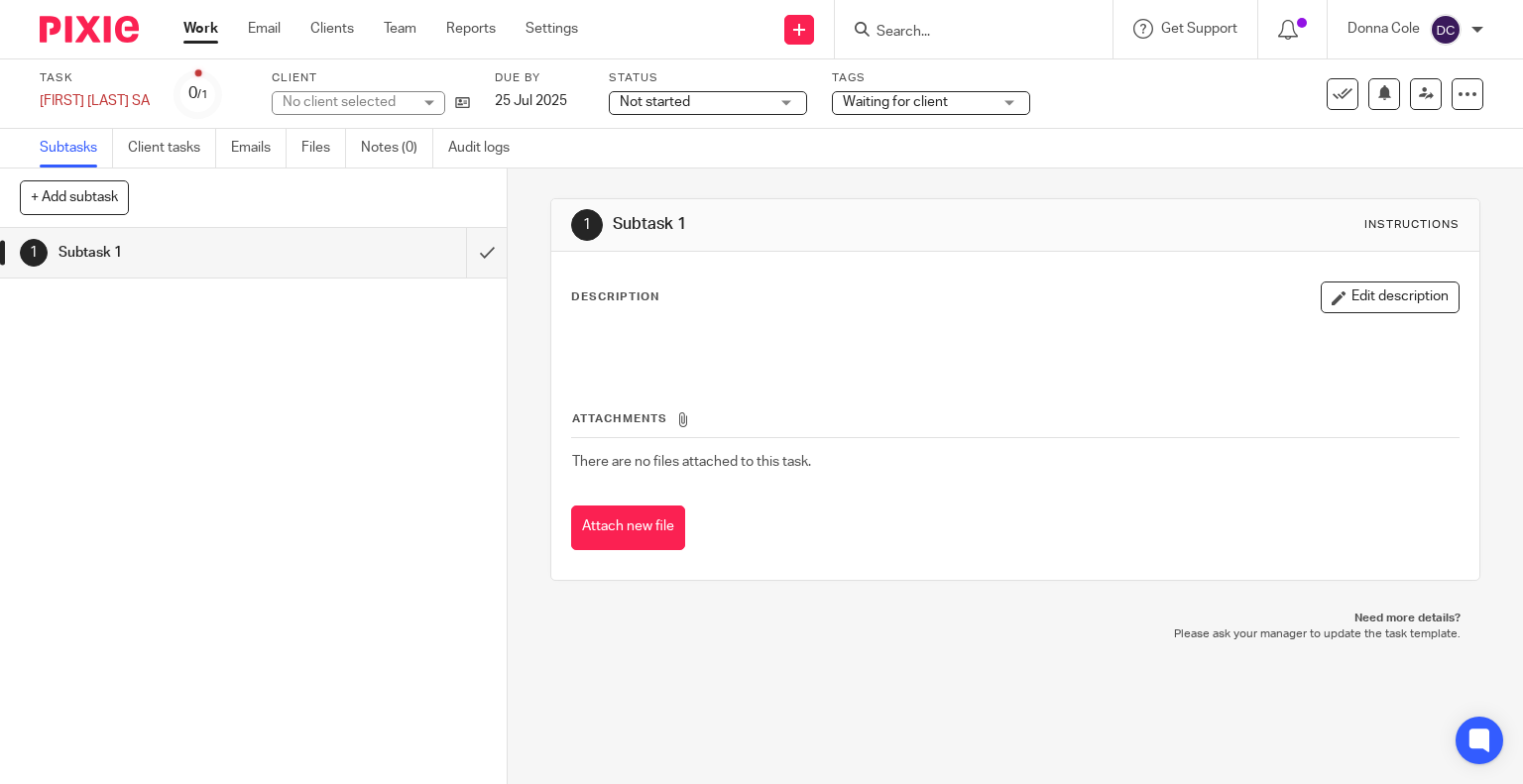 scroll, scrollTop: 0, scrollLeft: 0, axis: both 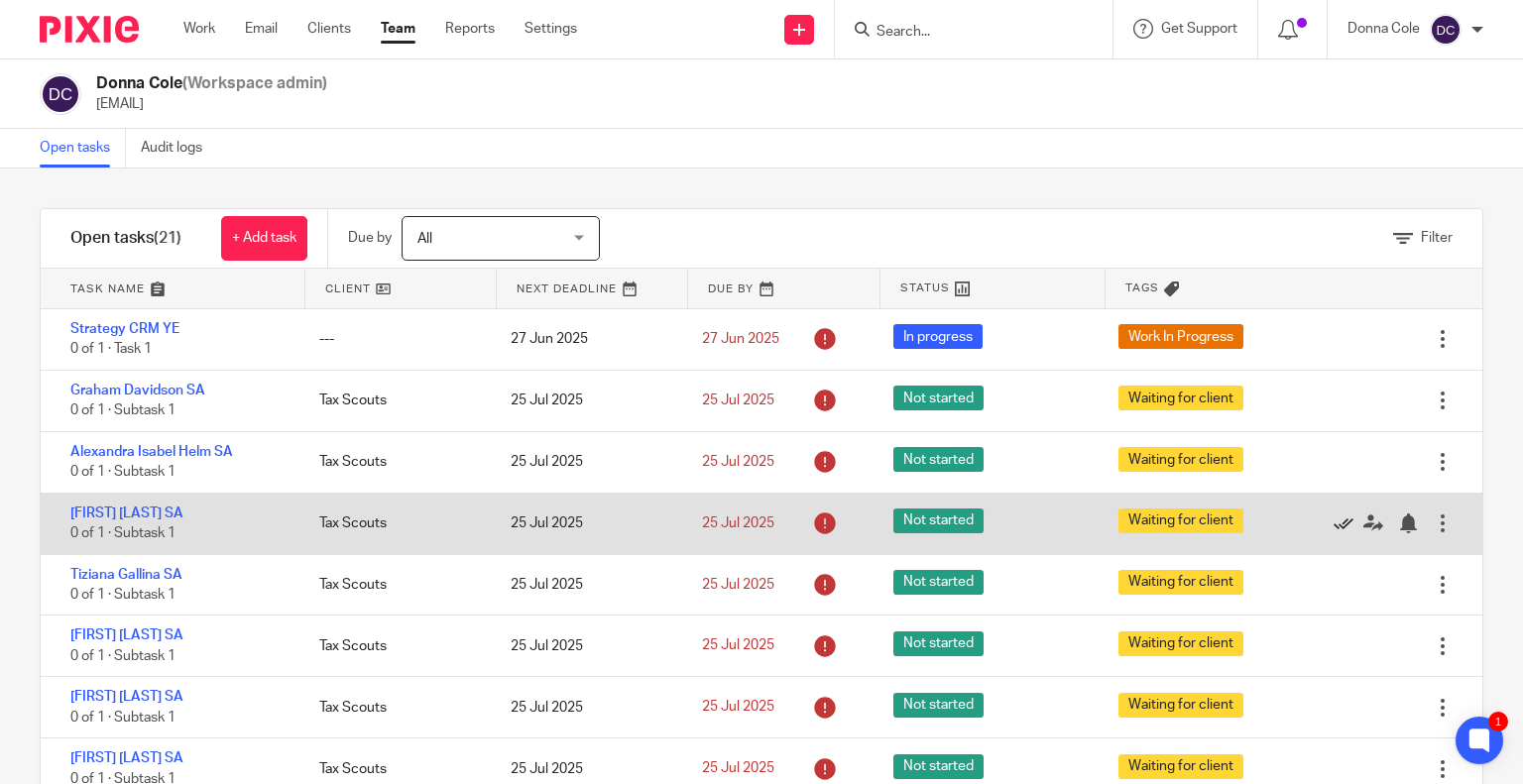 click at bounding box center (1344, 523) 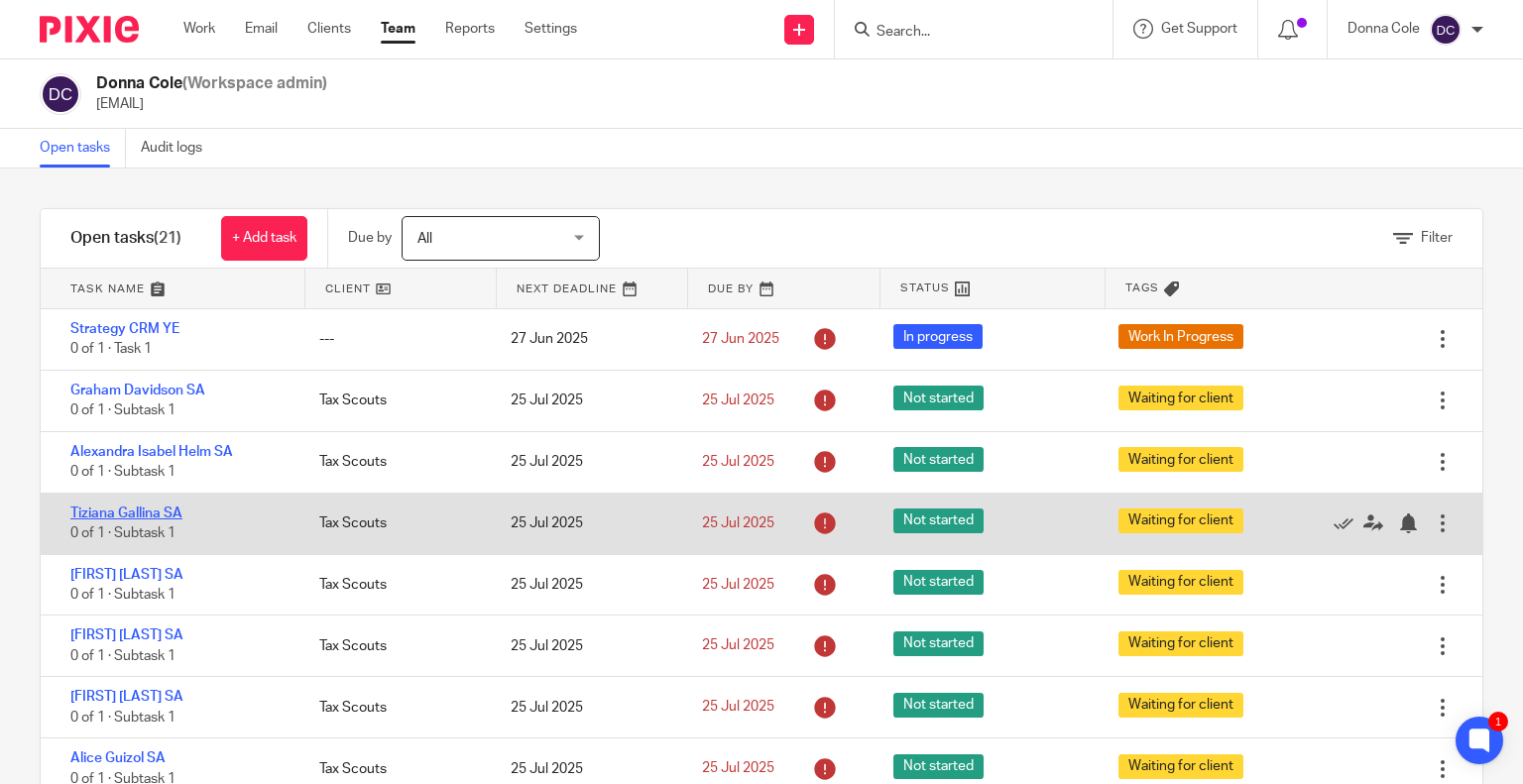 click on "Tiziana Gallina SA" at bounding box center [126, 513] 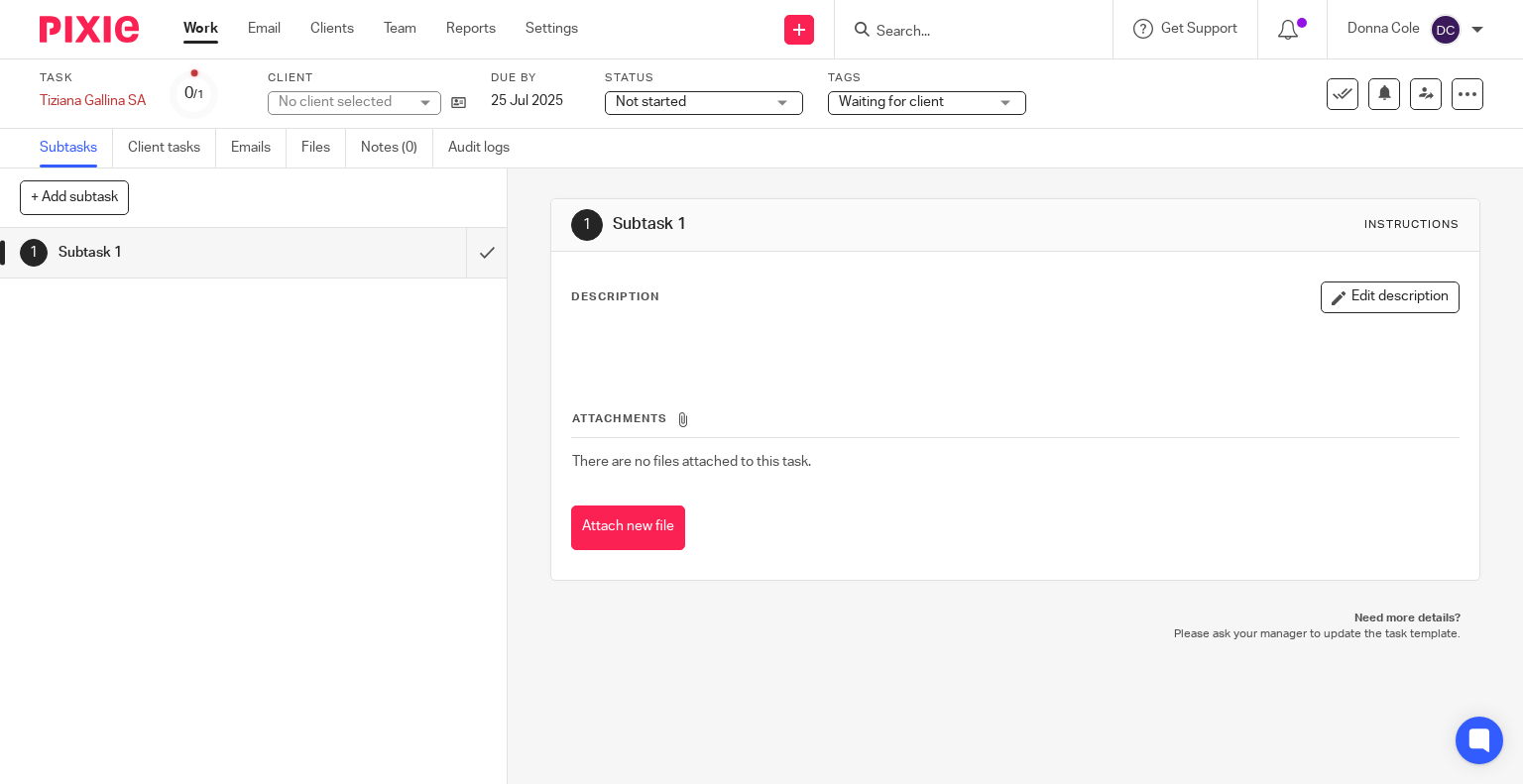 scroll, scrollTop: 0, scrollLeft: 0, axis: both 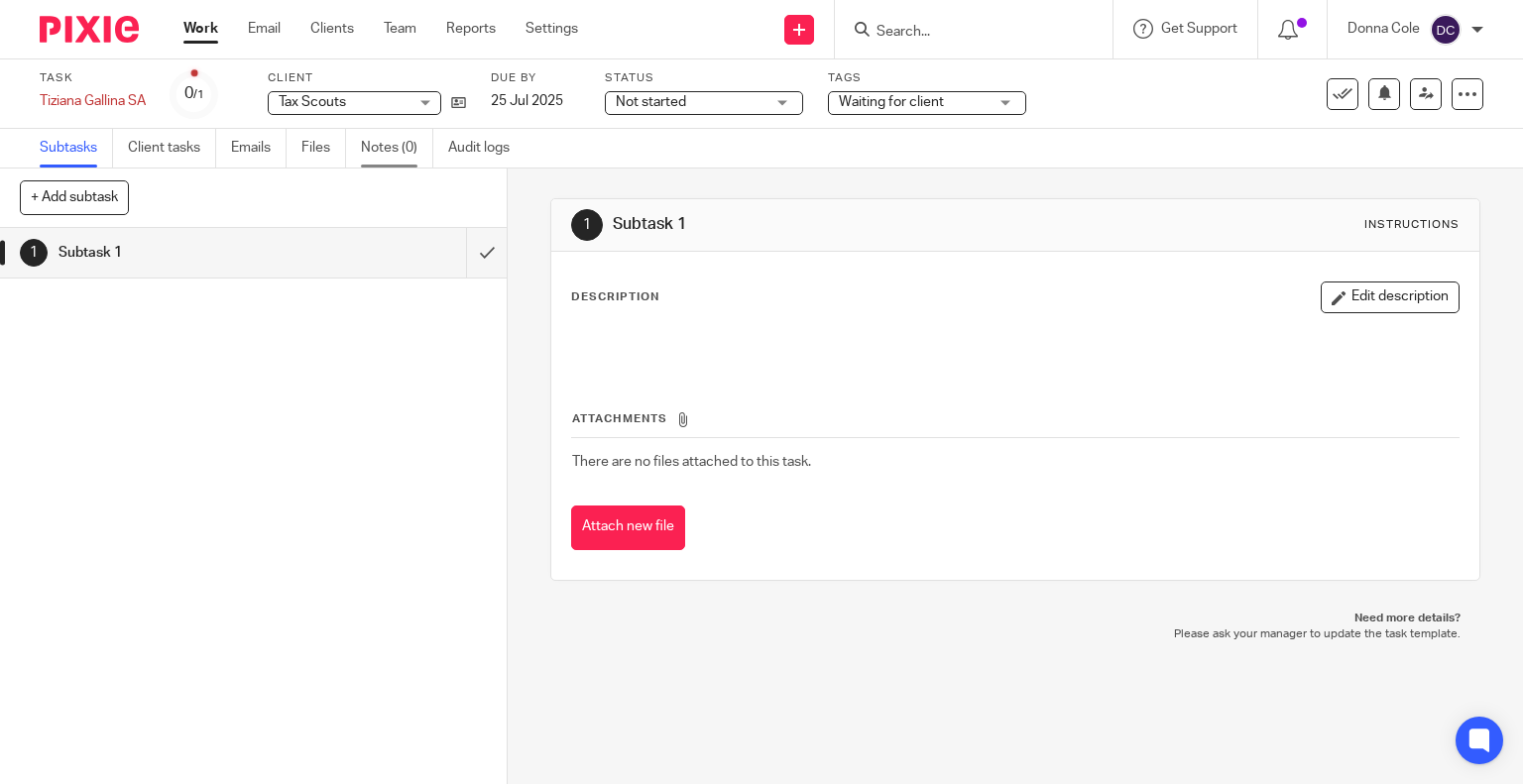click on "Notes (0)" at bounding box center (397, 148) 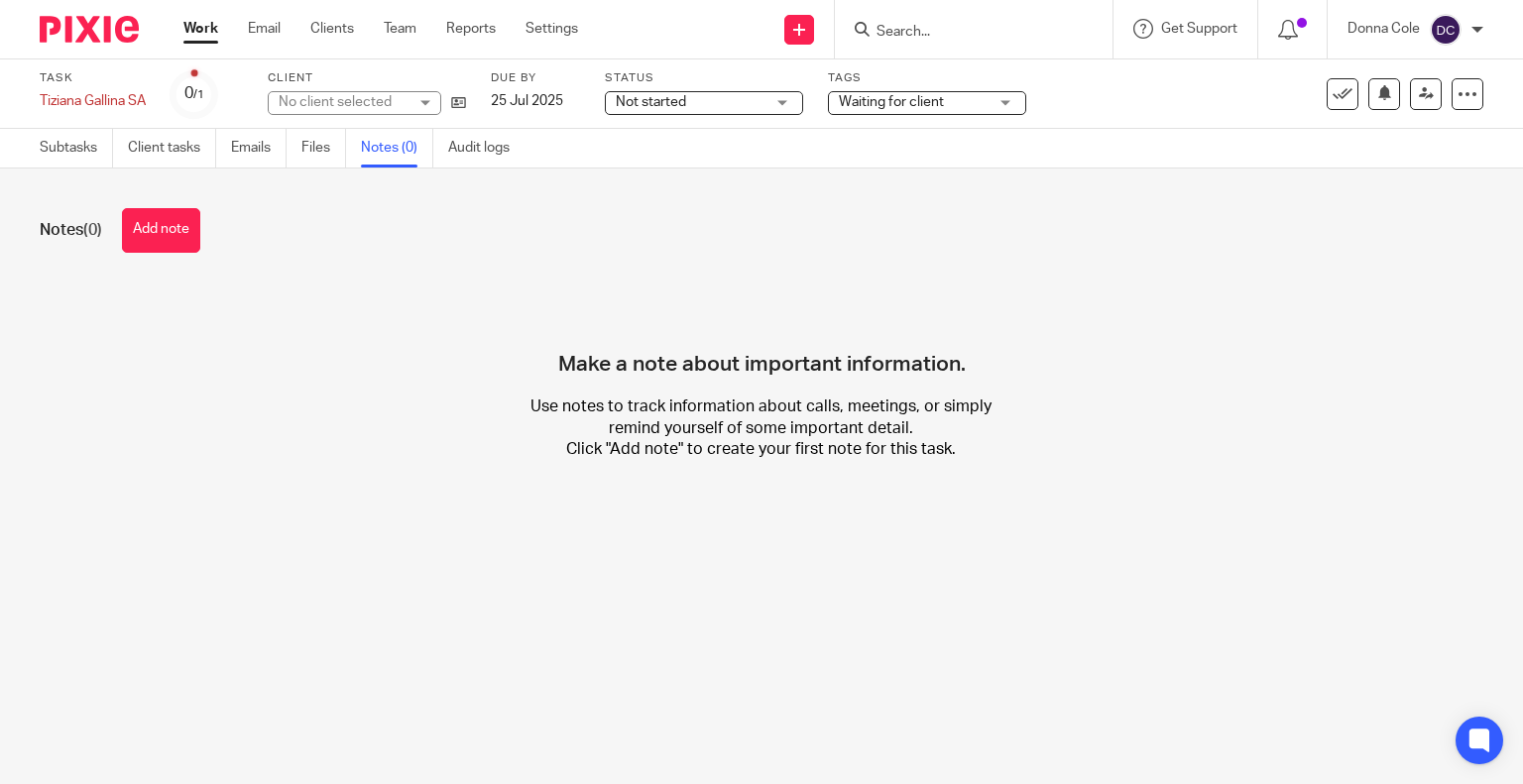 scroll, scrollTop: 0, scrollLeft: 0, axis: both 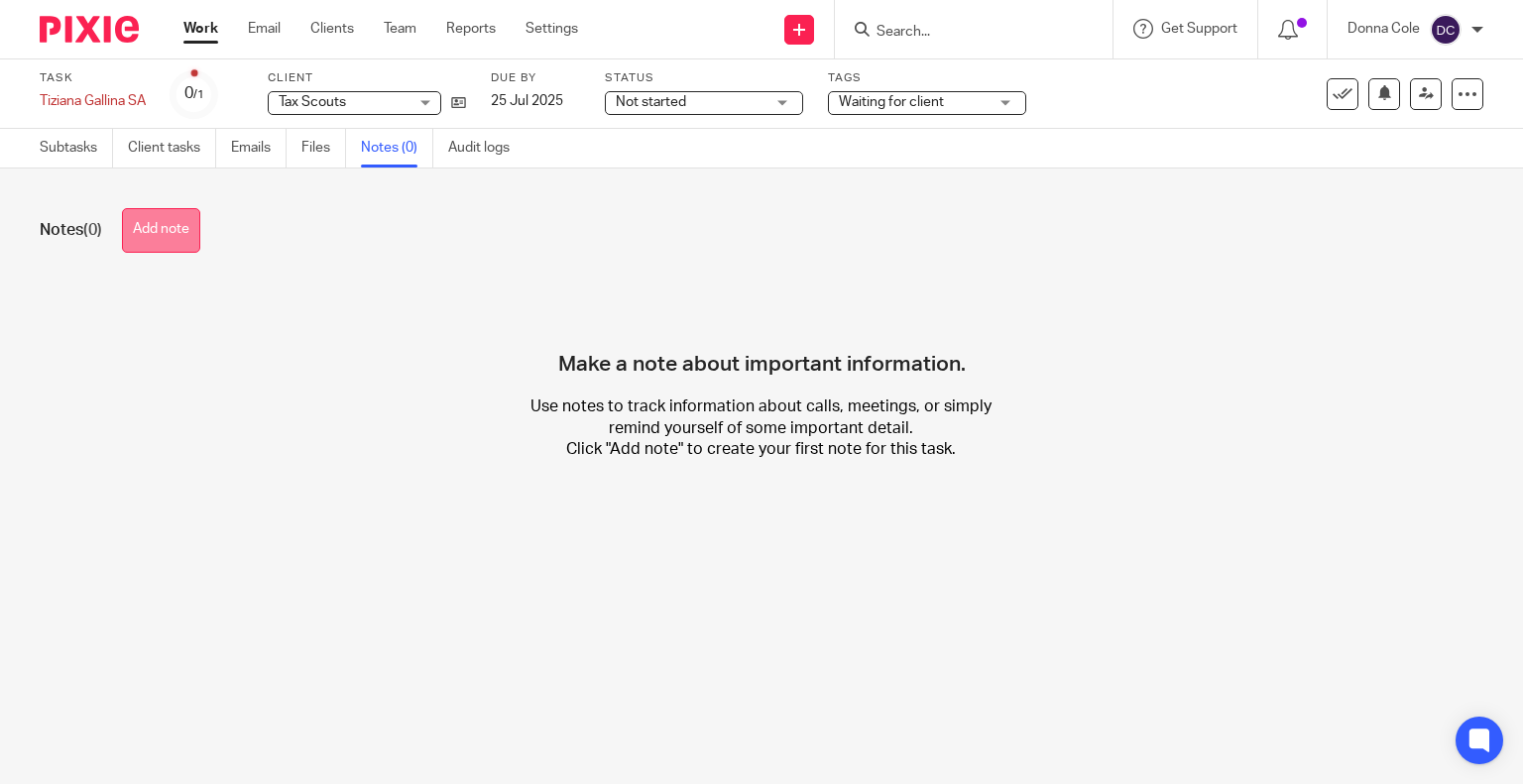 click on "Add note" at bounding box center (161, 230) 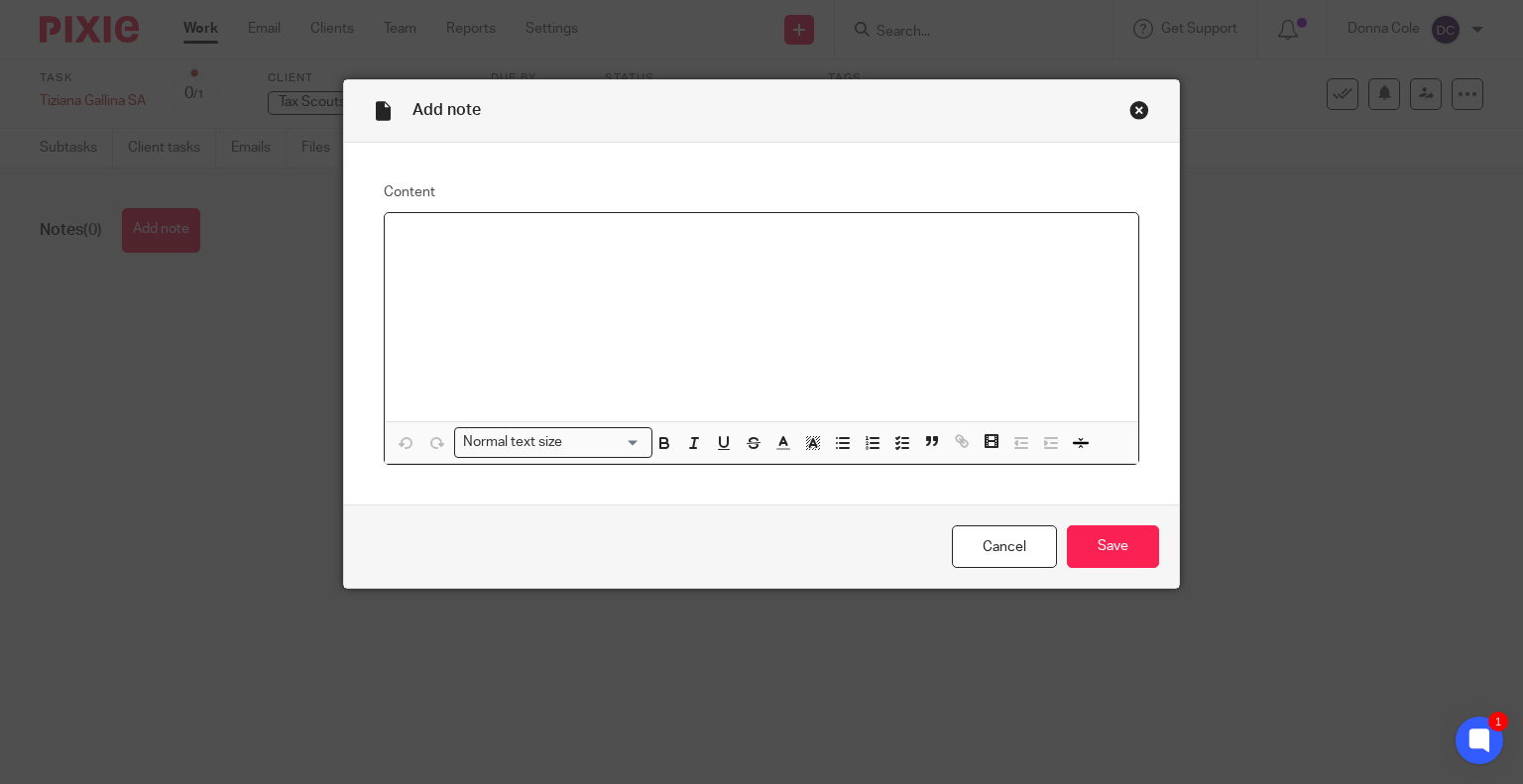 type 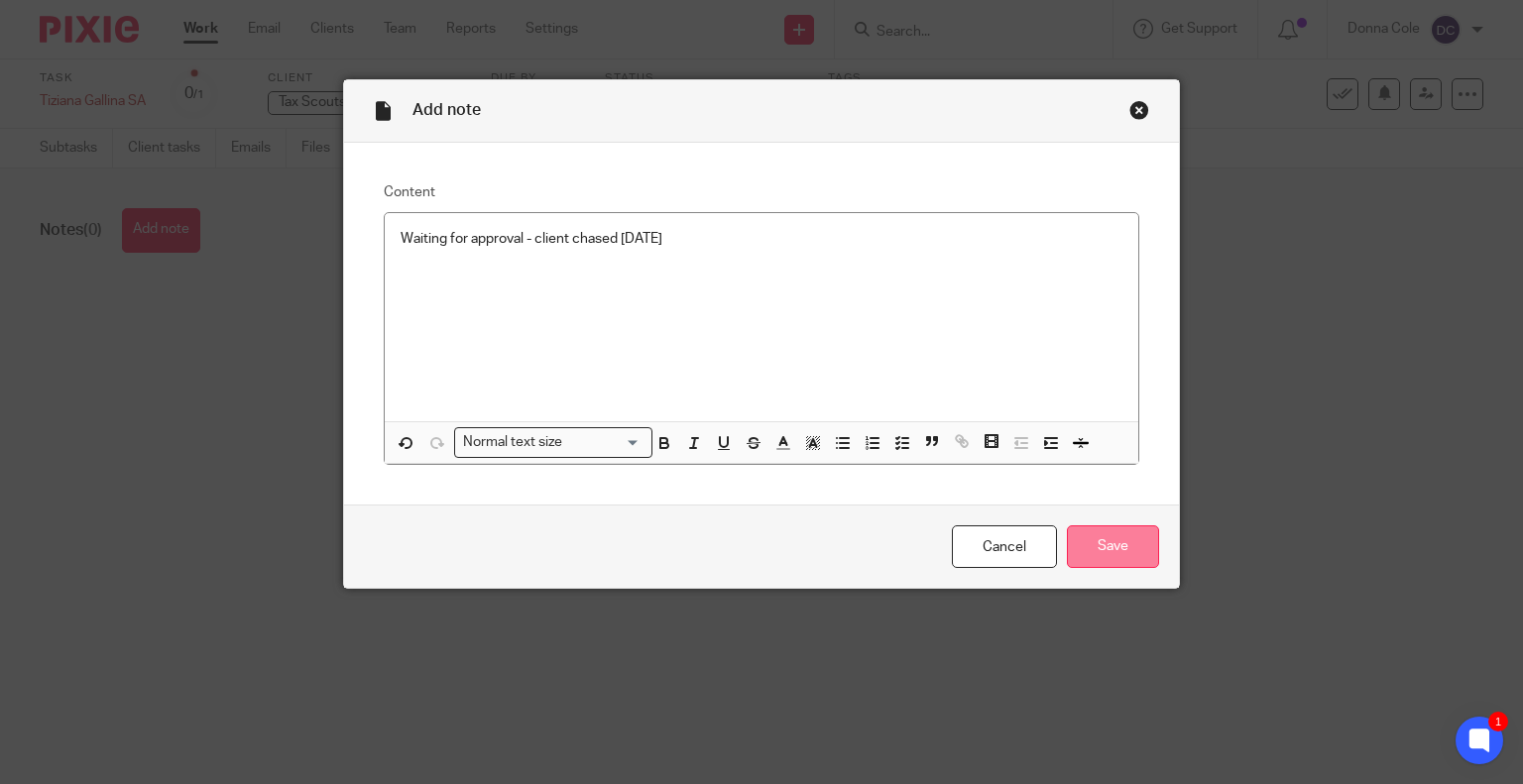 click on "Save" at bounding box center [1113, 546] 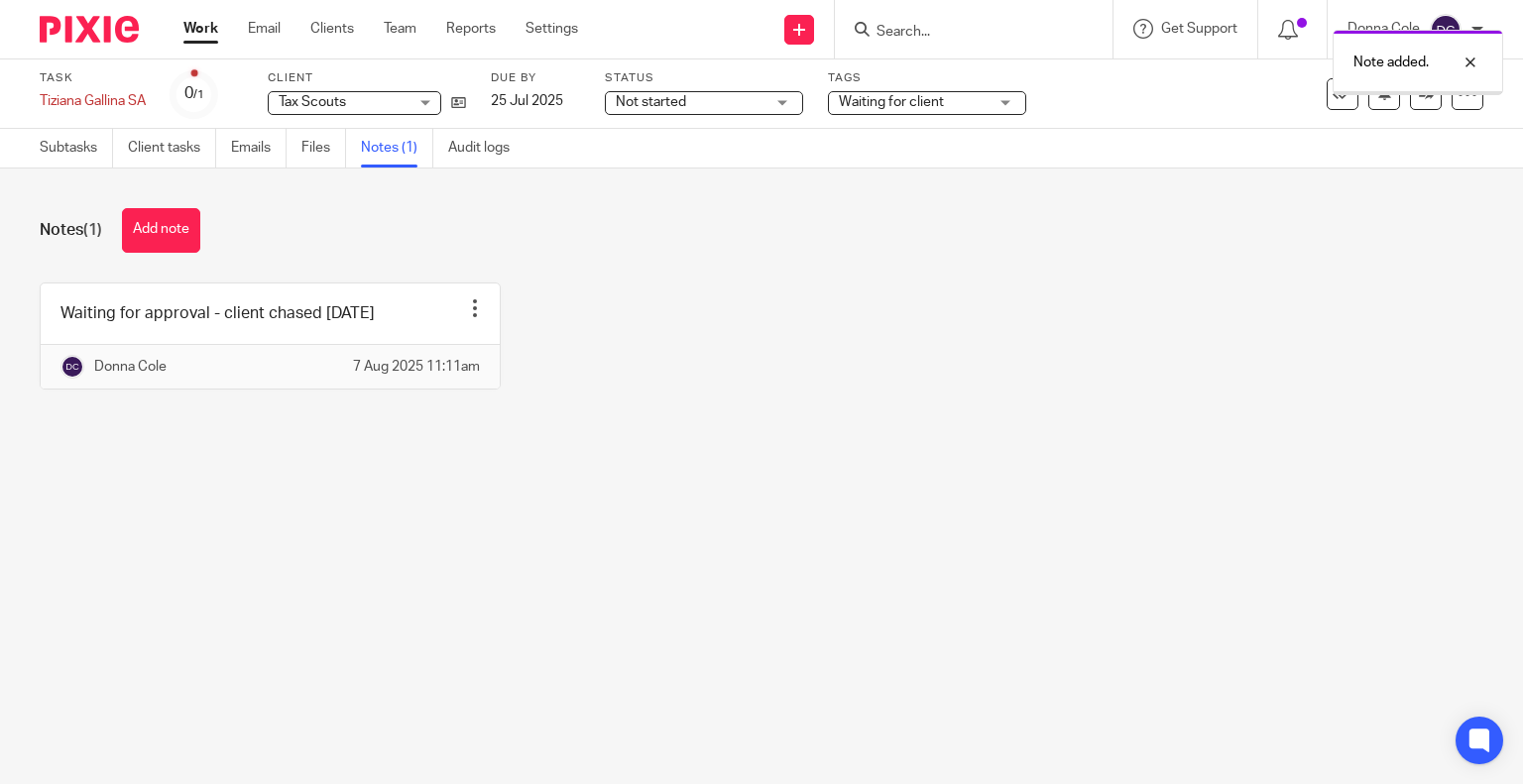scroll, scrollTop: 0, scrollLeft: 0, axis: both 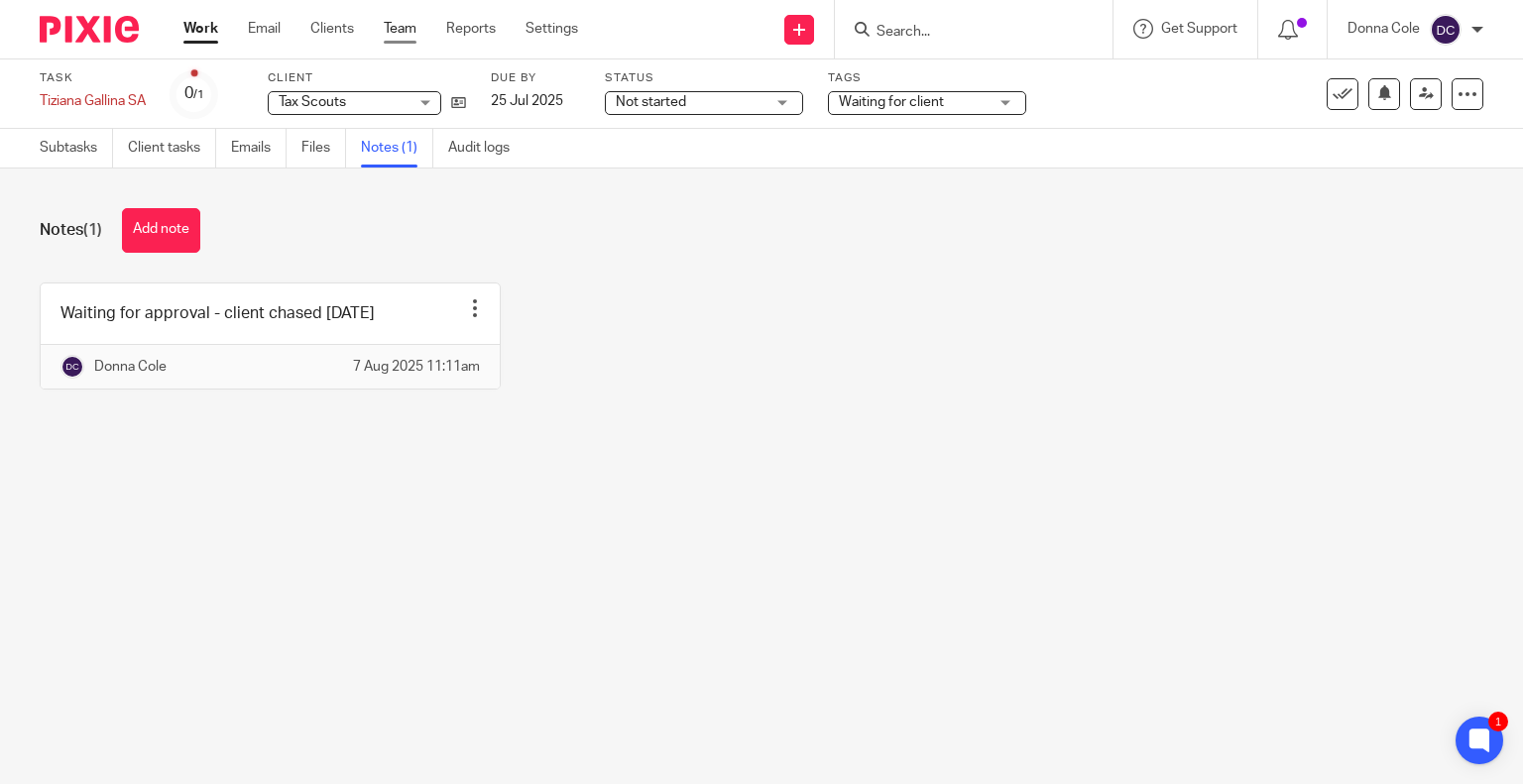 click on "Team" at bounding box center [400, 29] 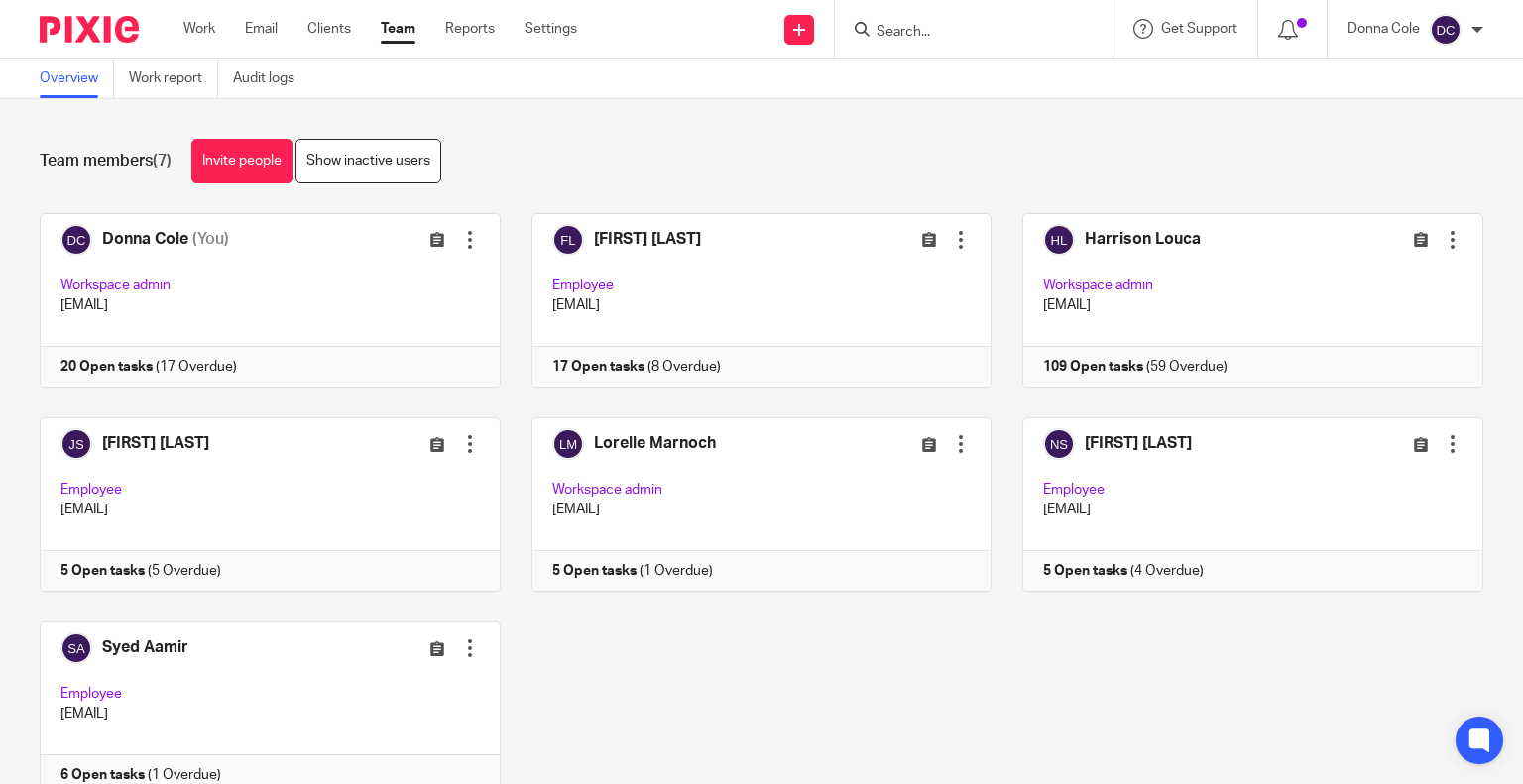 scroll, scrollTop: 0, scrollLeft: 0, axis: both 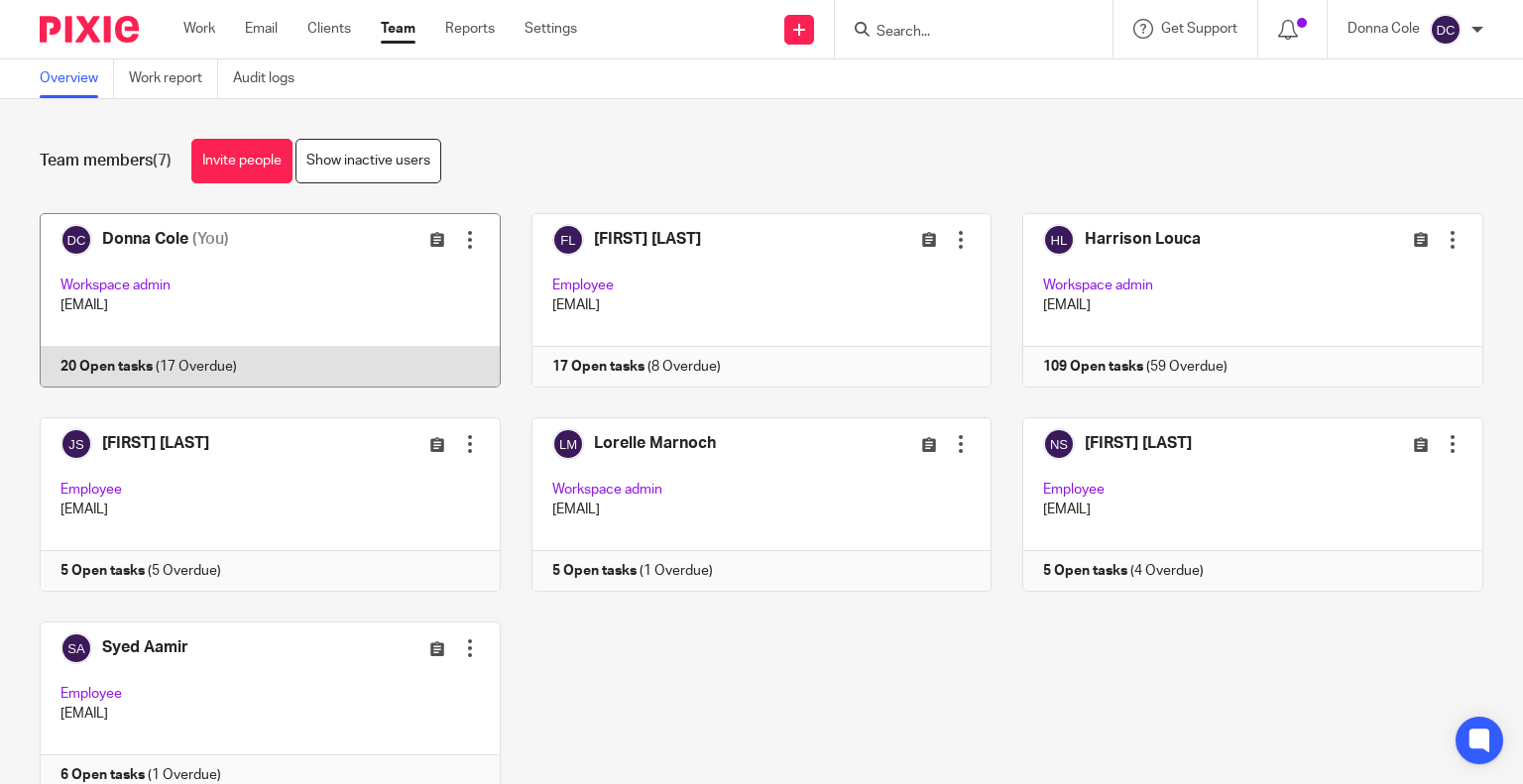 click at bounding box center (255, 300) 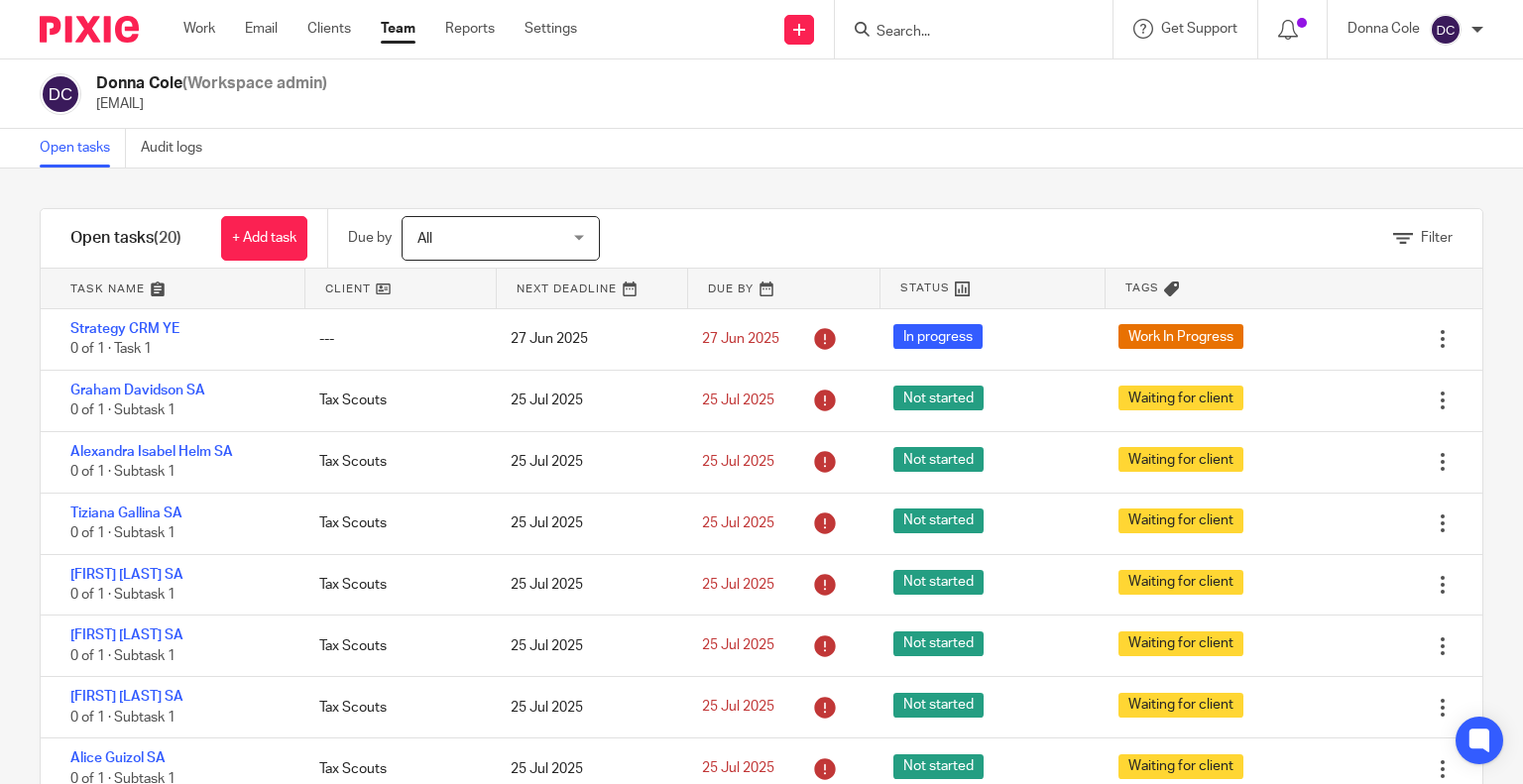 scroll, scrollTop: 0, scrollLeft: 0, axis: both 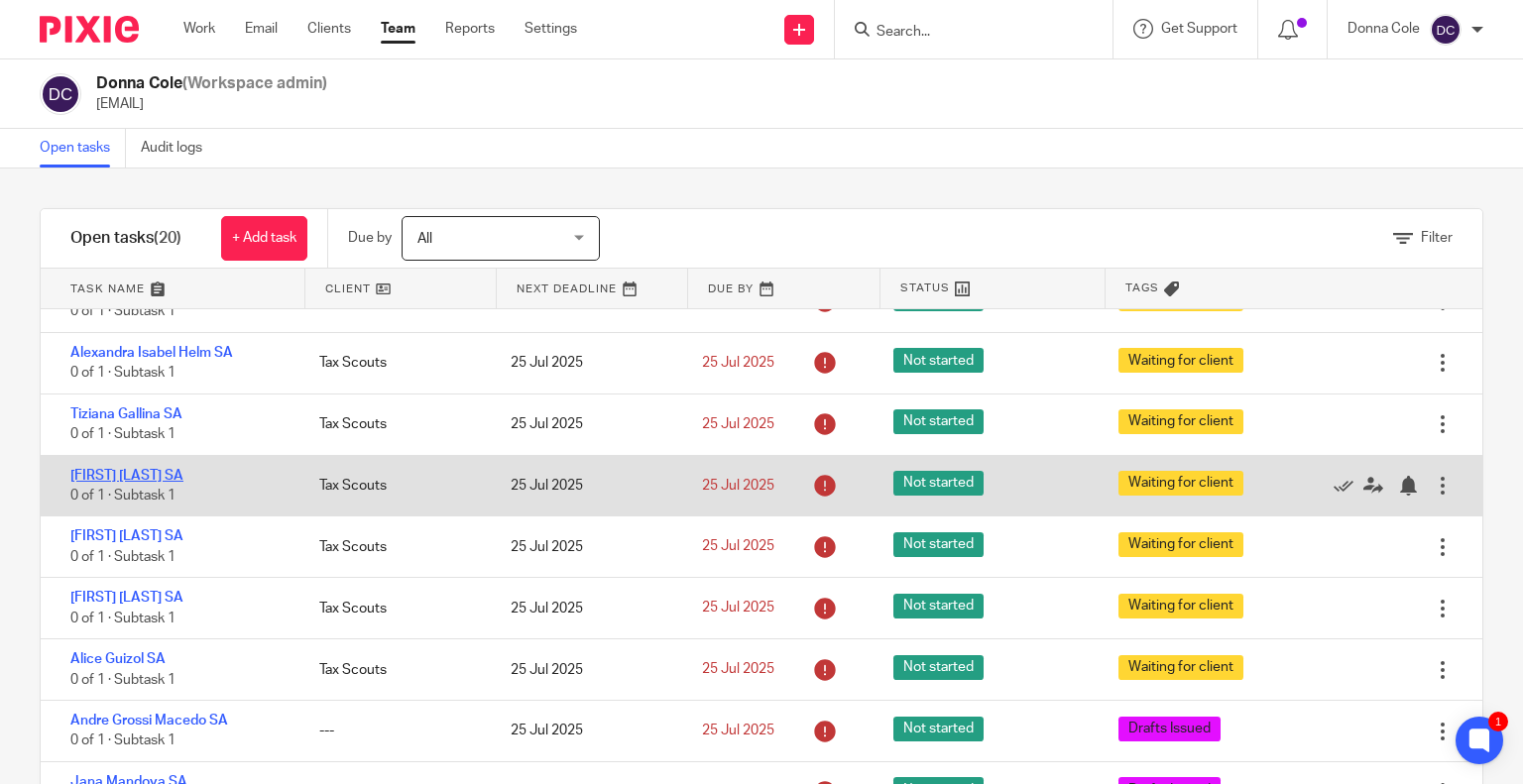 click on "[FIRST] [LAST] SA" at bounding box center [127, 476] 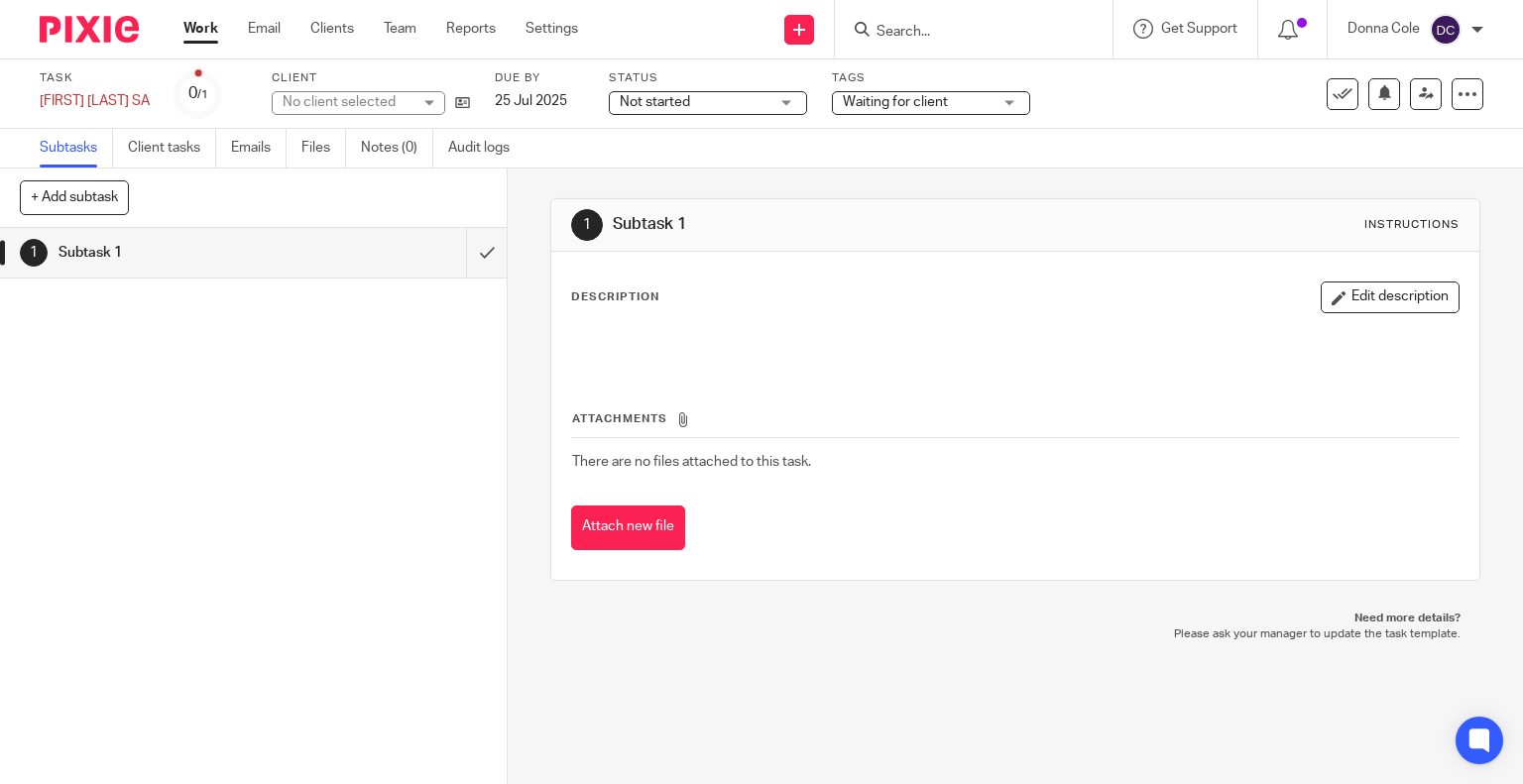 scroll, scrollTop: 0, scrollLeft: 0, axis: both 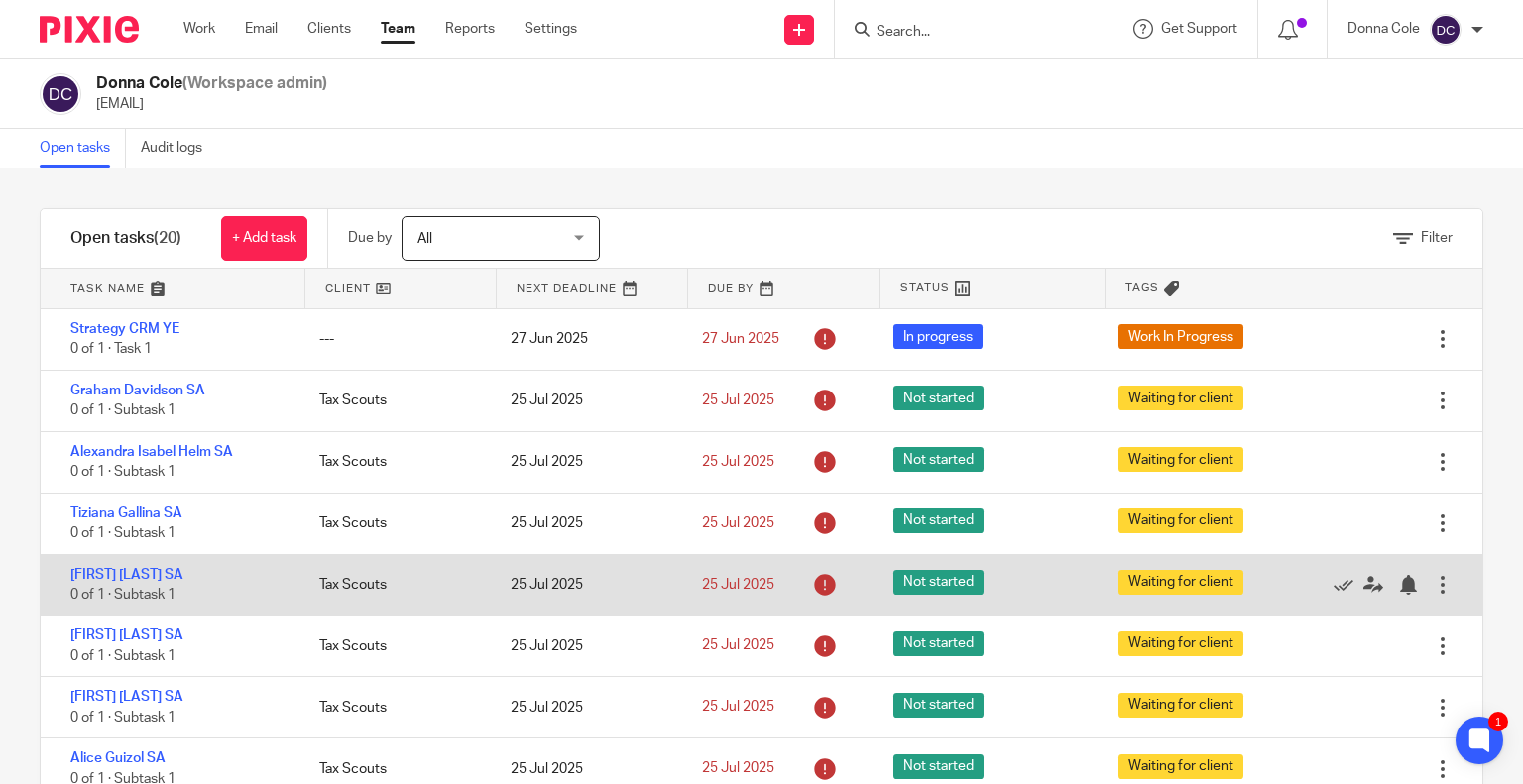 click at bounding box center (1443, 585) 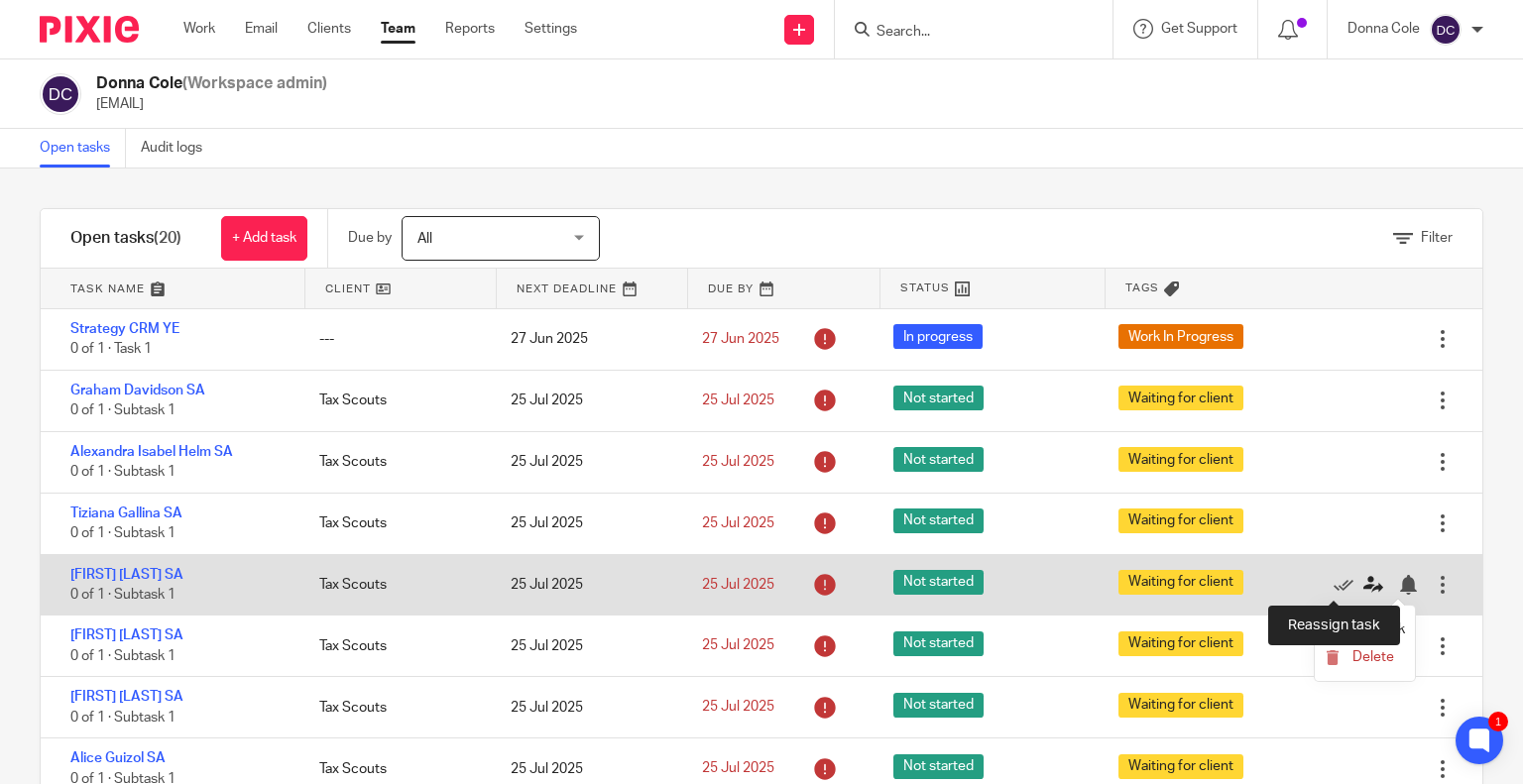 click 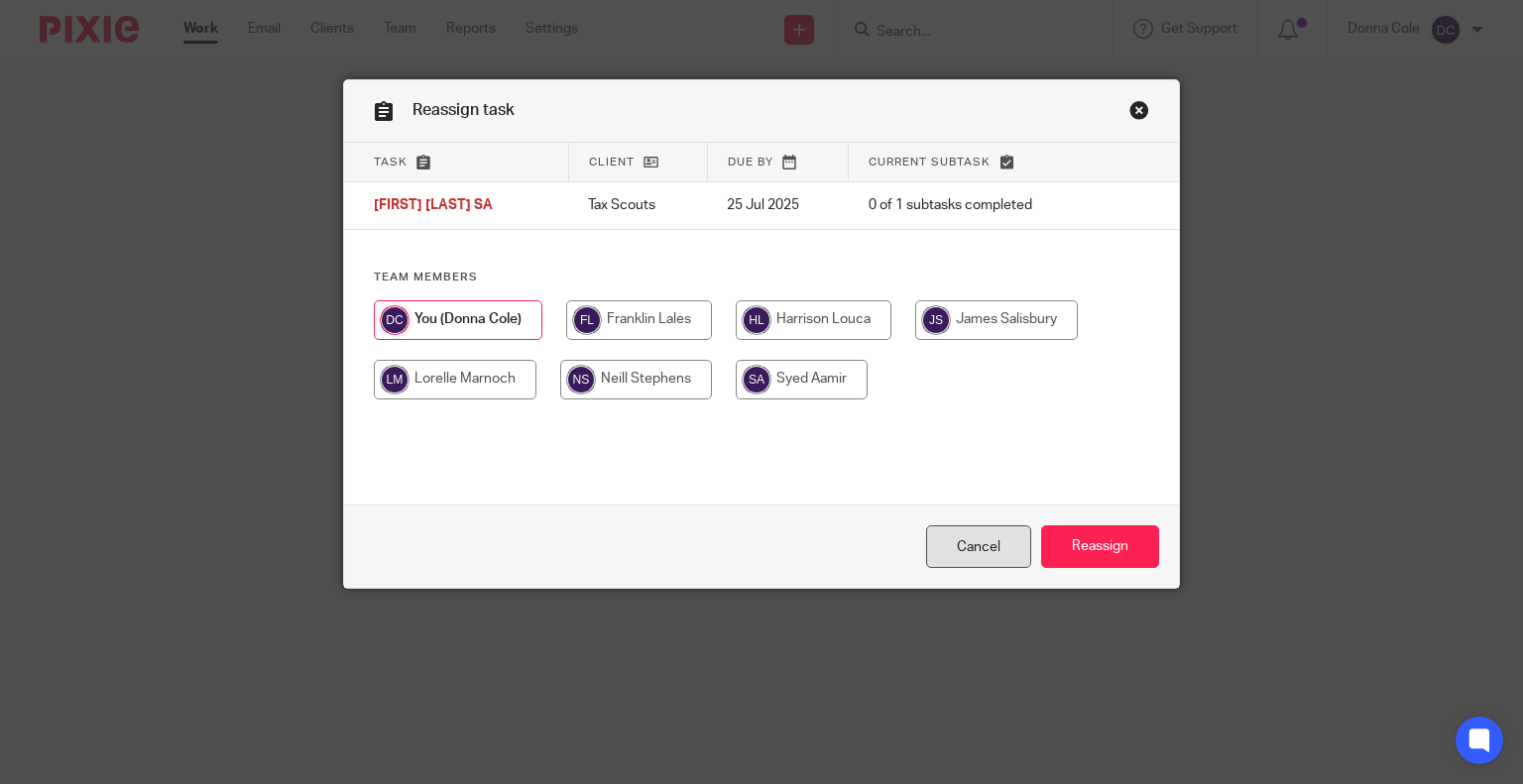 scroll, scrollTop: 0, scrollLeft: 0, axis: both 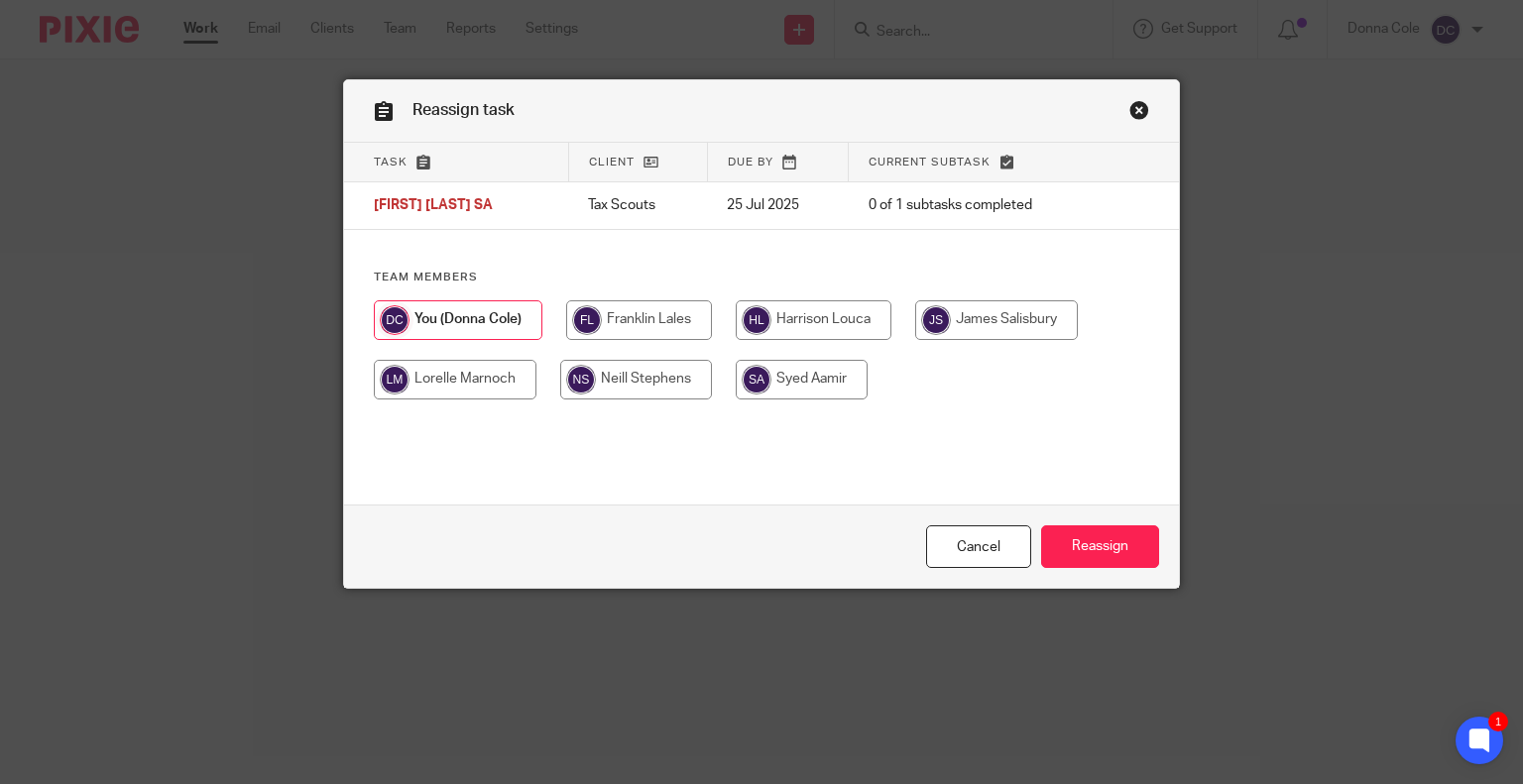 click at bounding box center [639, 320] 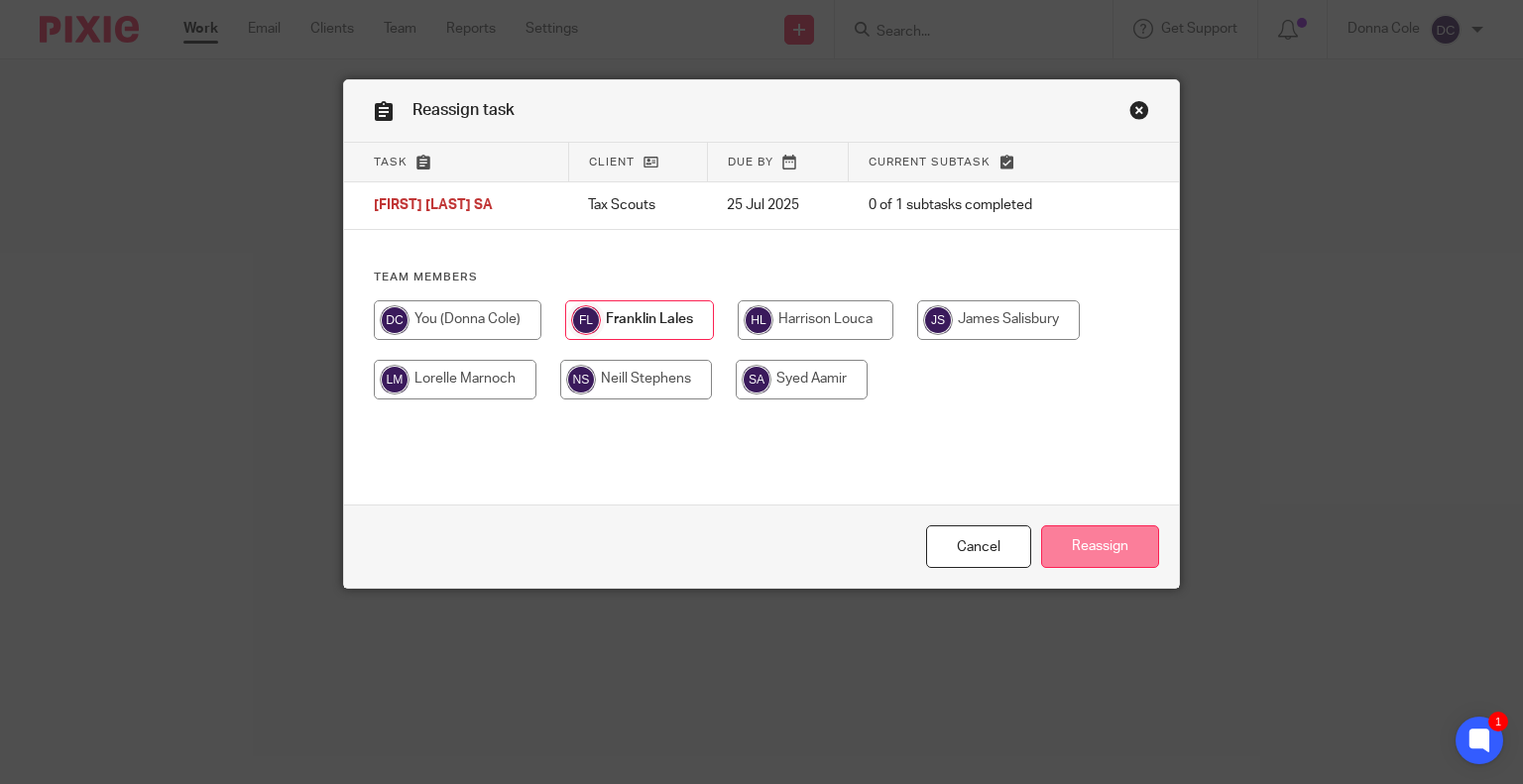 click on "Reassign" at bounding box center [1100, 546] 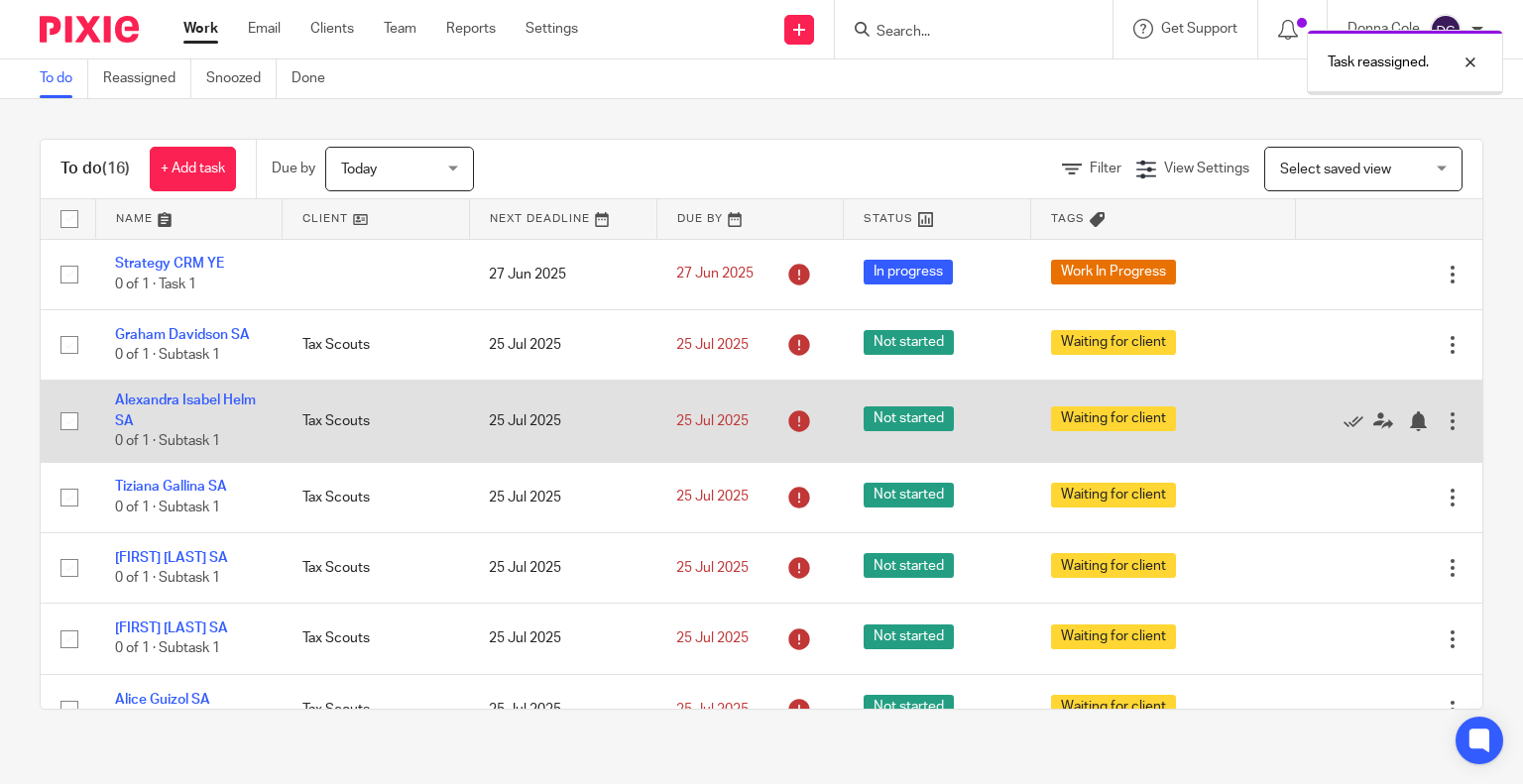 scroll, scrollTop: 0, scrollLeft: 0, axis: both 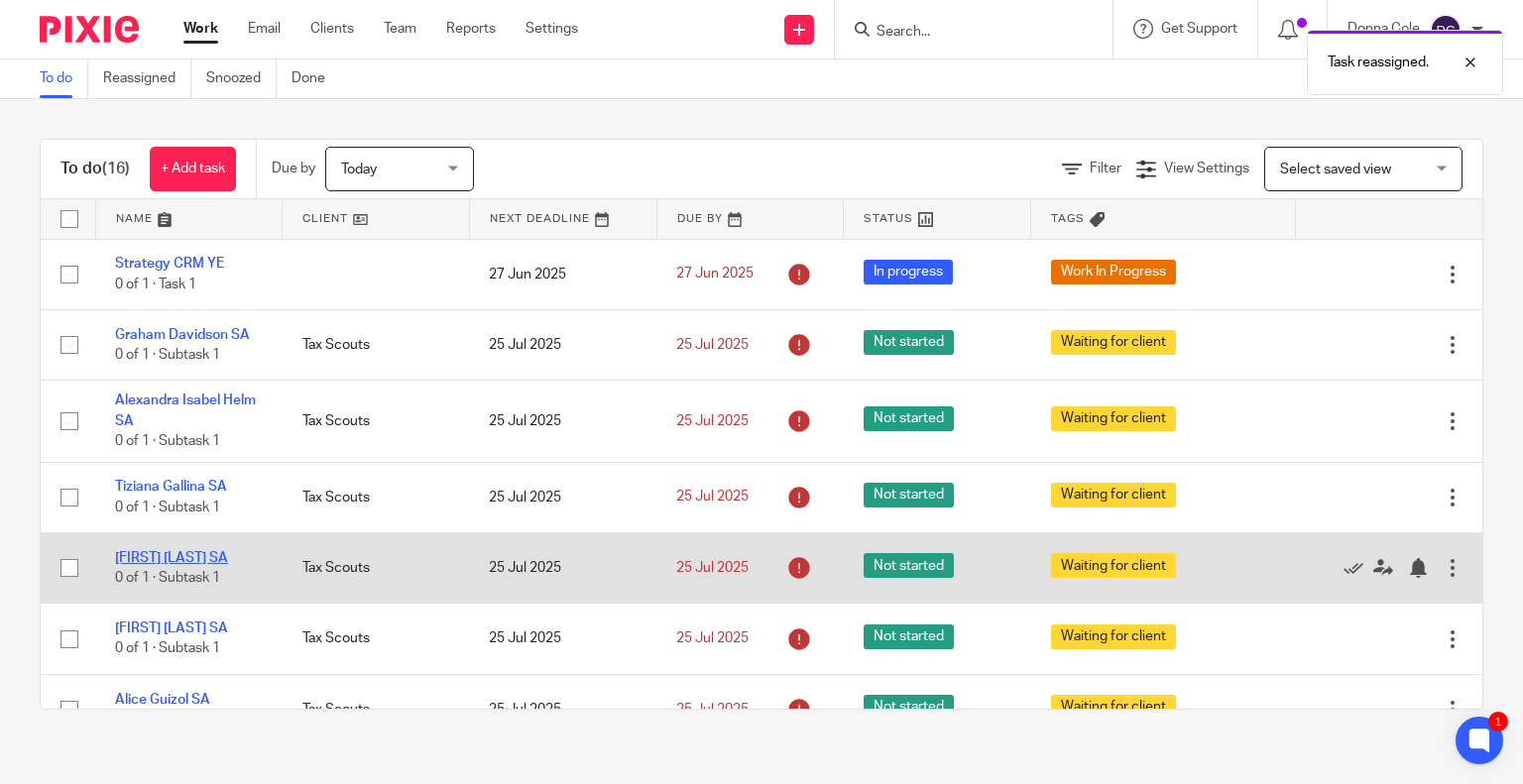 click on "Fazeel Abdullah SA" at bounding box center [172, 558] 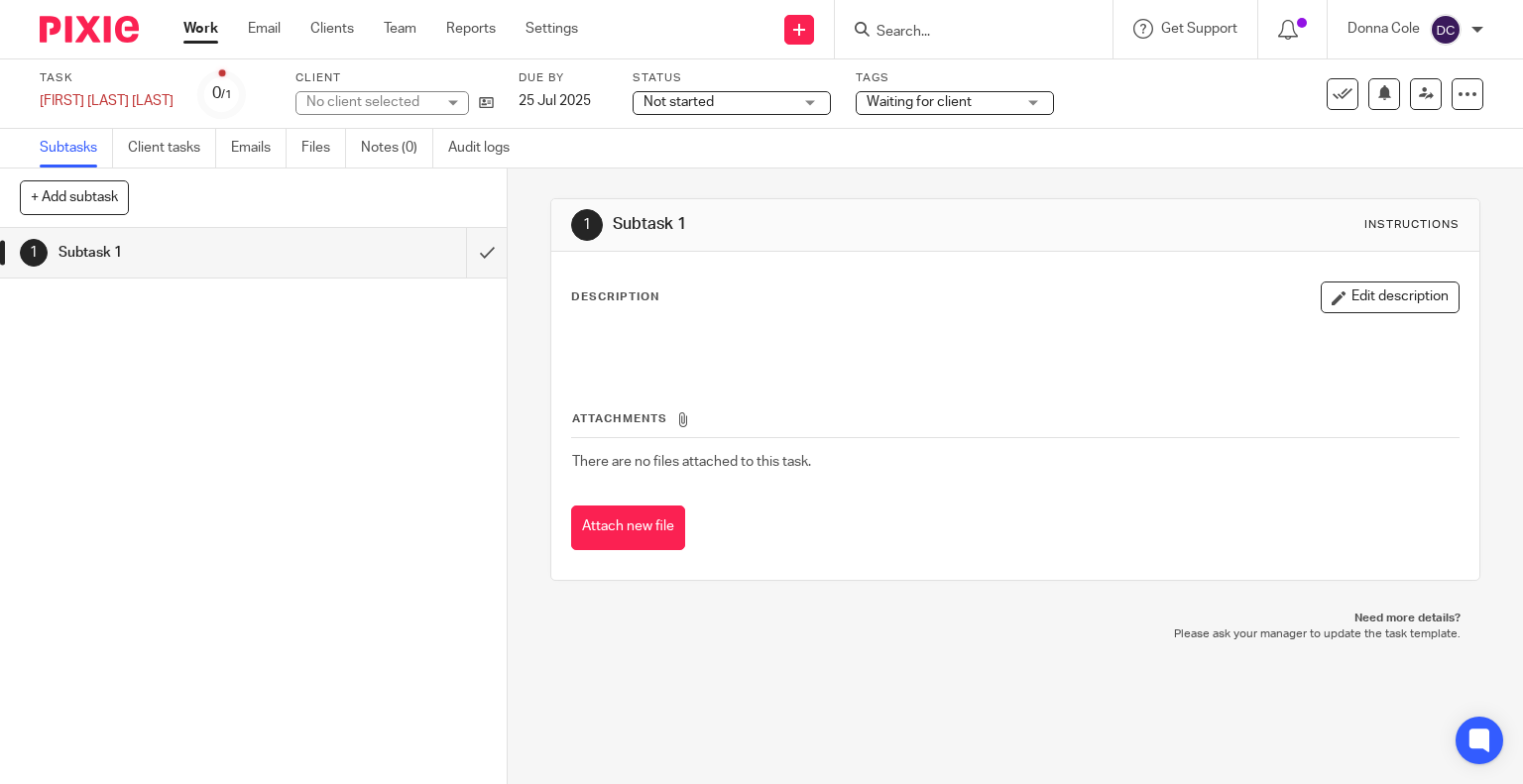 scroll, scrollTop: 0, scrollLeft: 0, axis: both 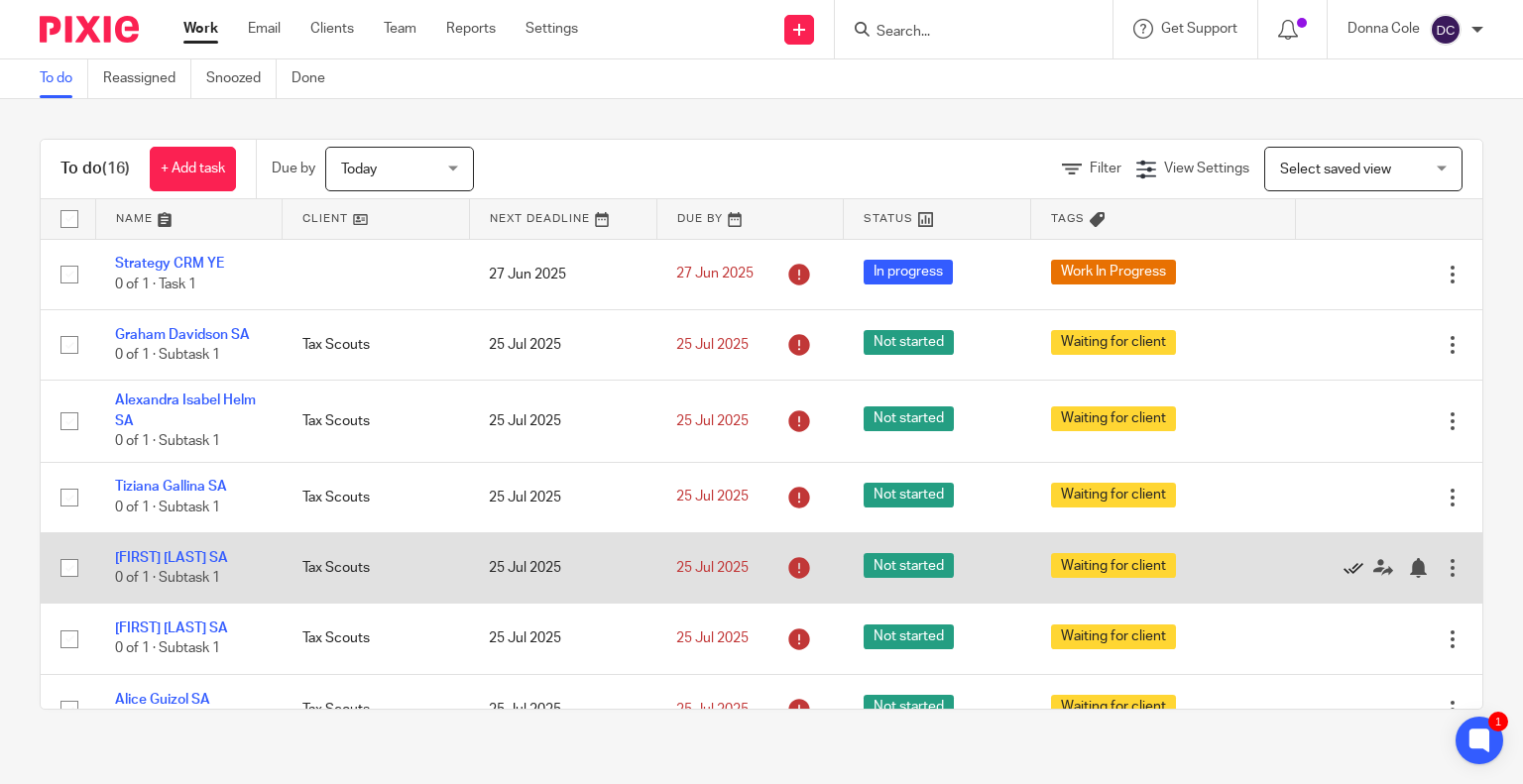 click at bounding box center [1353, 568] 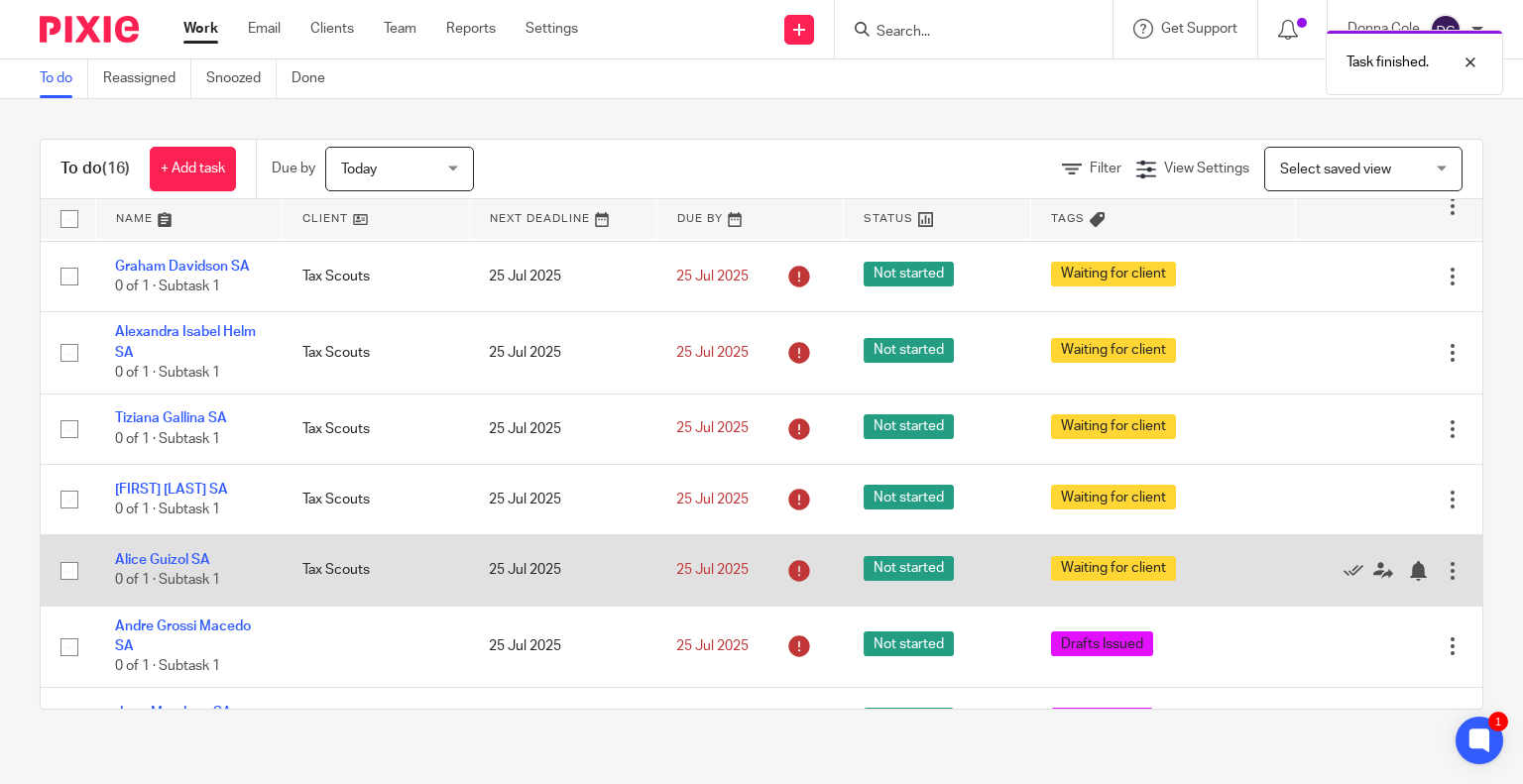 scroll, scrollTop: 99, scrollLeft: 0, axis: vertical 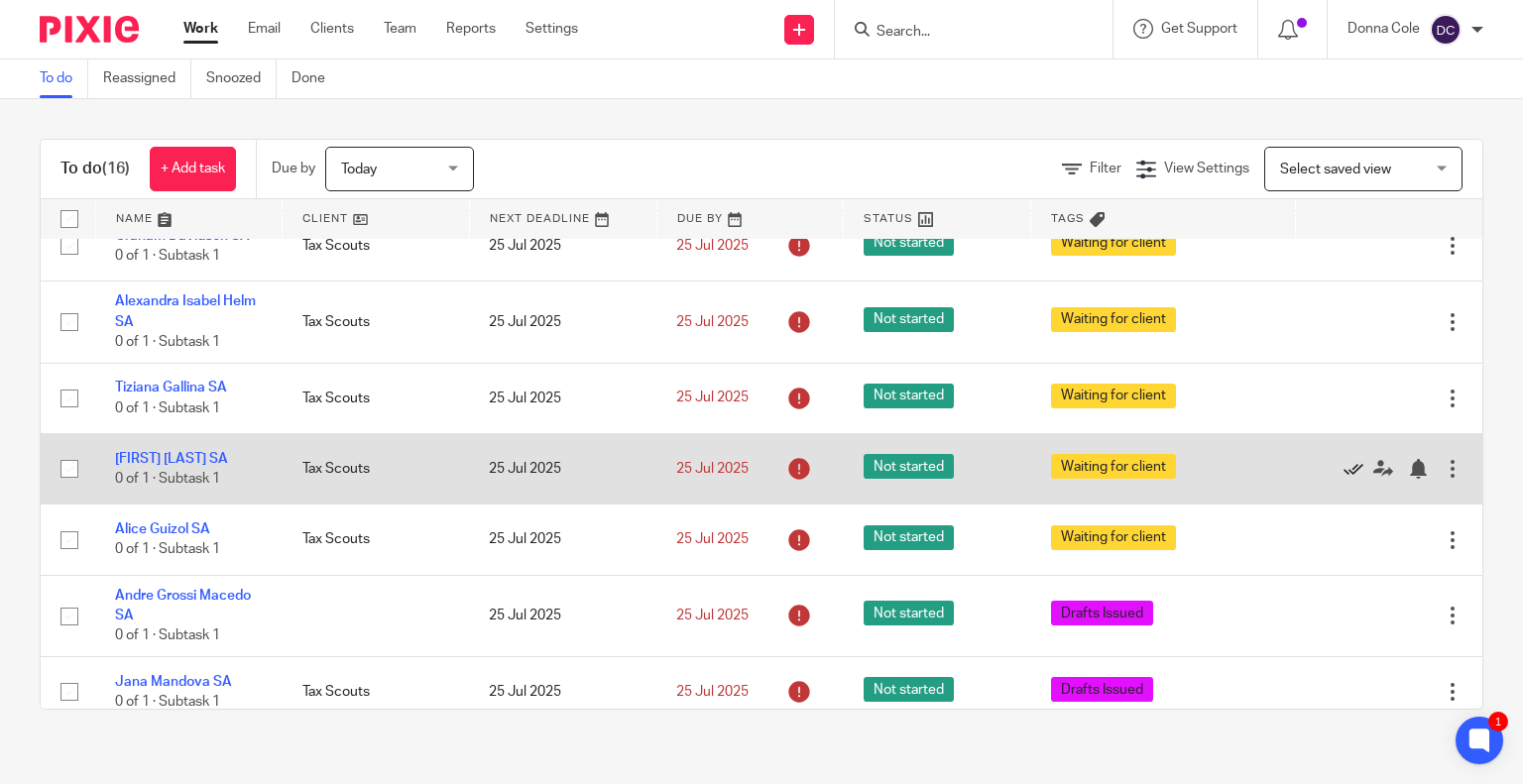 click at bounding box center [1353, 469] 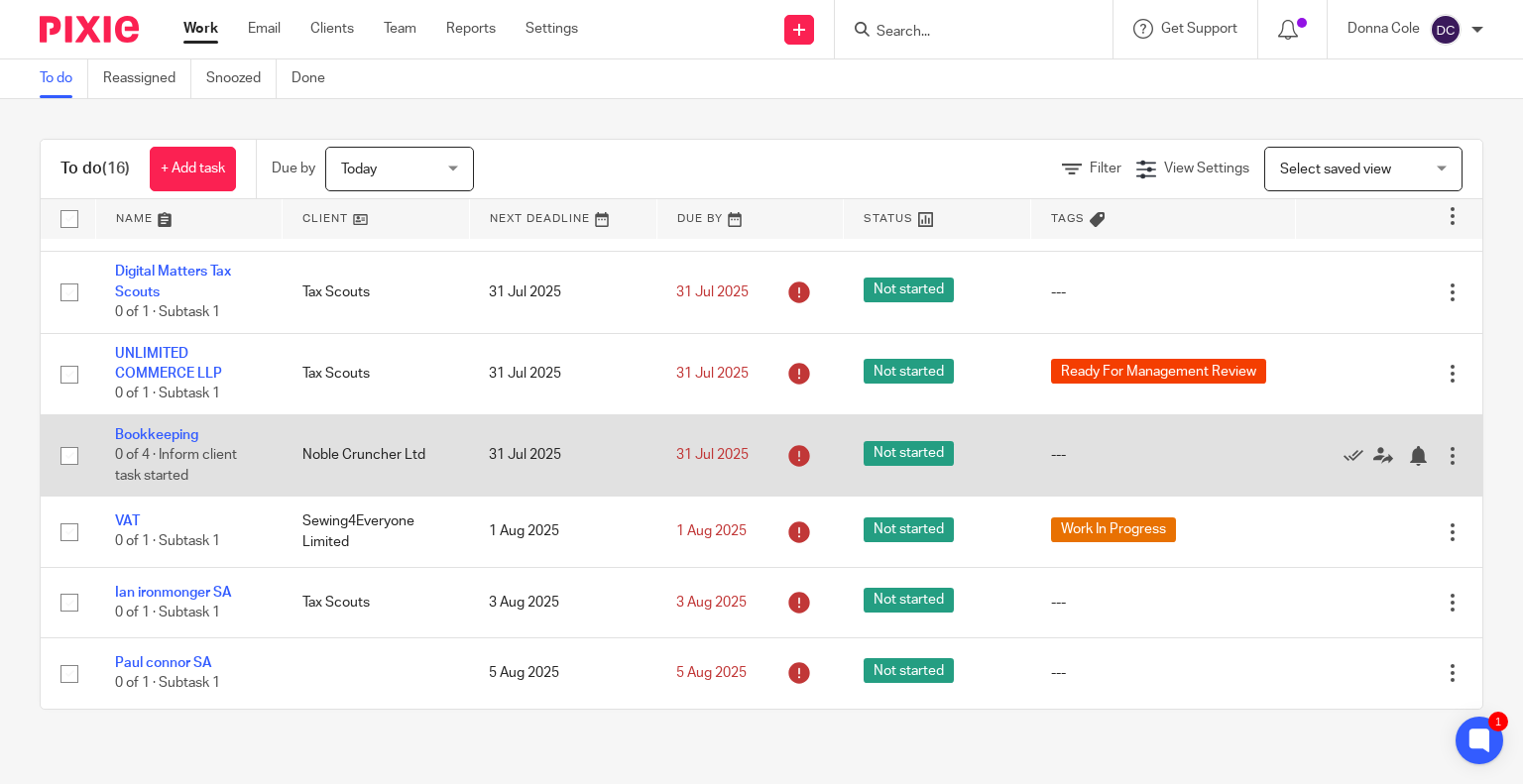 scroll, scrollTop: 577, scrollLeft: 0, axis: vertical 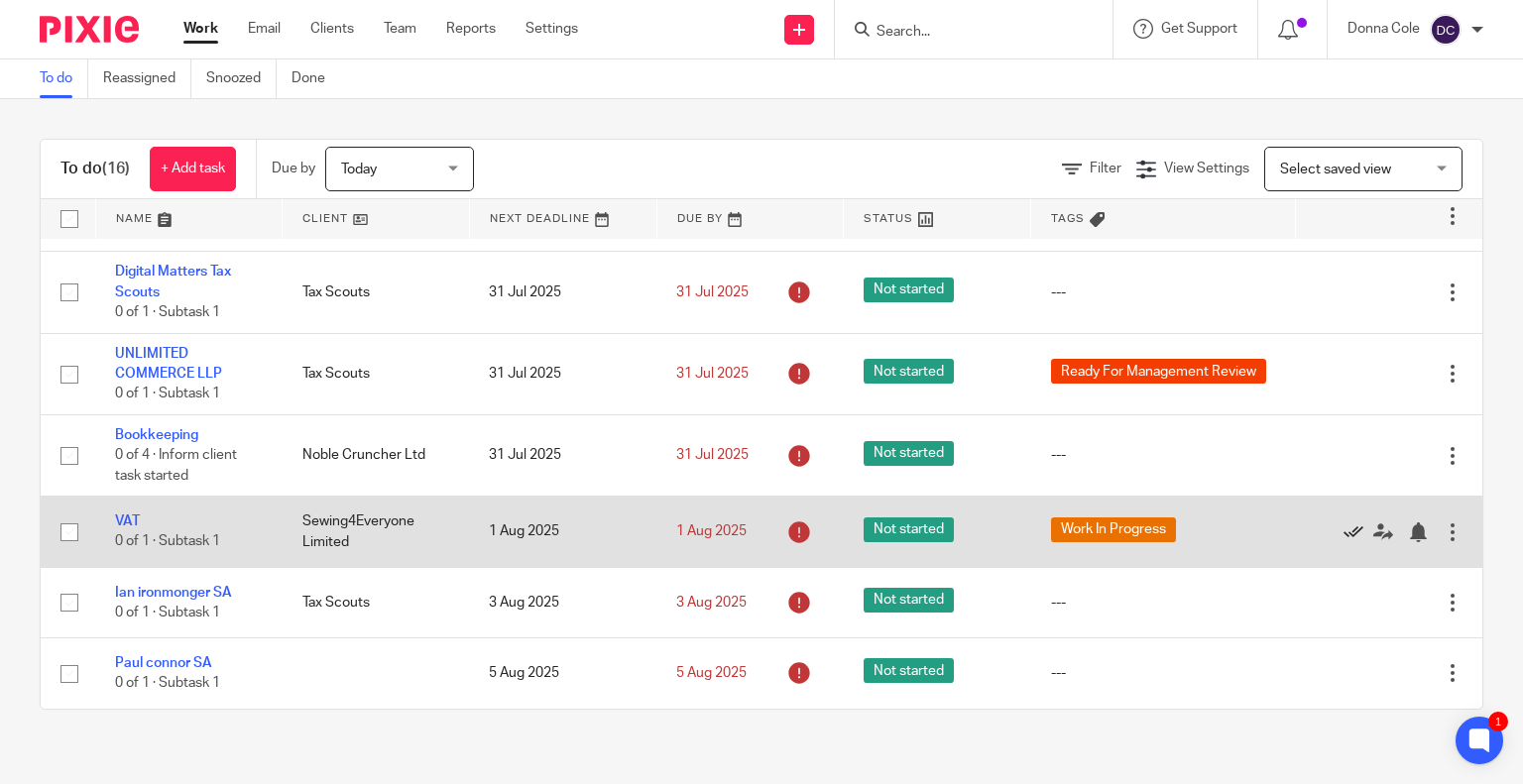 click at bounding box center (1353, 532) 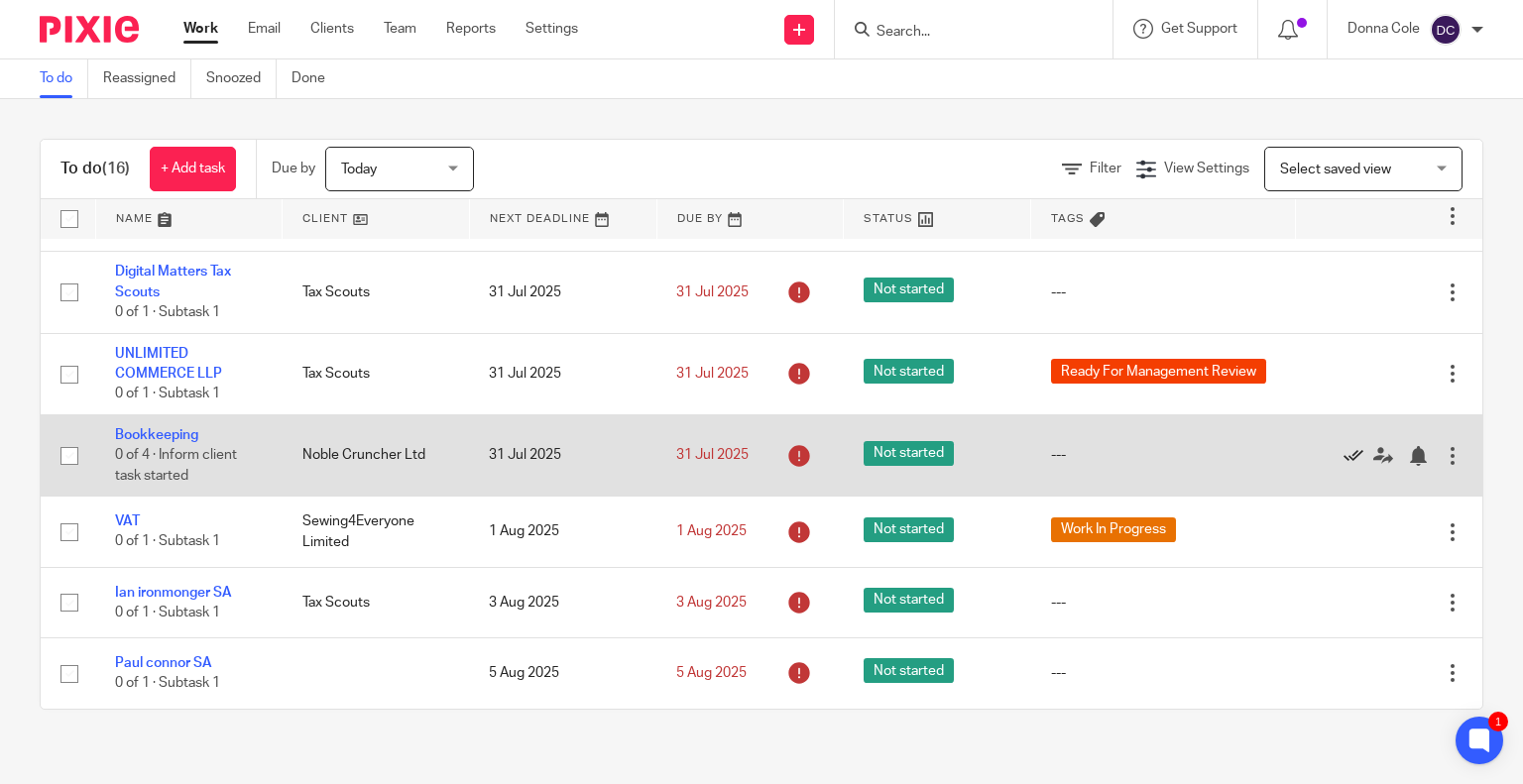 scroll, scrollTop: 506, scrollLeft: 0, axis: vertical 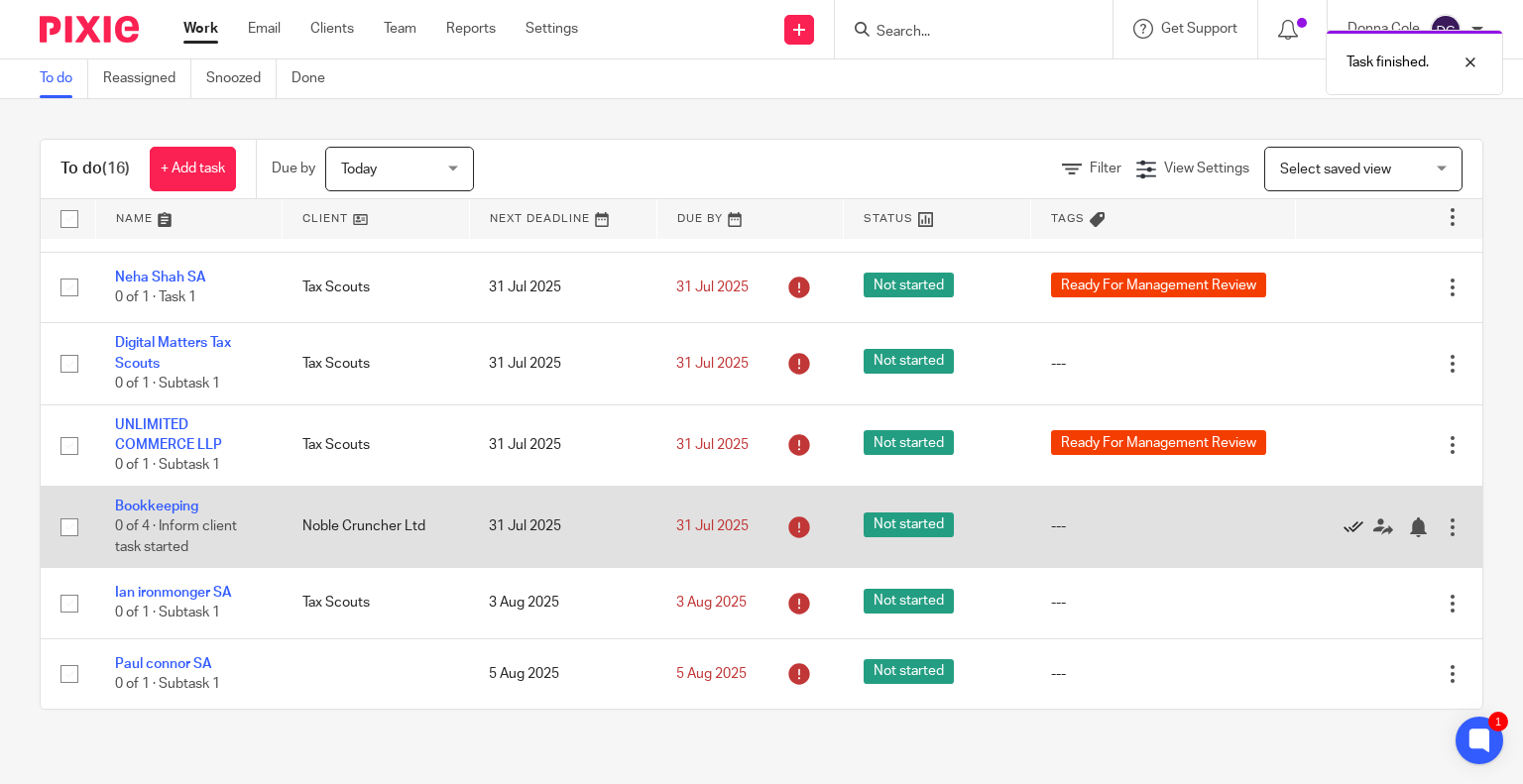 click at bounding box center [1358, 526] 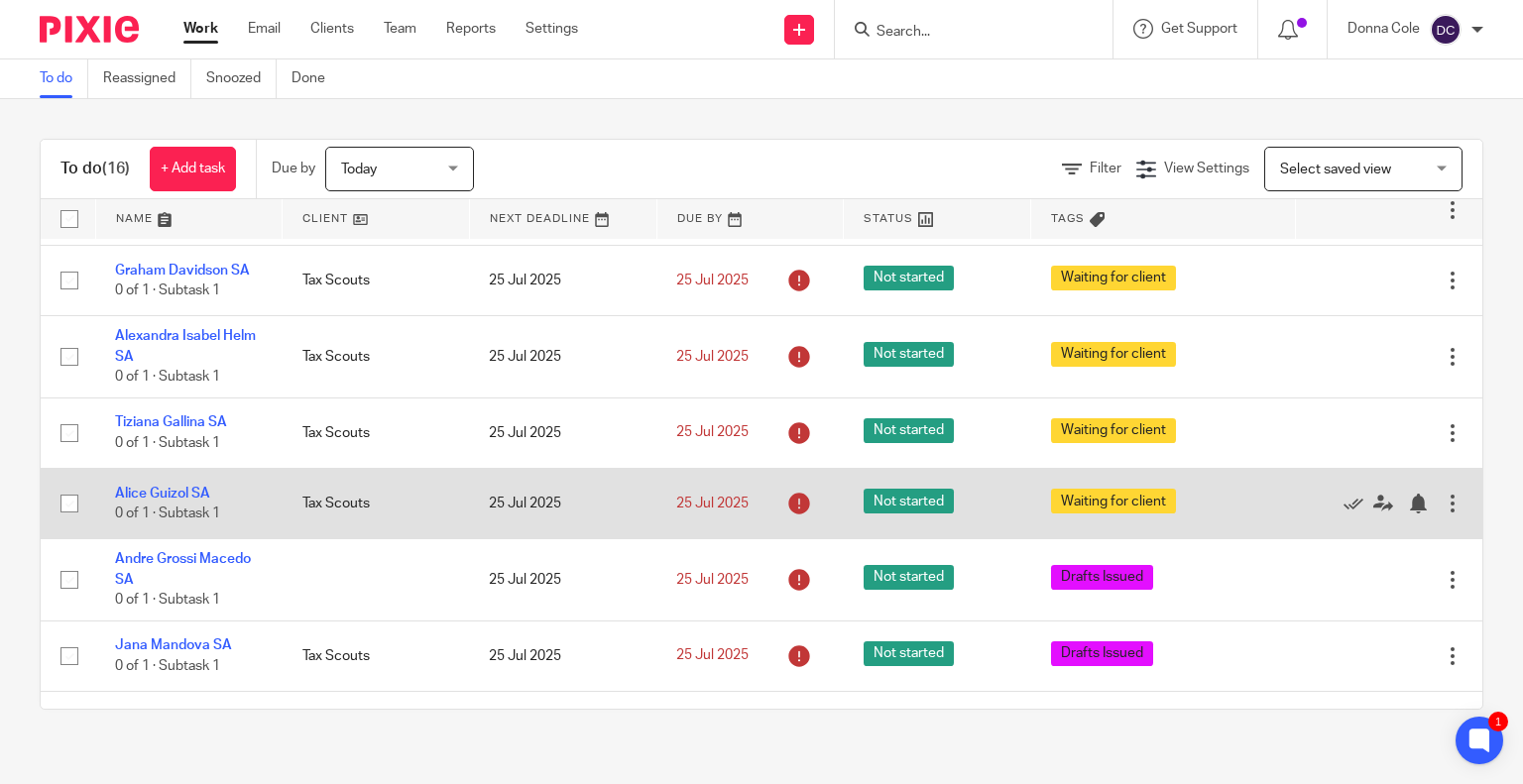 scroll, scrollTop: 99, scrollLeft: 0, axis: vertical 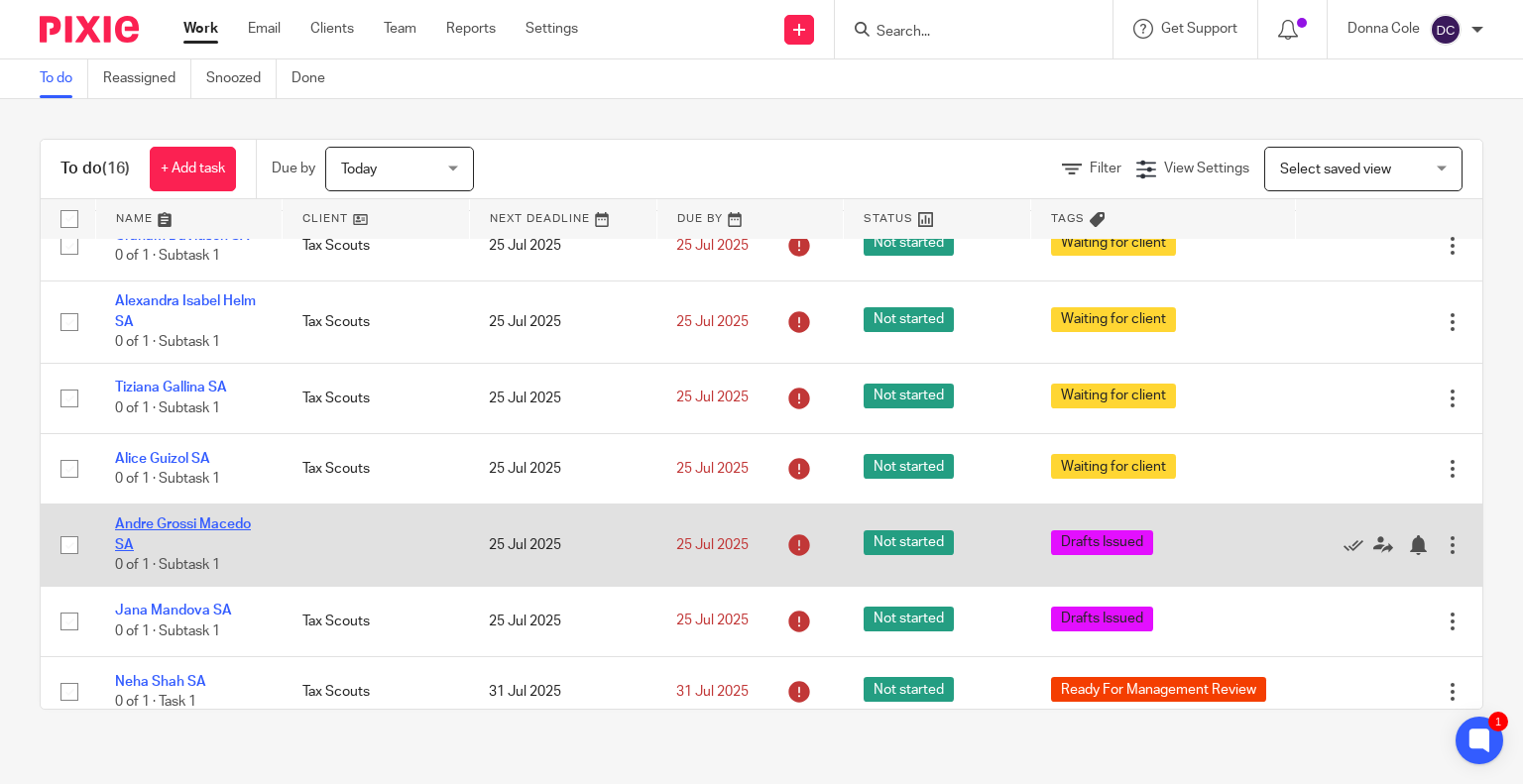 click on "Andre Grossi Macedo SA" at bounding box center (182, 534) 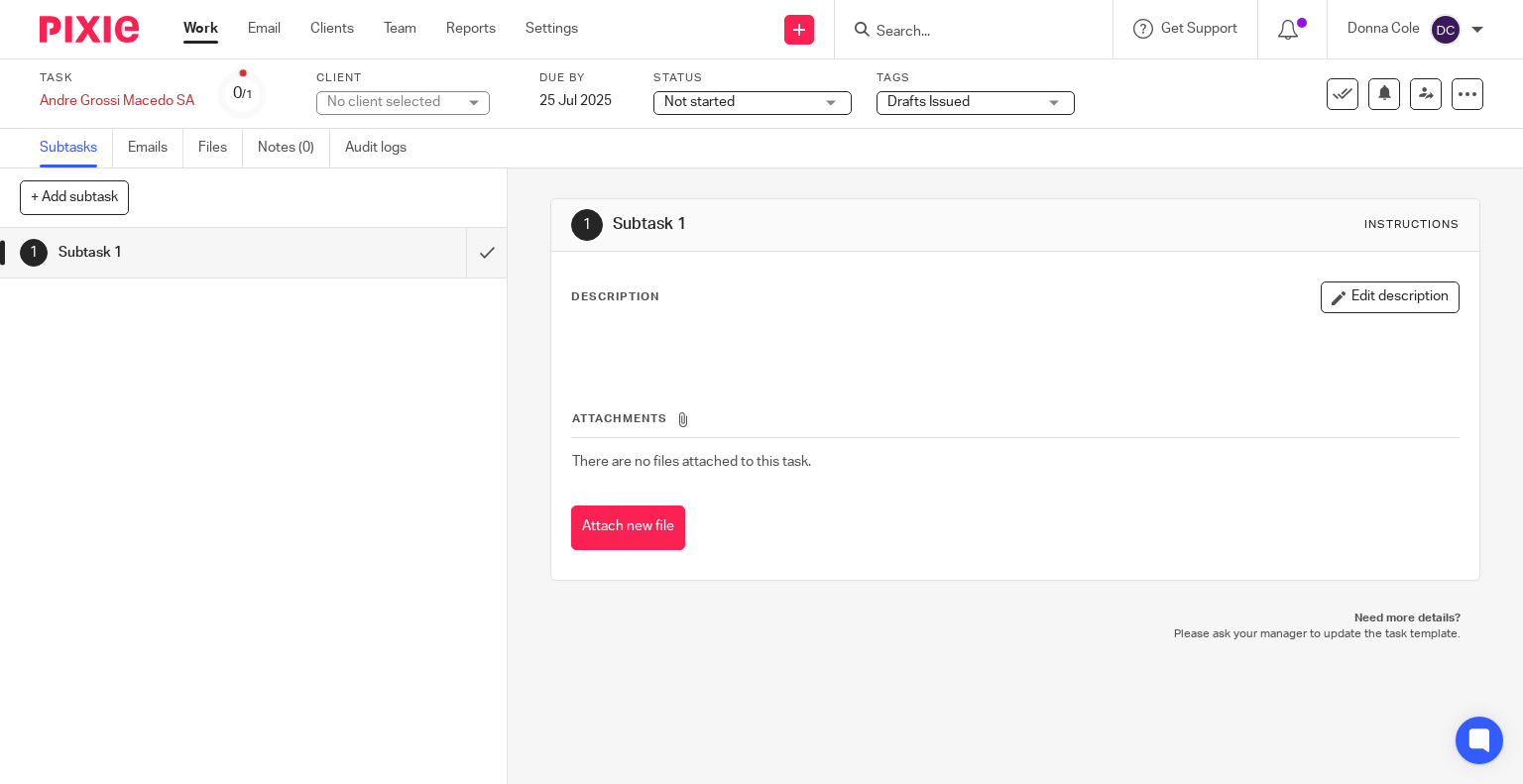 scroll, scrollTop: 0, scrollLeft: 0, axis: both 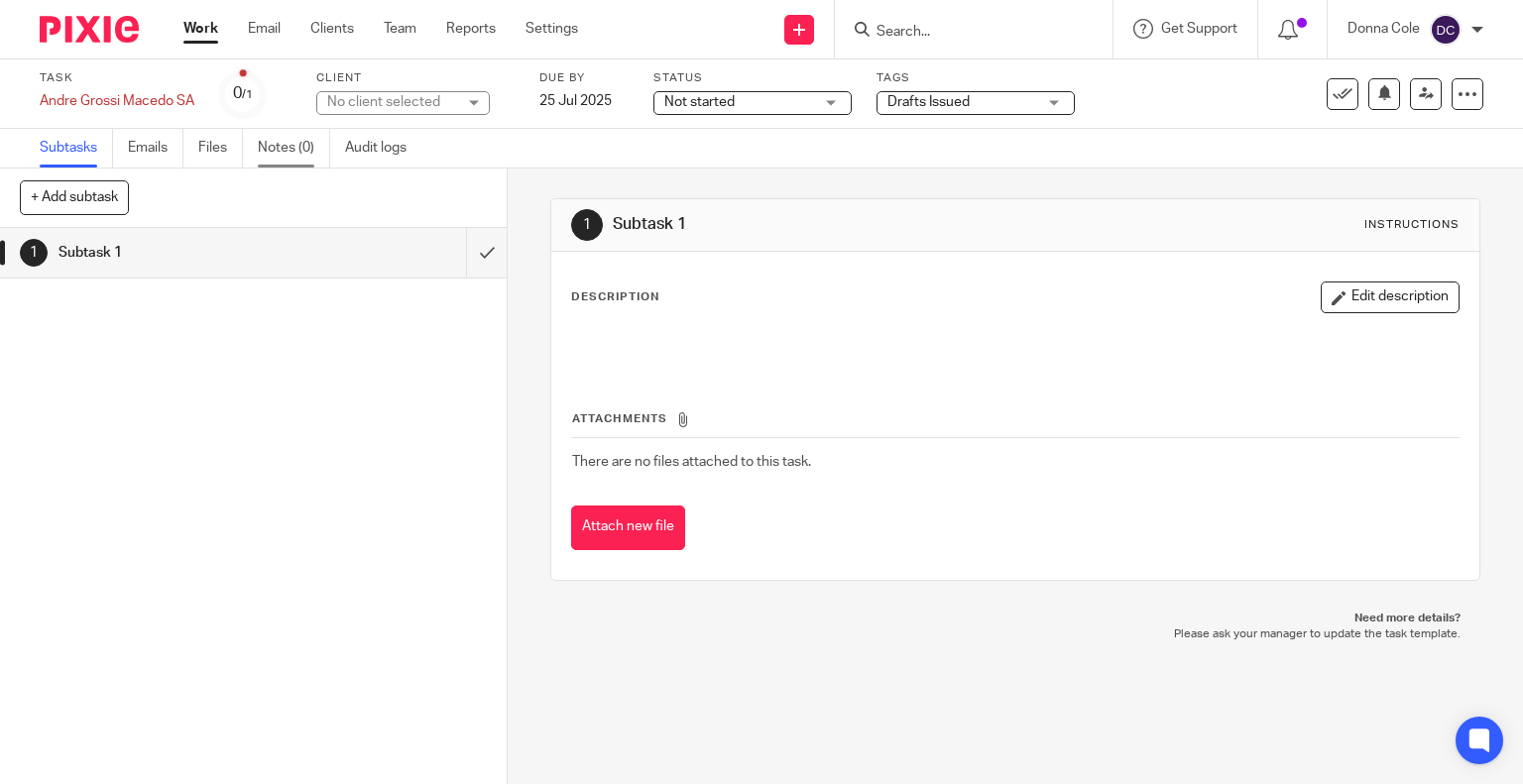 click on "Notes (0)" at bounding box center [293, 148] 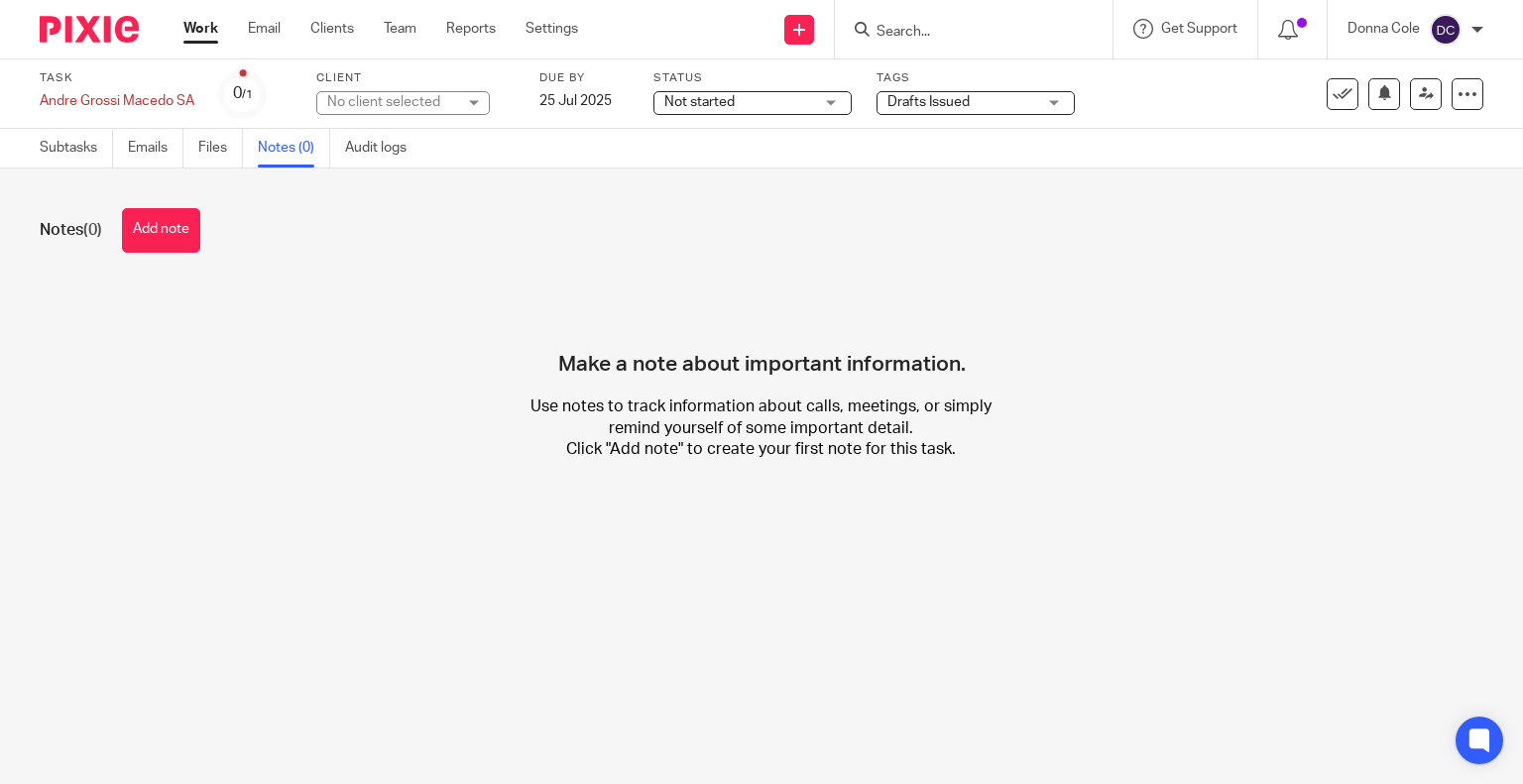 scroll, scrollTop: 0, scrollLeft: 0, axis: both 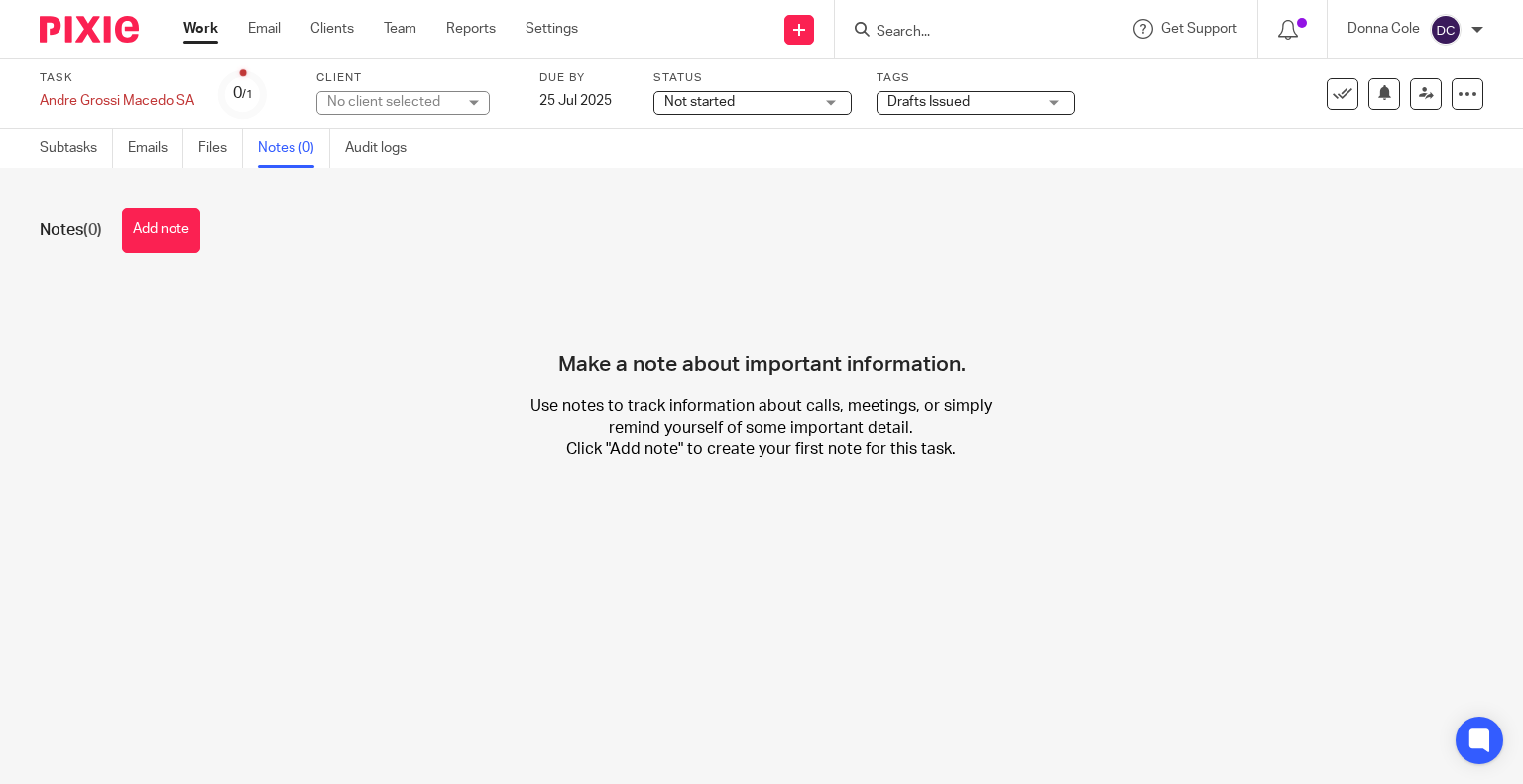 click on "Add note" at bounding box center (161, 230) 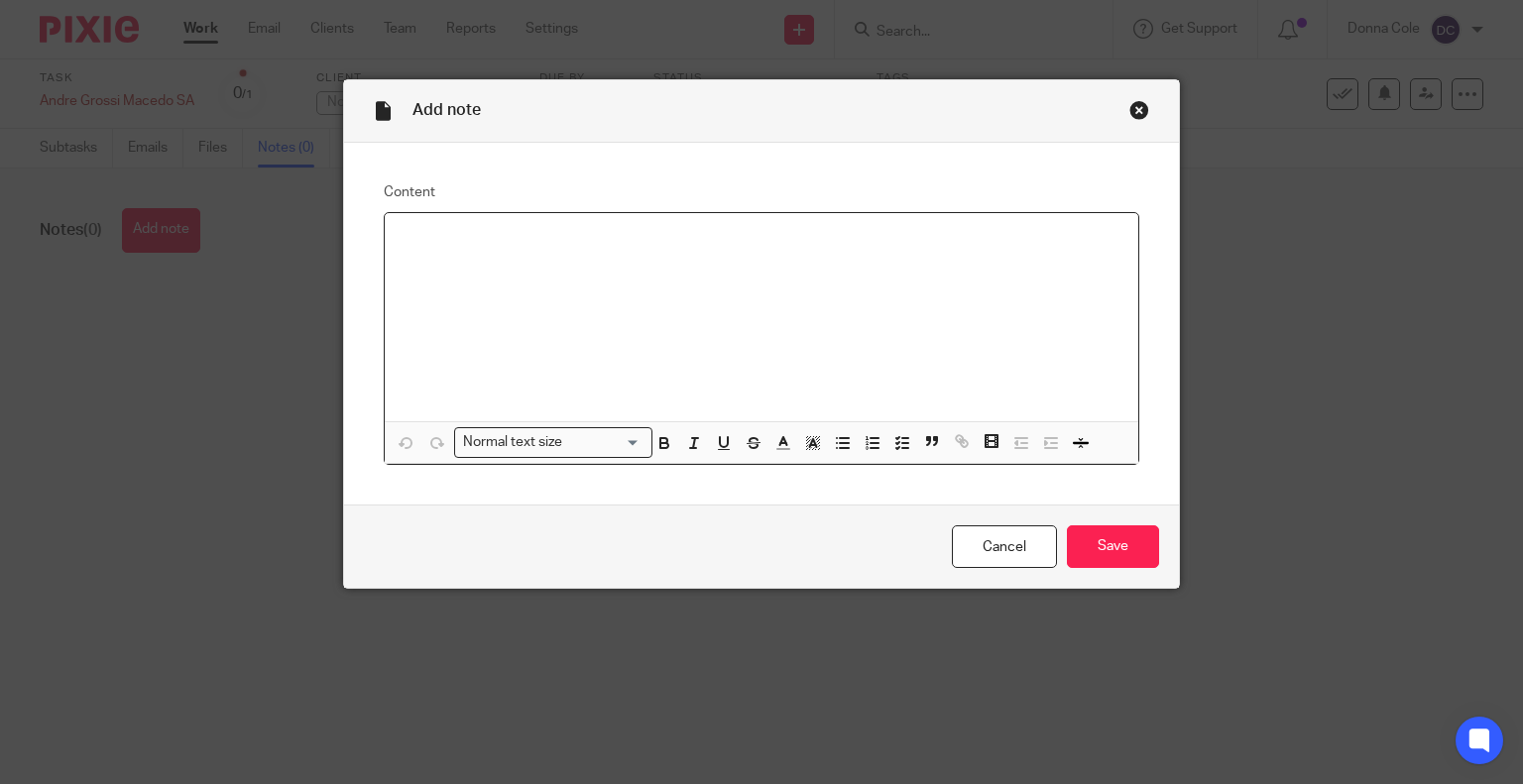 click at bounding box center [762, 317] 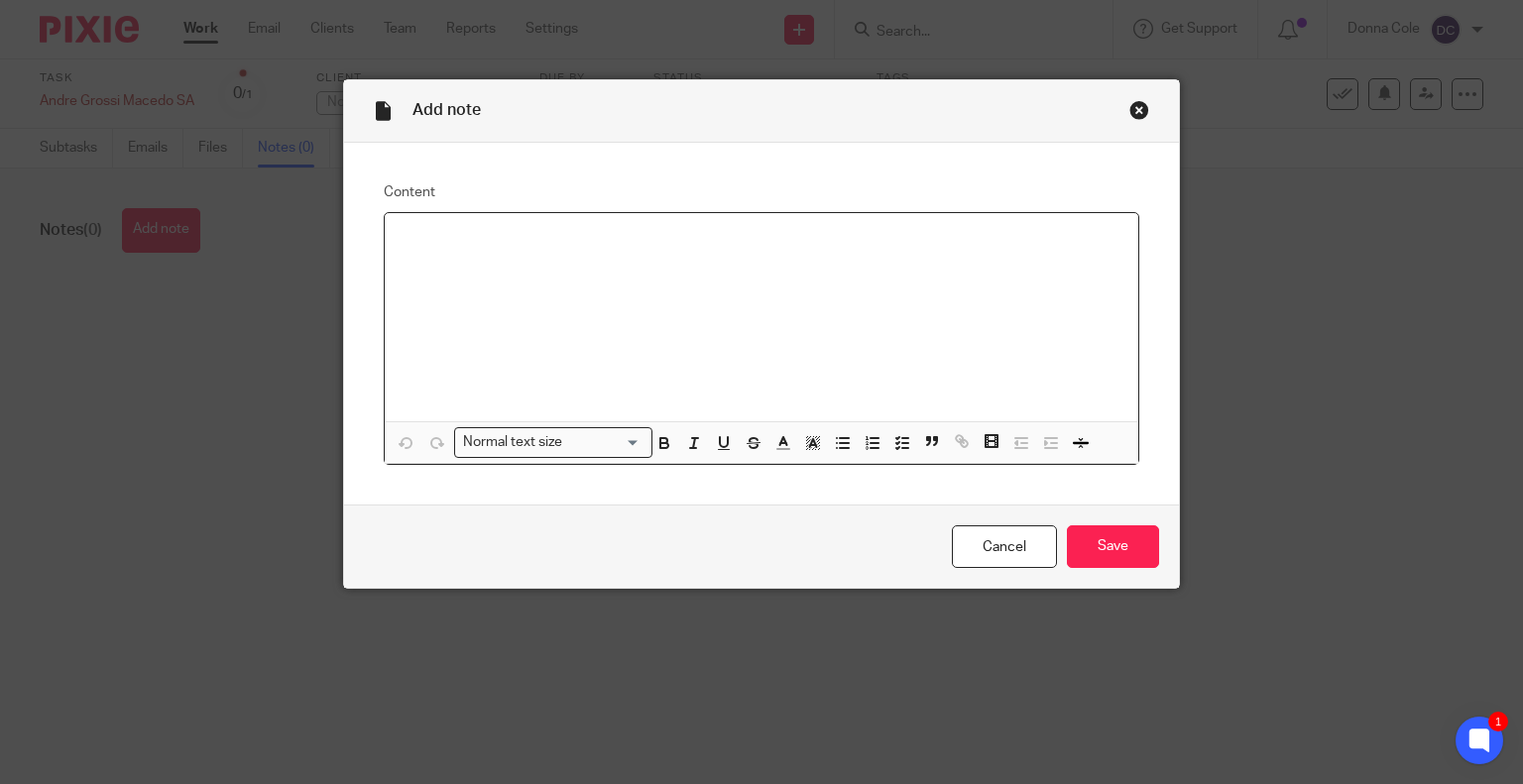 type 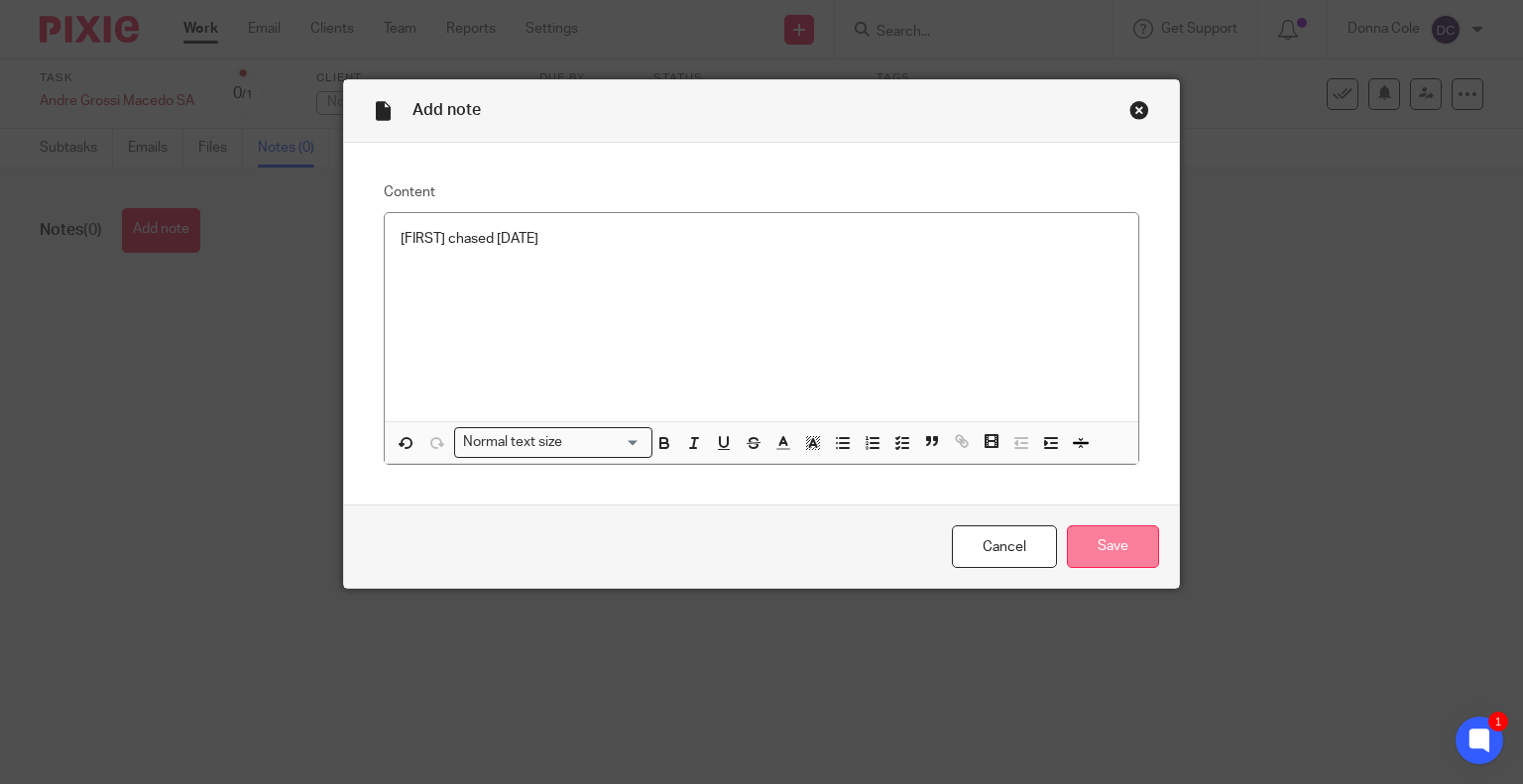 click on "Save" at bounding box center [1113, 546] 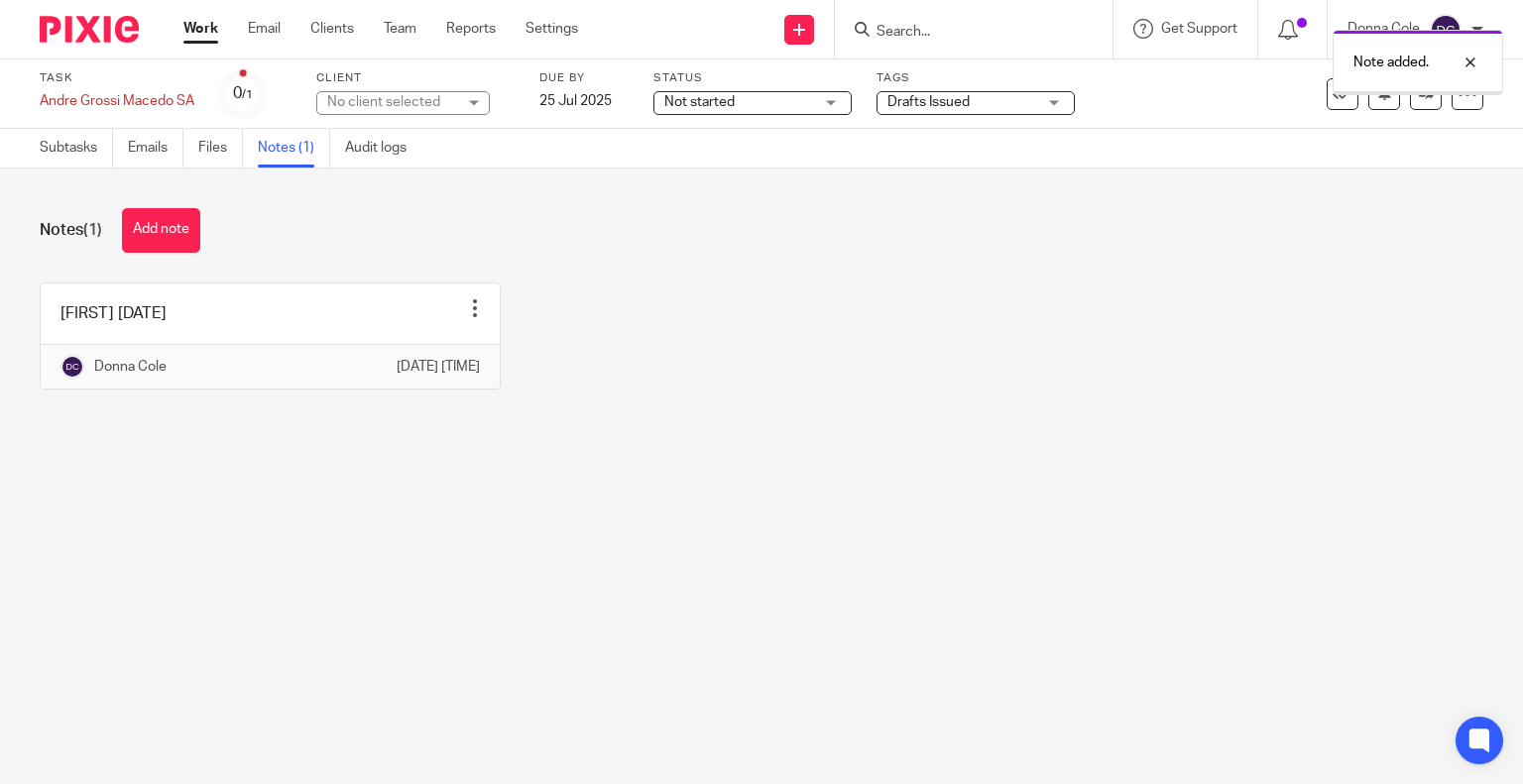 scroll, scrollTop: 0, scrollLeft: 0, axis: both 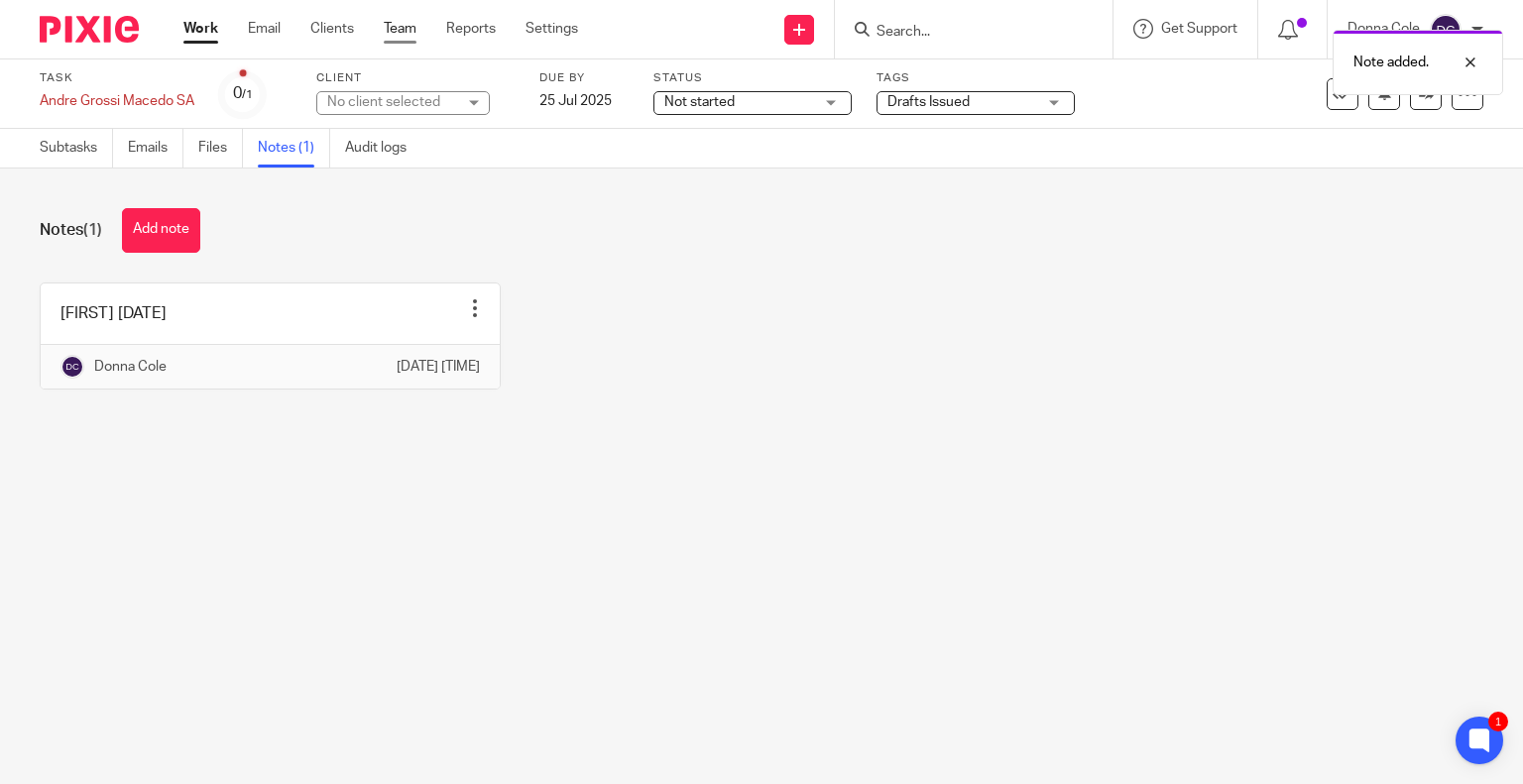 click on "Team" at bounding box center [400, 29] 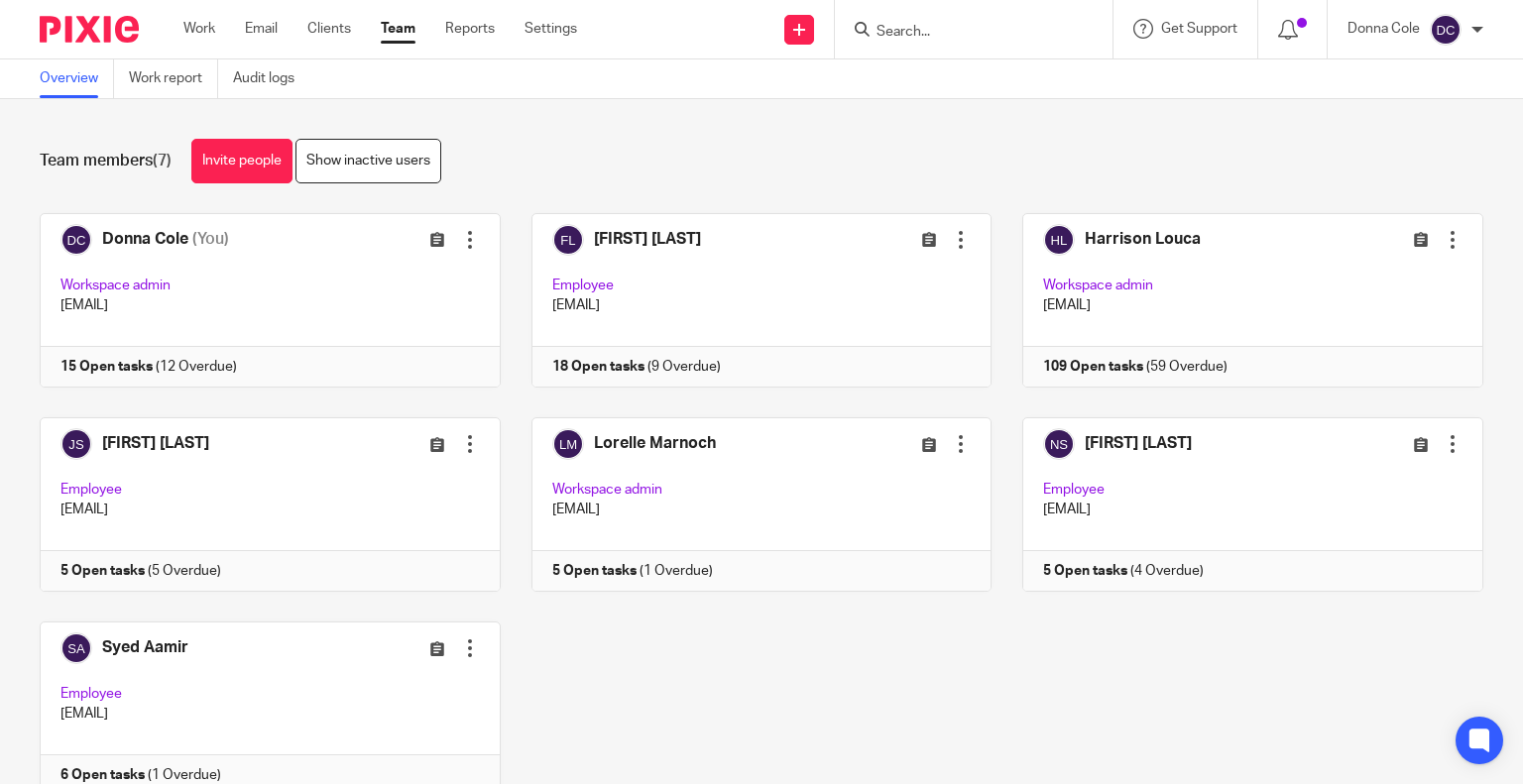 scroll, scrollTop: 0, scrollLeft: 0, axis: both 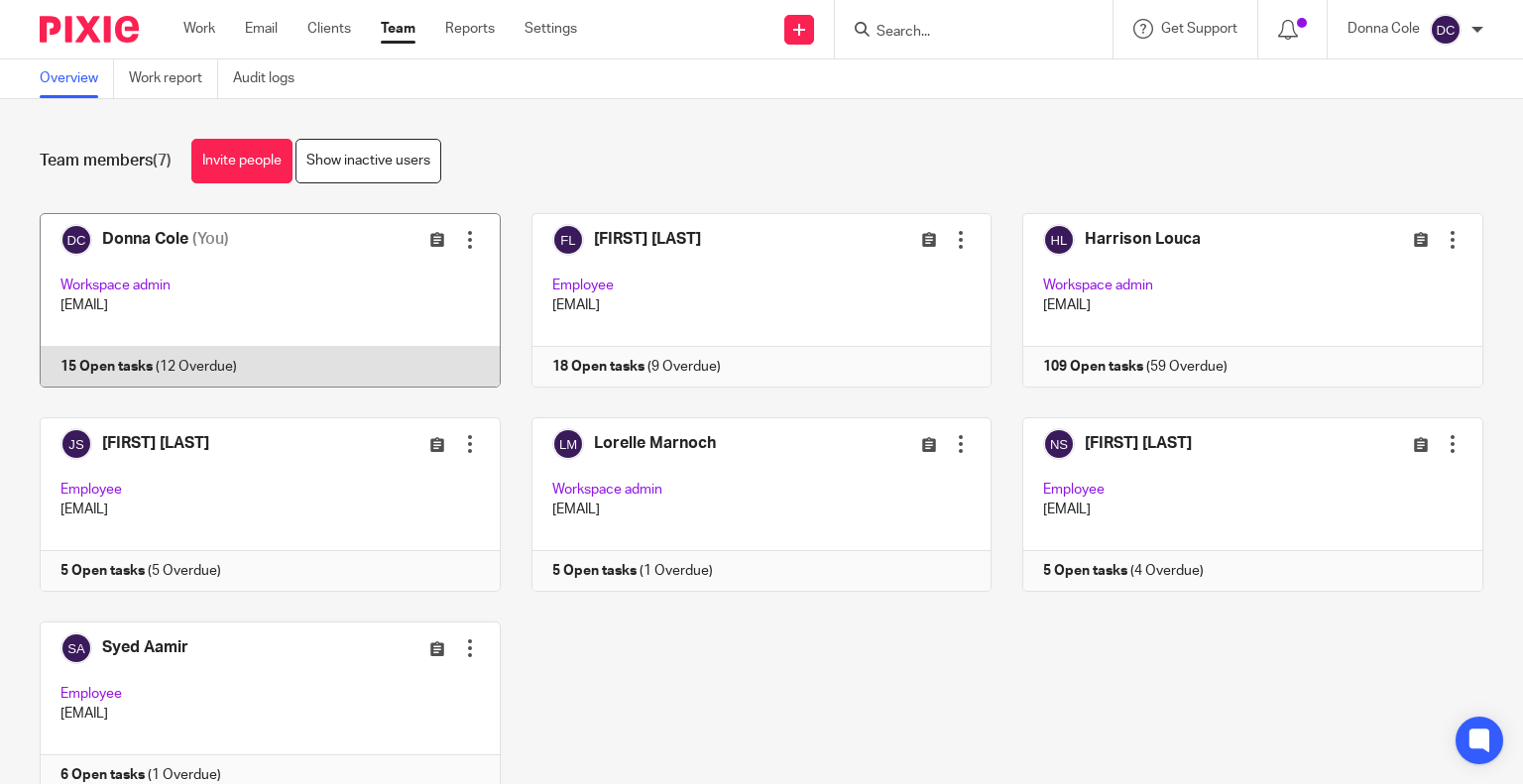 click at bounding box center (255, 300) 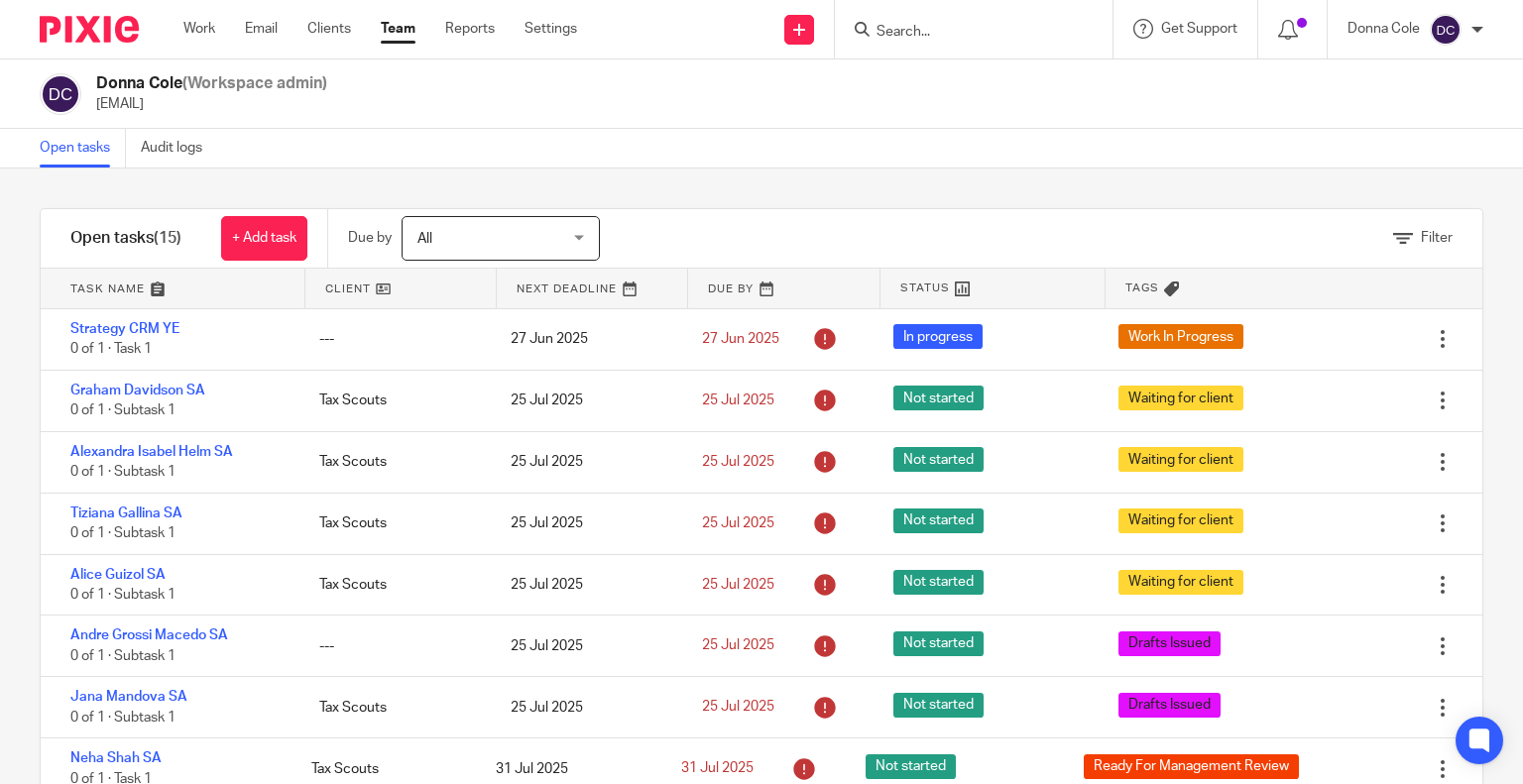scroll, scrollTop: 0, scrollLeft: 0, axis: both 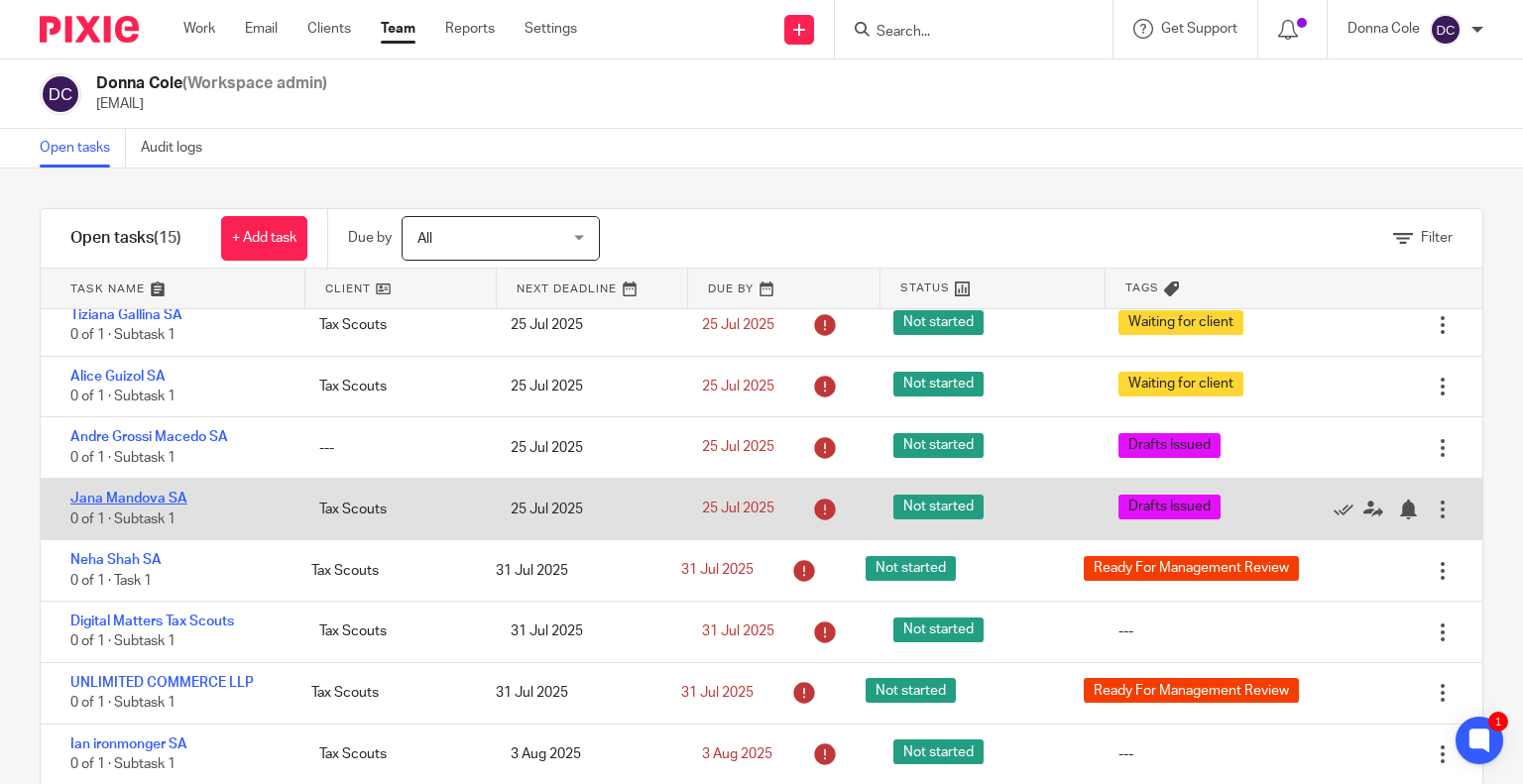 click on "Jana Mandova SA" at bounding box center [129, 499] 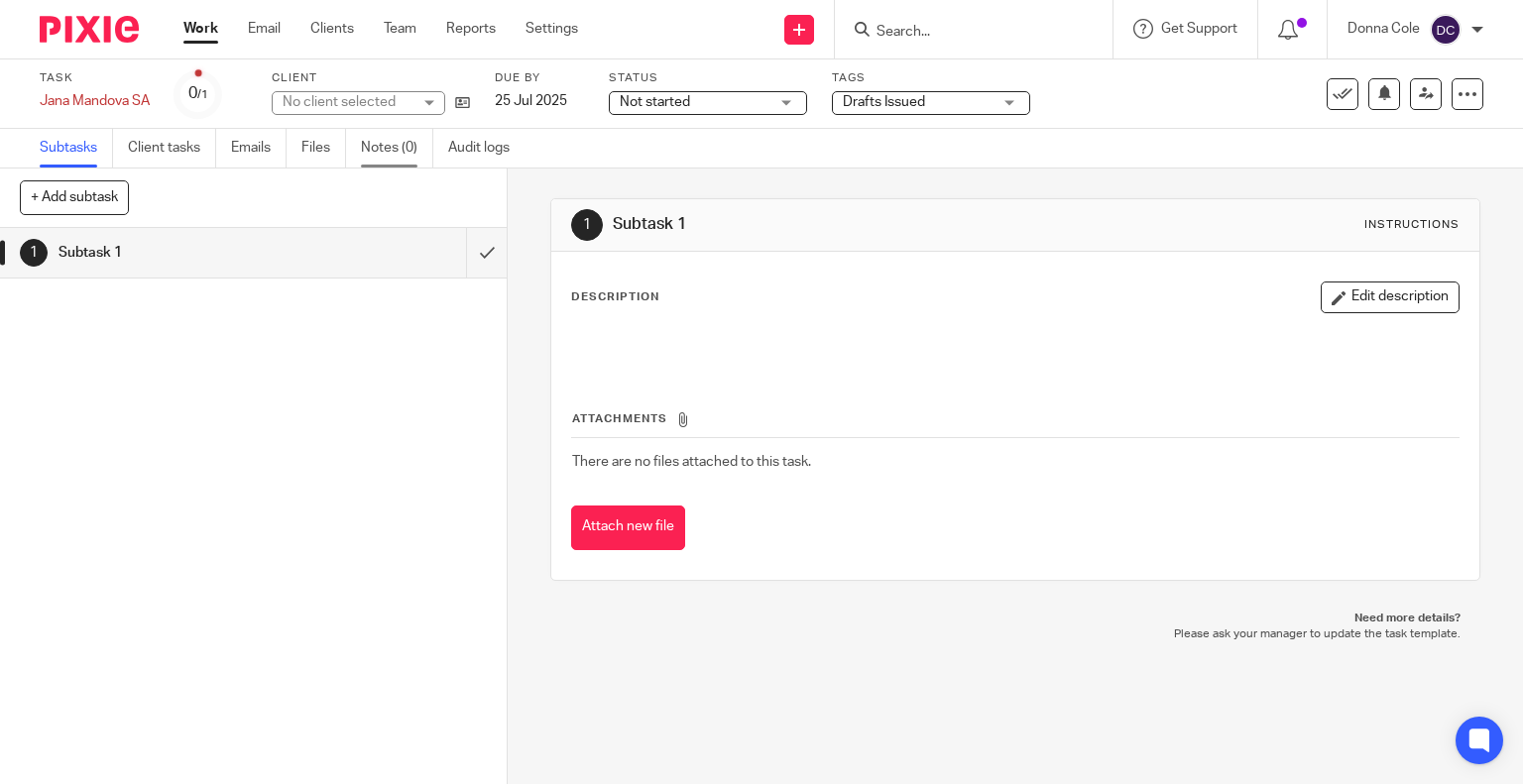scroll, scrollTop: 0, scrollLeft: 0, axis: both 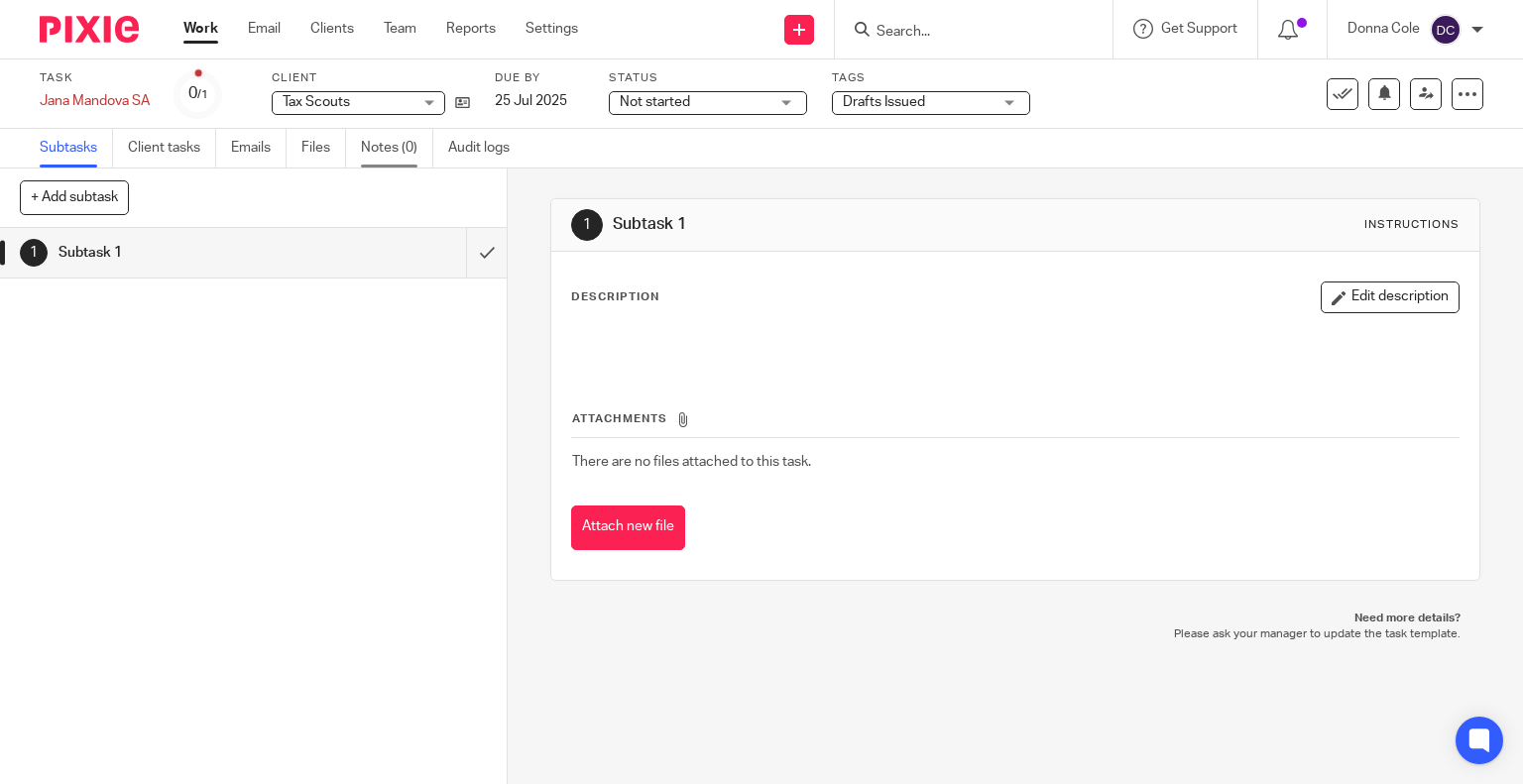 click on "Notes (0)" at bounding box center (397, 148) 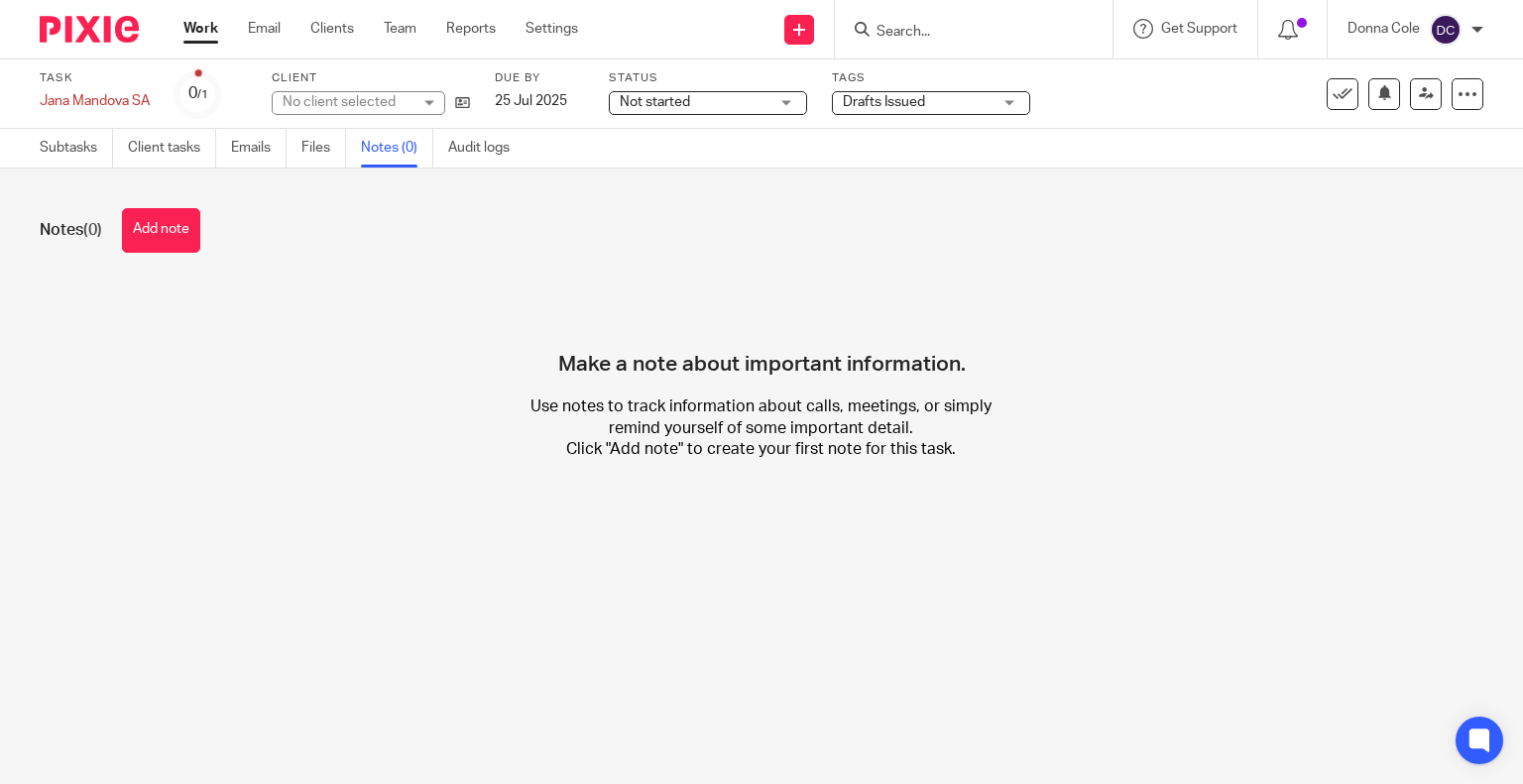 scroll, scrollTop: 0, scrollLeft: 0, axis: both 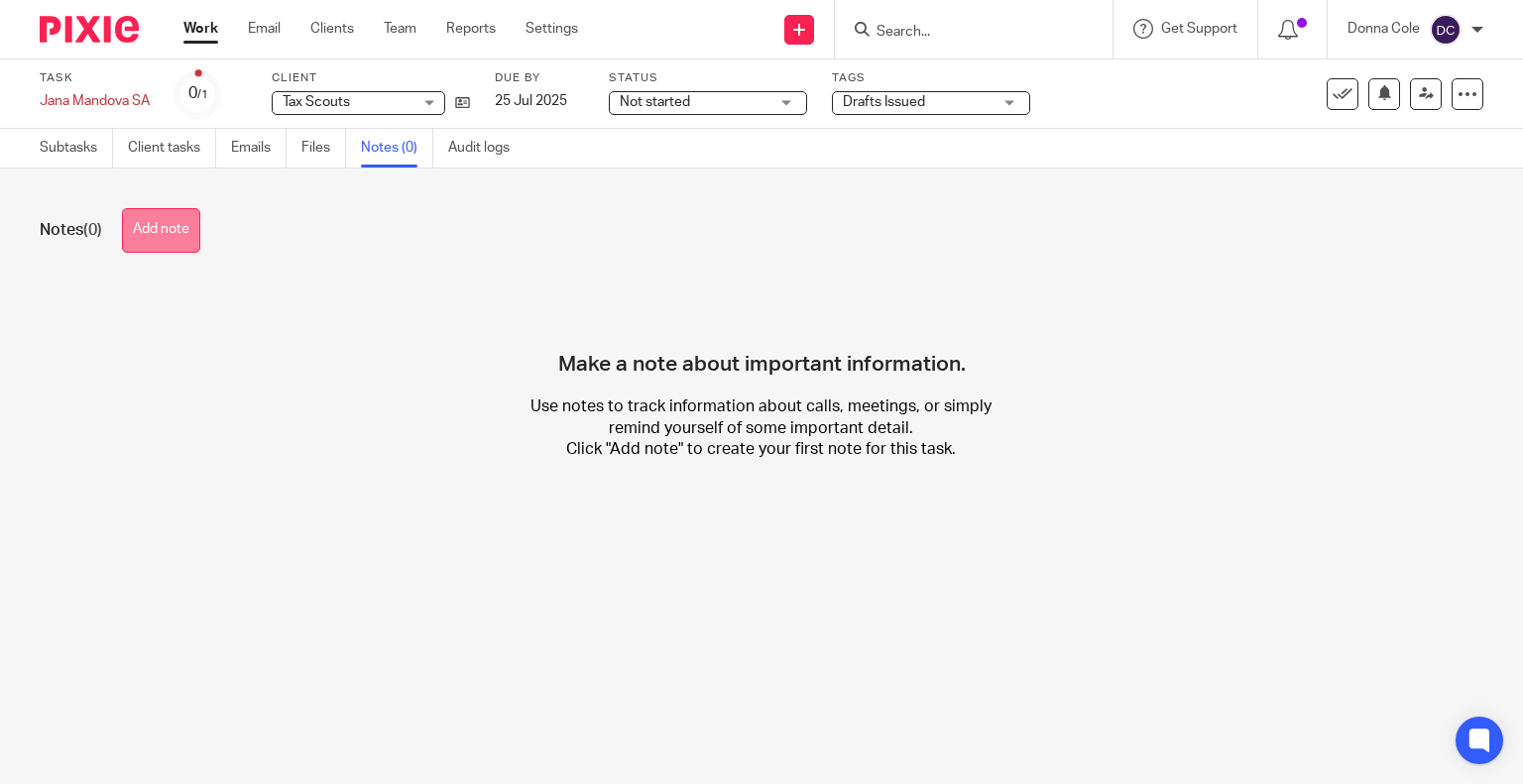 click on "Add note" at bounding box center (161, 230) 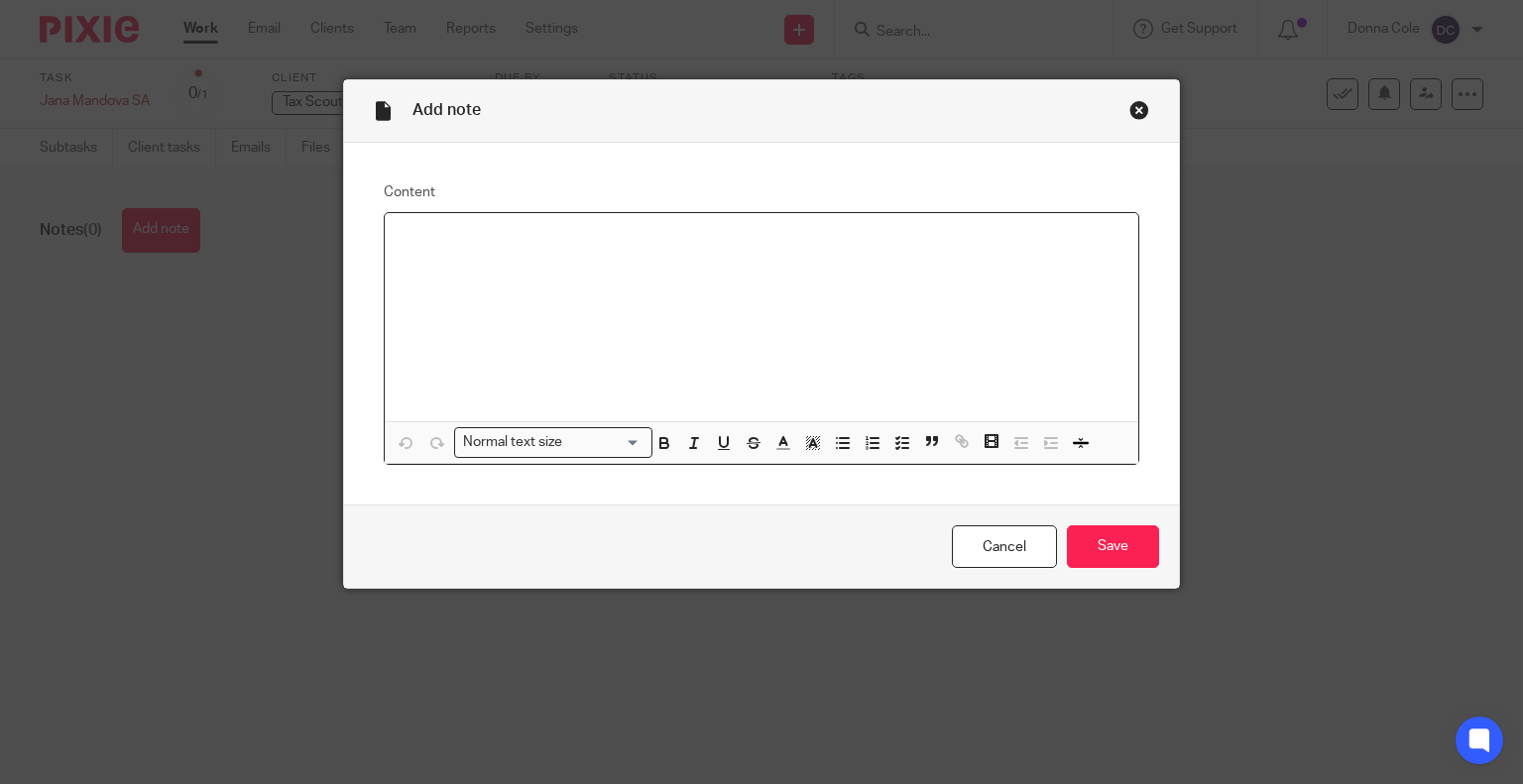 click at bounding box center (762, 239) 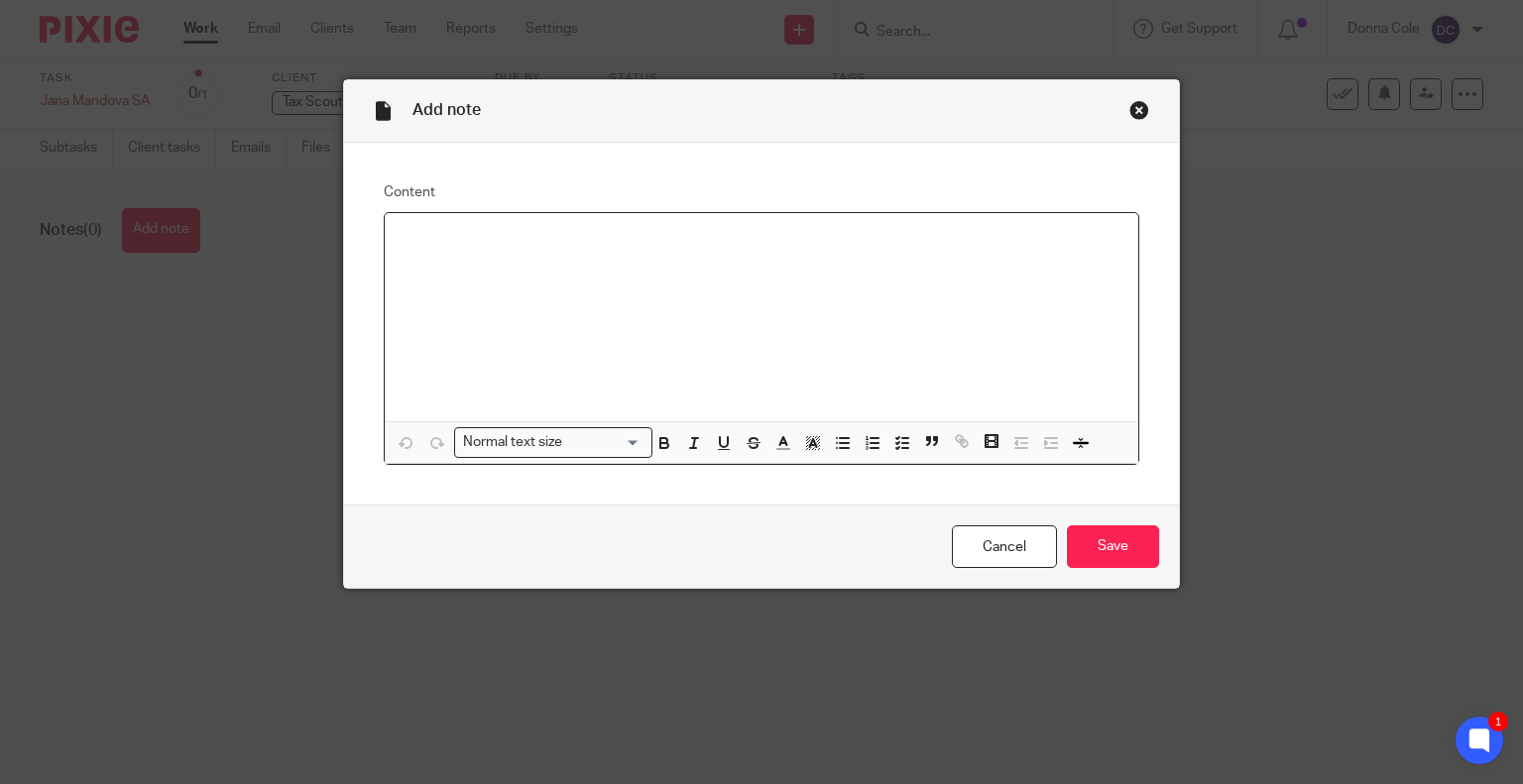 type 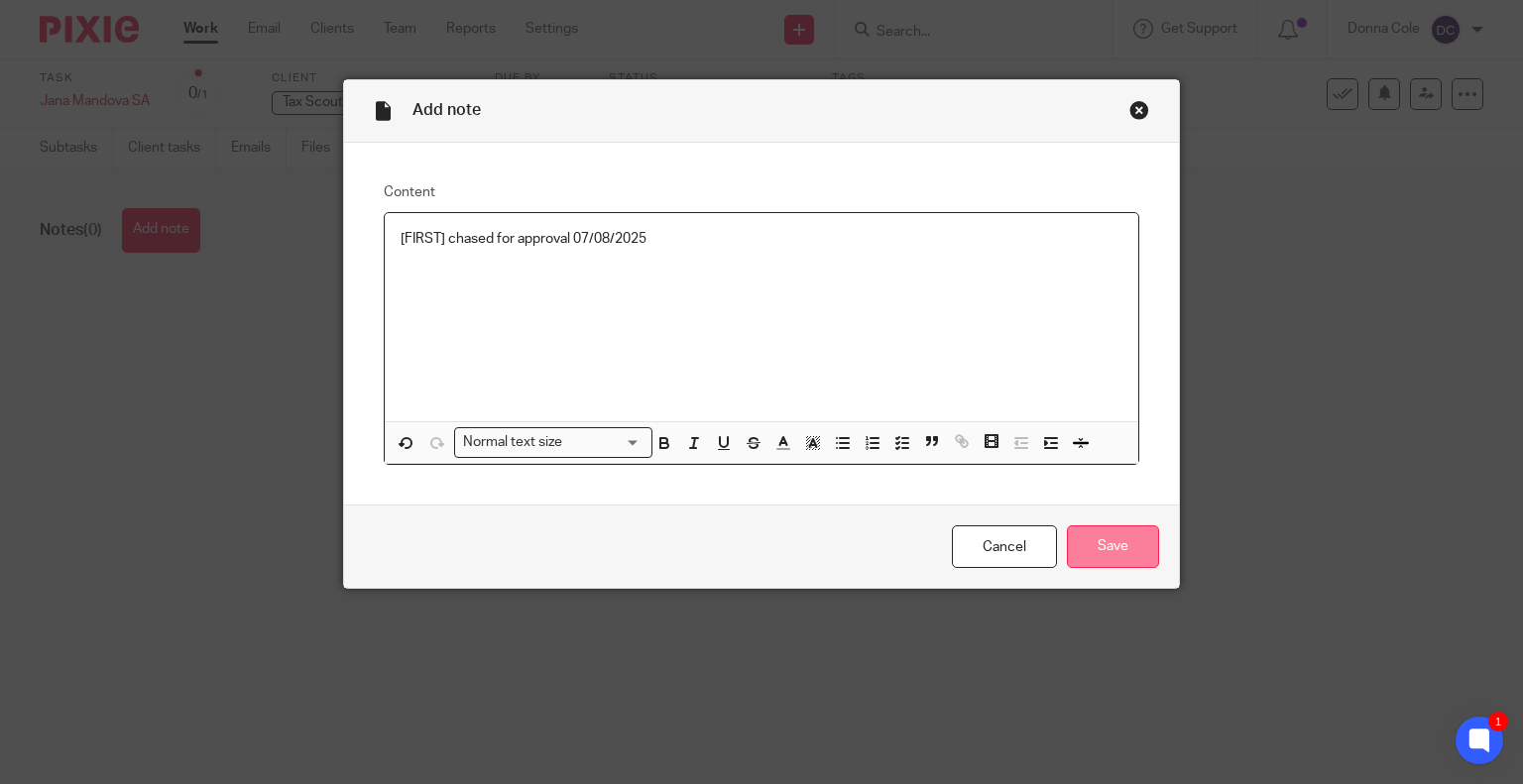 click on "Save" at bounding box center [1113, 546] 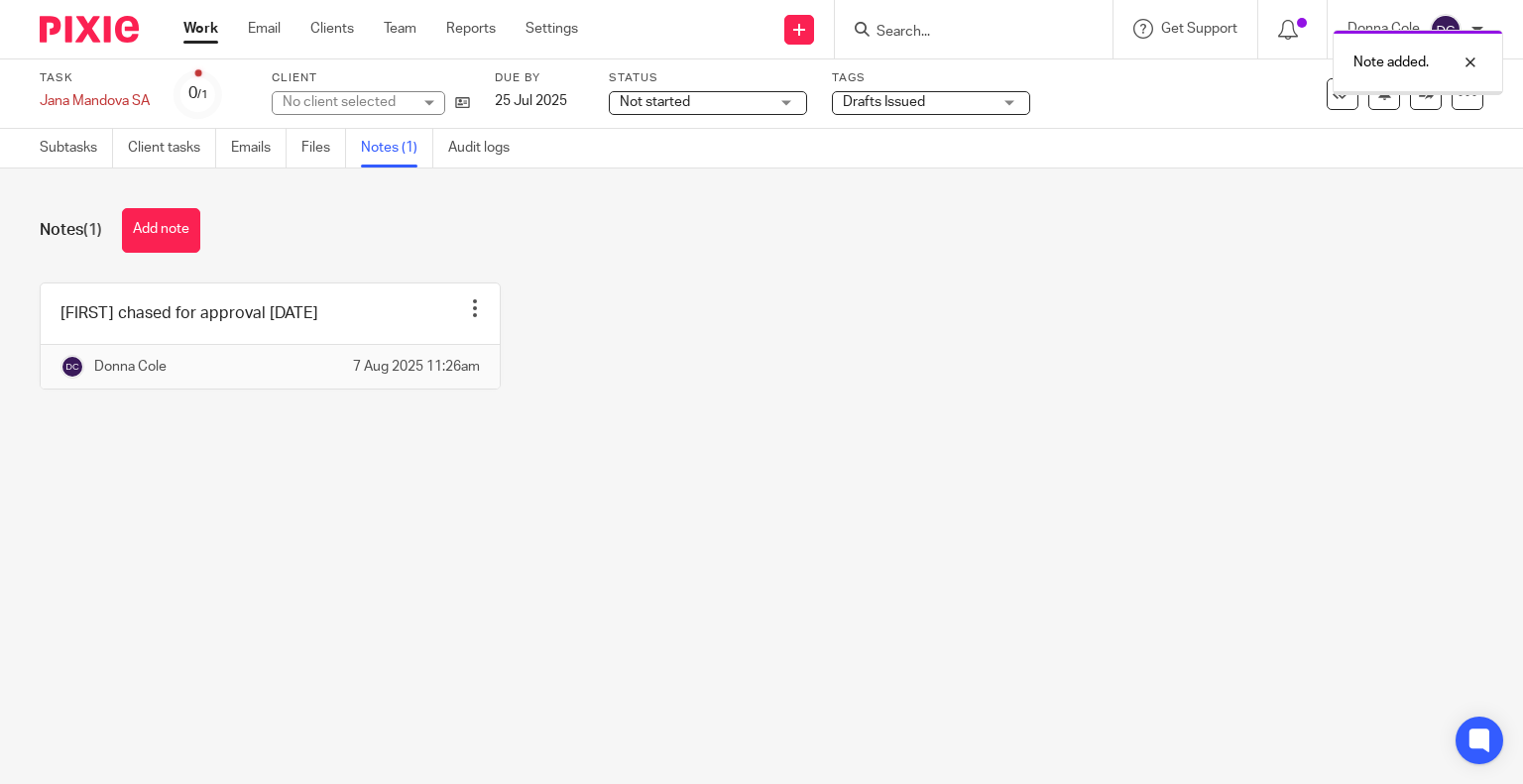 scroll, scrollTop: 0, scrollLeft: 0, axis: both 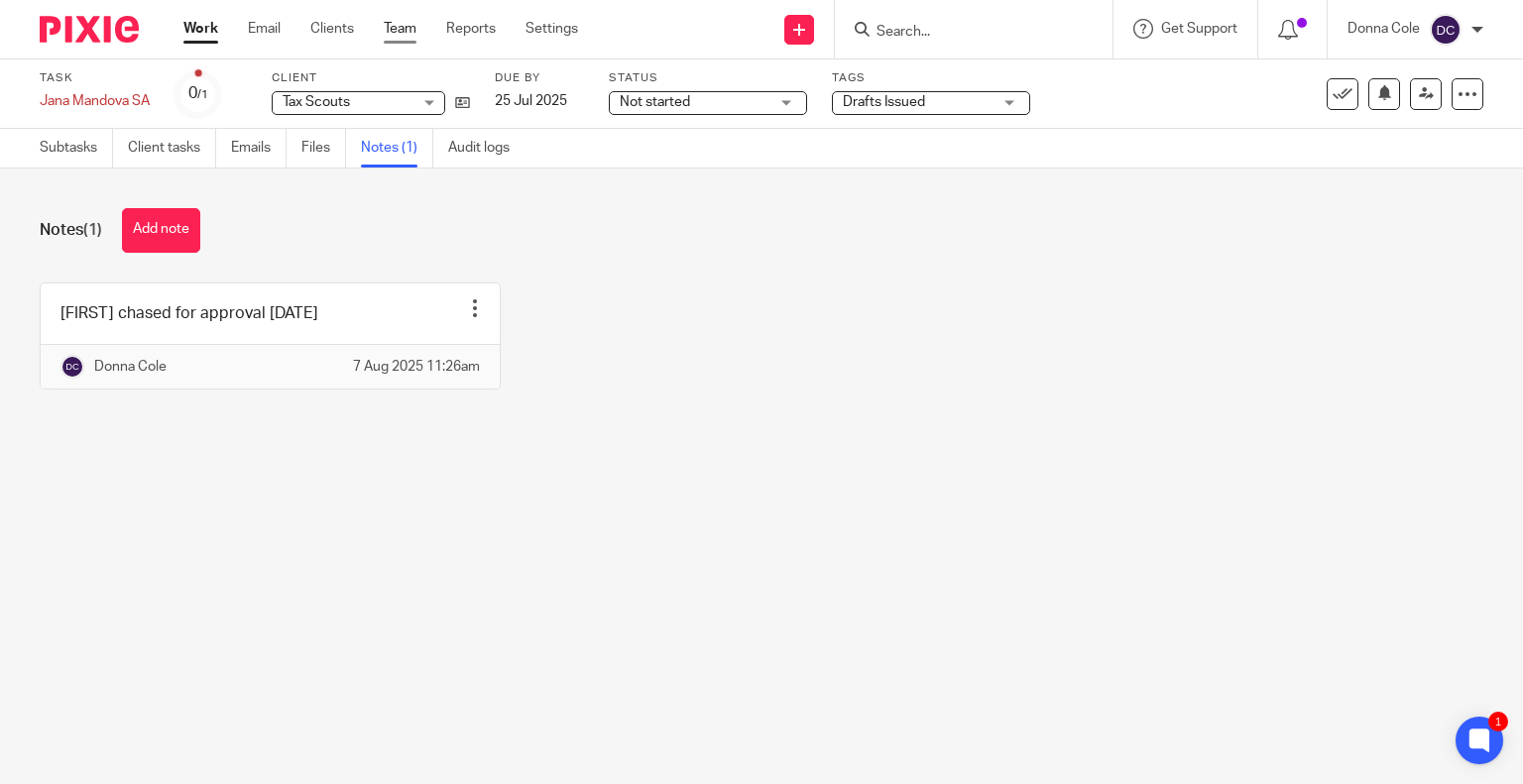 click on "Team" at bounding box center (400, 29) 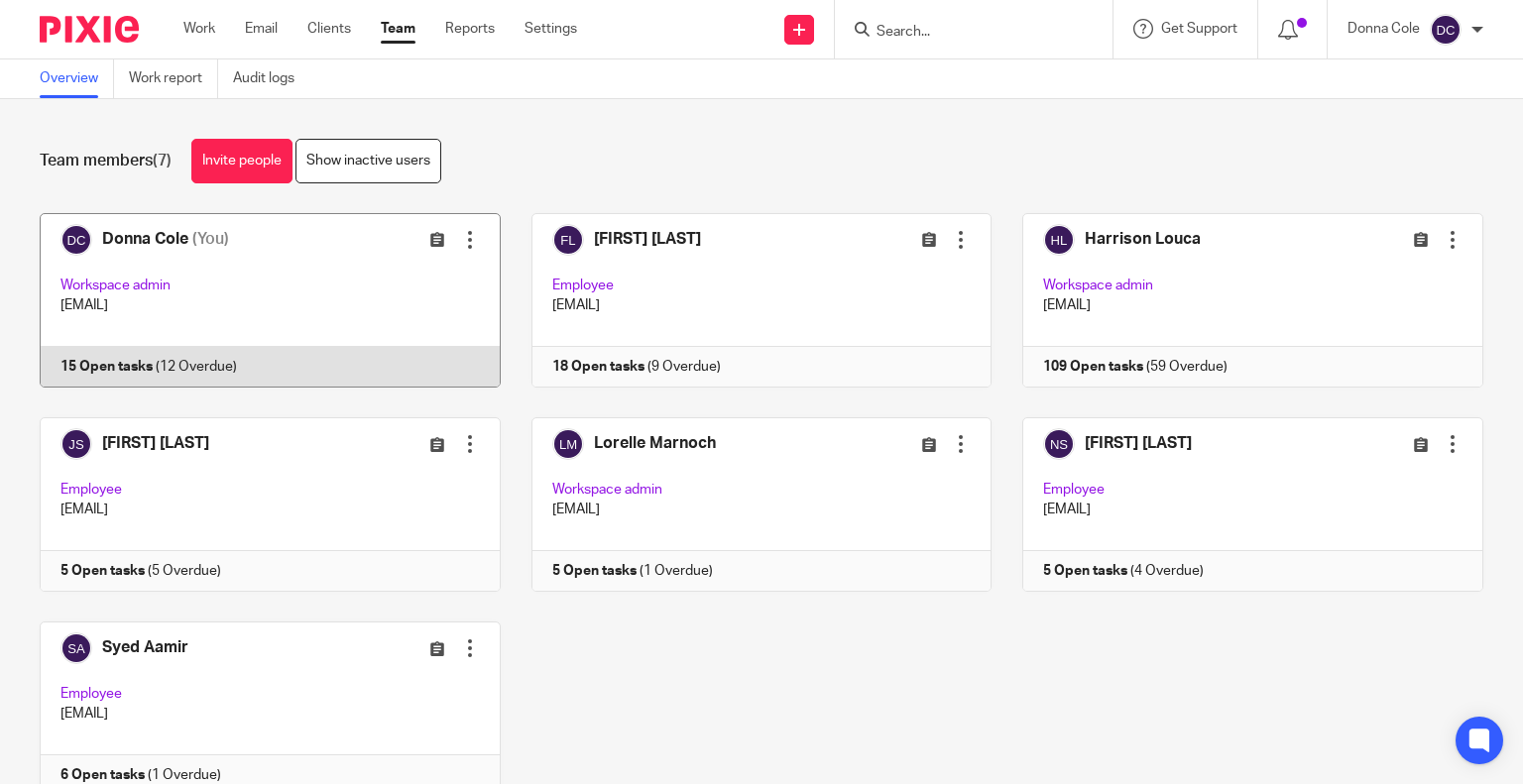 scroll, scrollTop: 0, scrollLeft: 0, axis: both 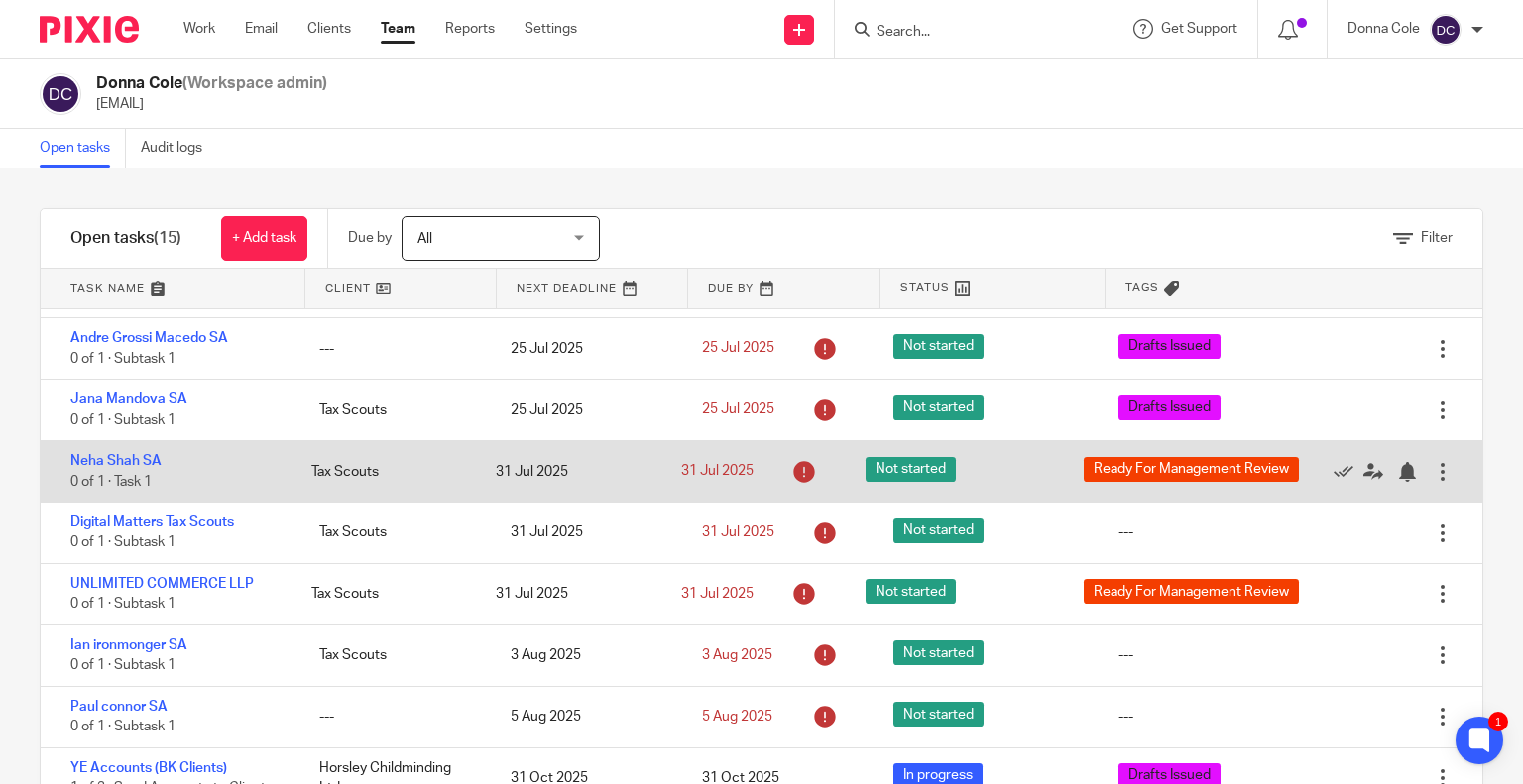 click on "Ready For Management Review" at bounding box center [1191, 469] 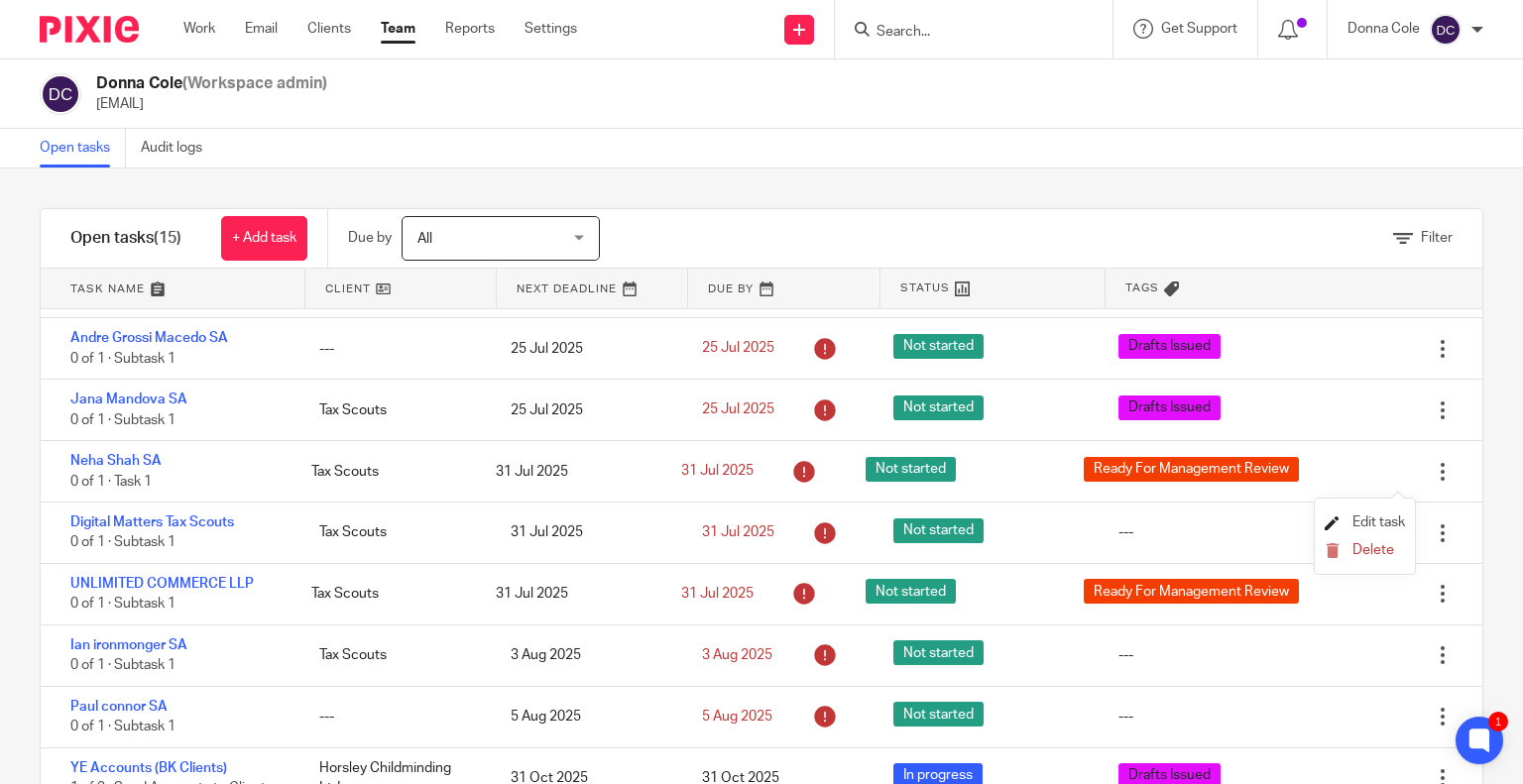 click on "Edit task" at bounding box center (1378, 522) 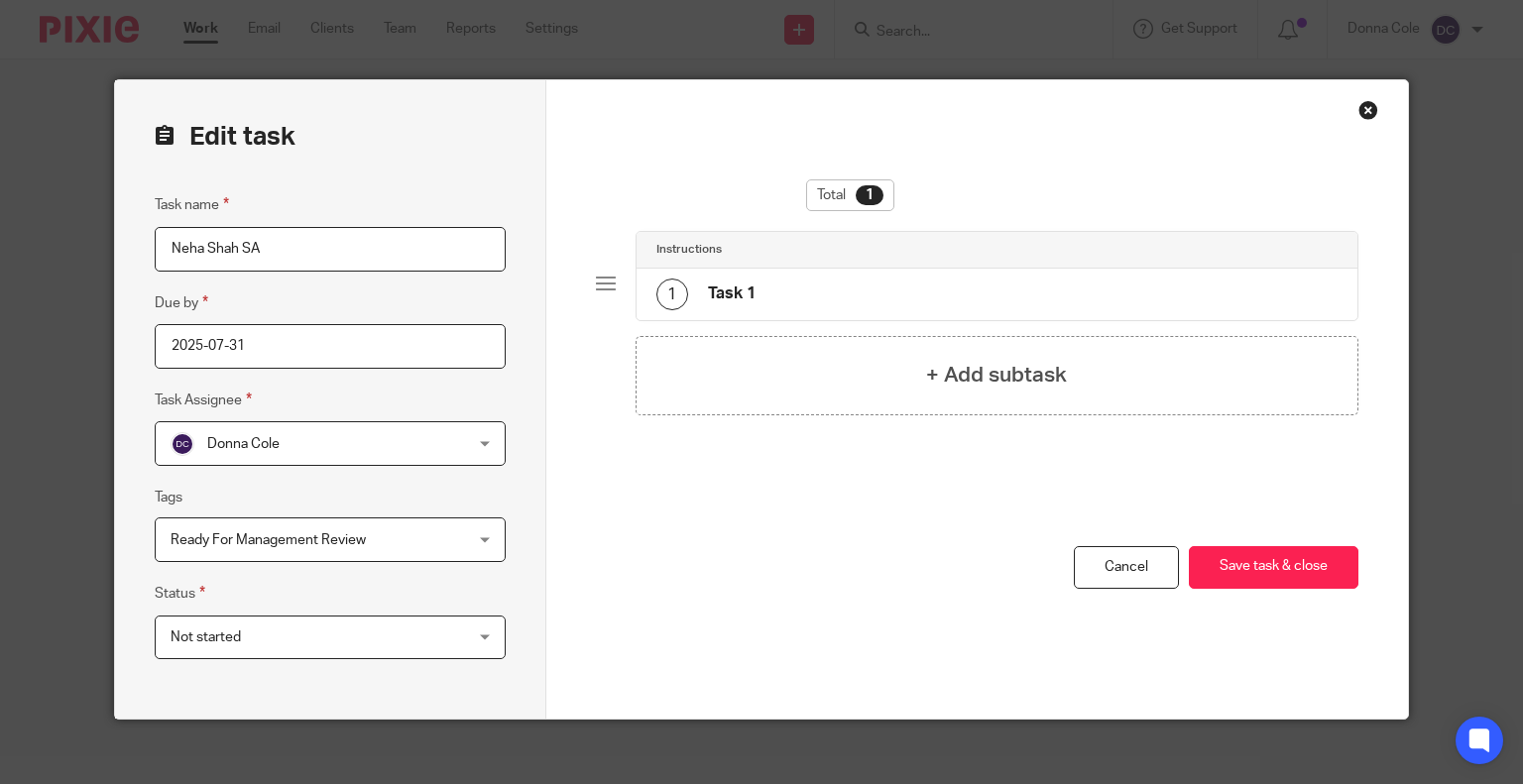 scroll, scrollTop: 0, scrollLeft: 0, axis: both 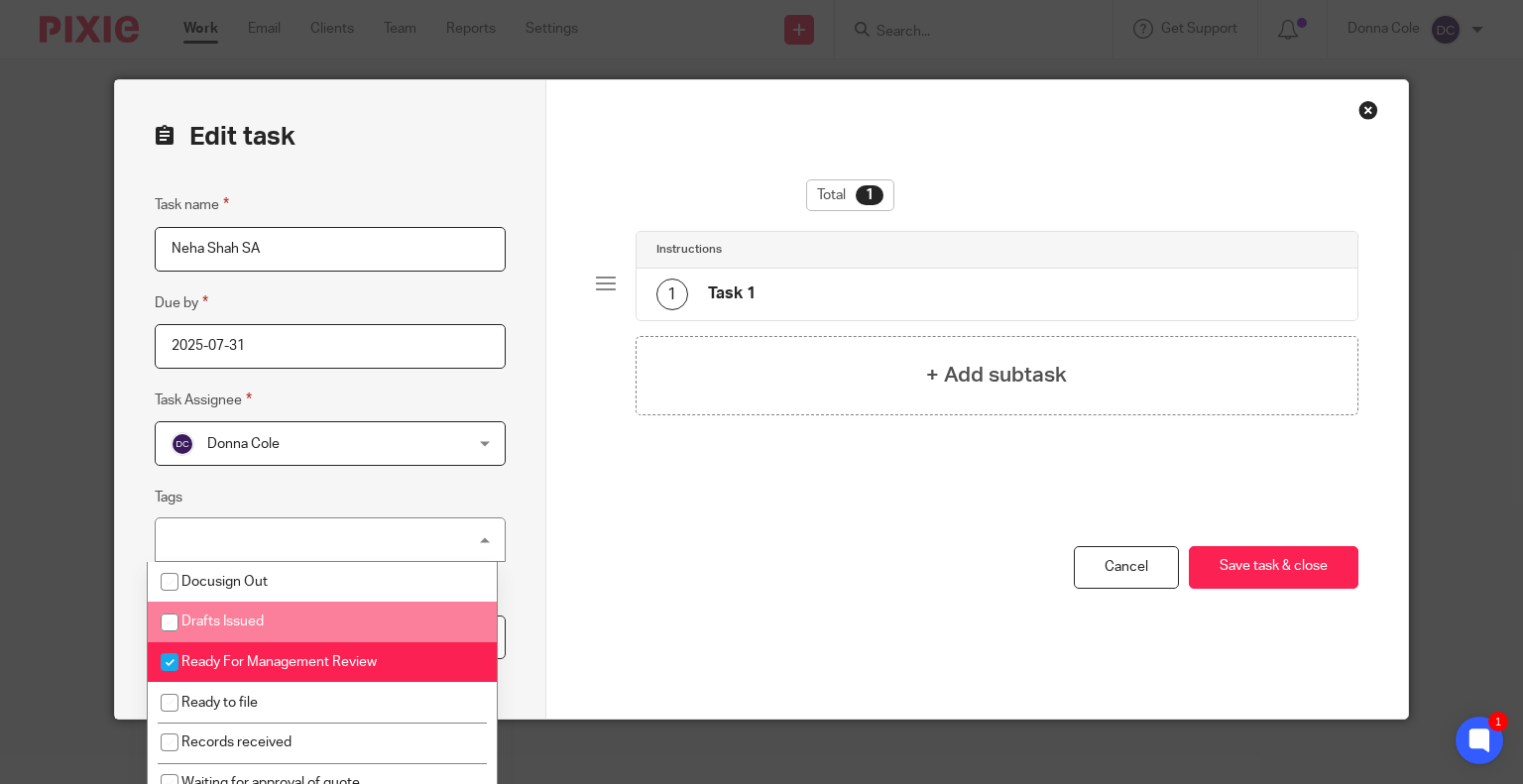 click on "Drafts Issued" at bounding box center (222, 621) 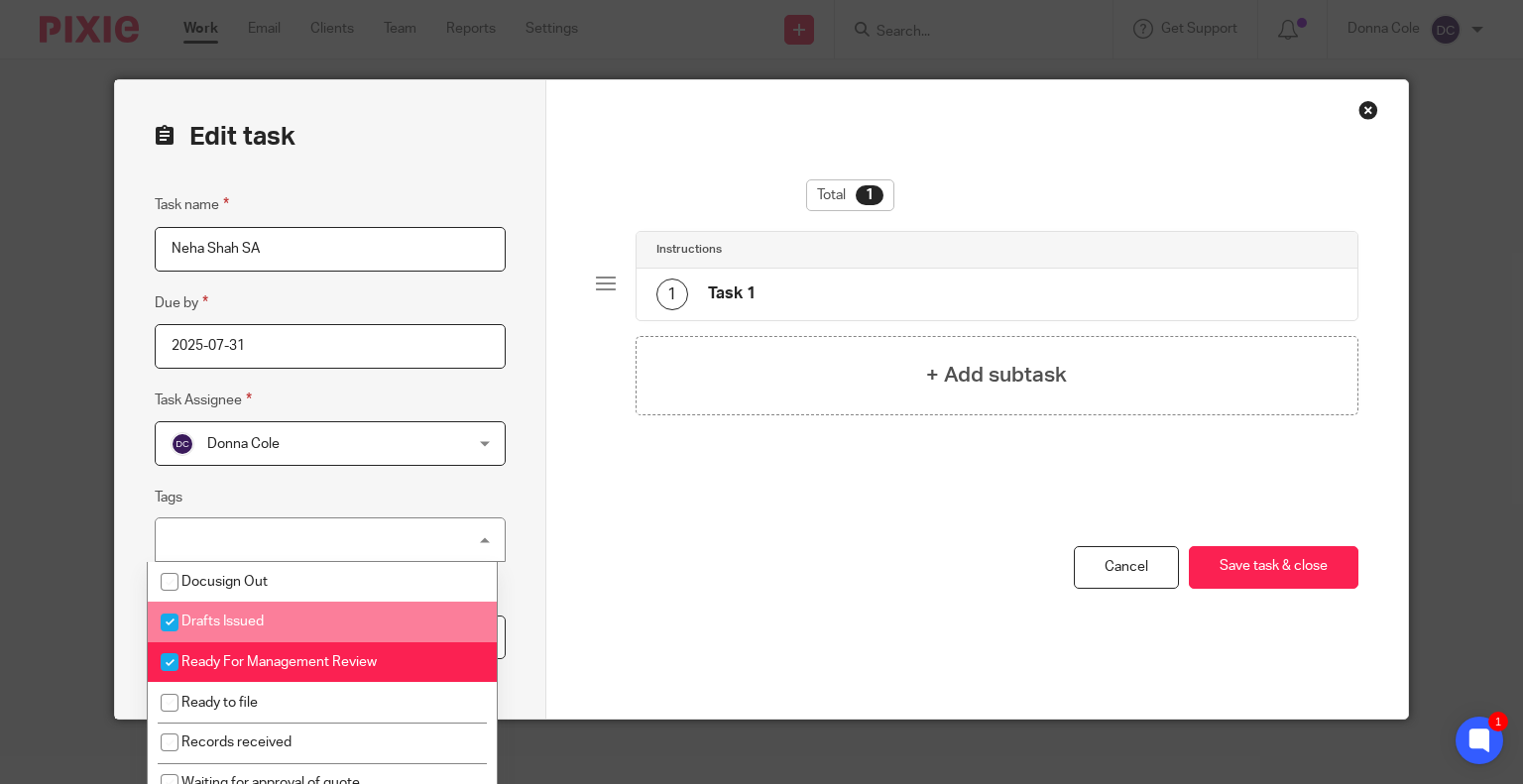 checkbox on "true" 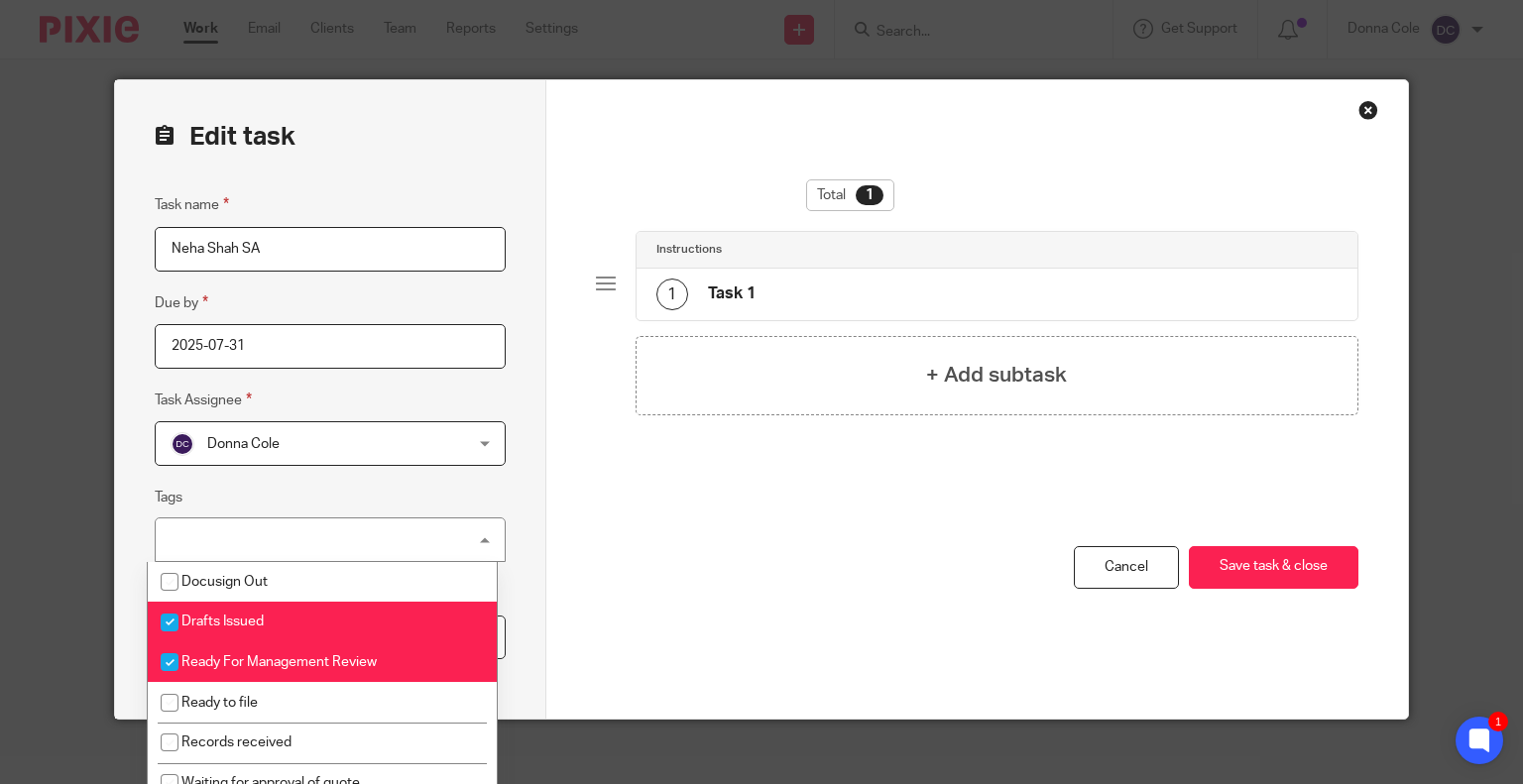 click on "Ready For Management Review" at bounding box center [322, 662] 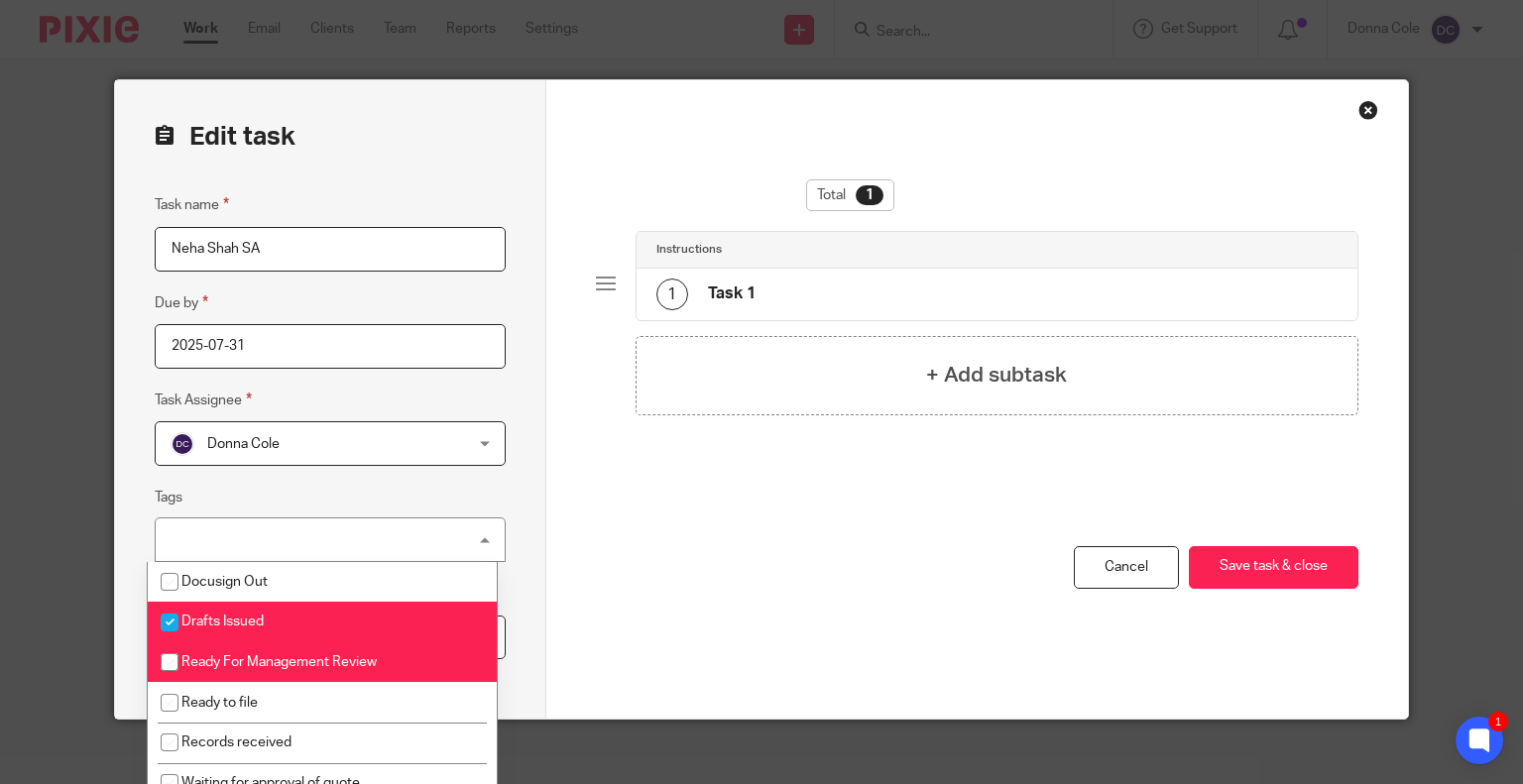 checkbox on "false" 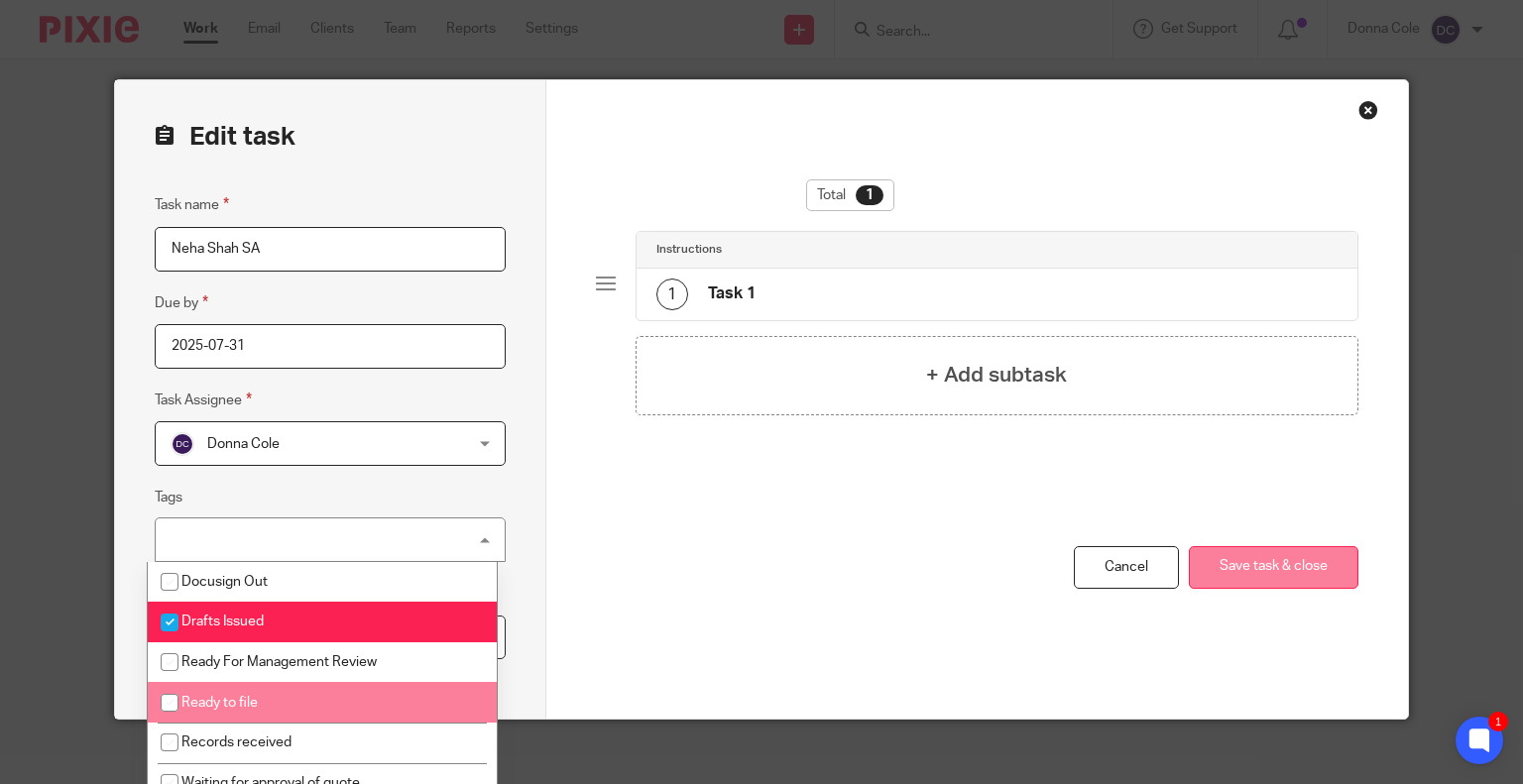 click on "Save task & close" at bounding box center [1273, 567] 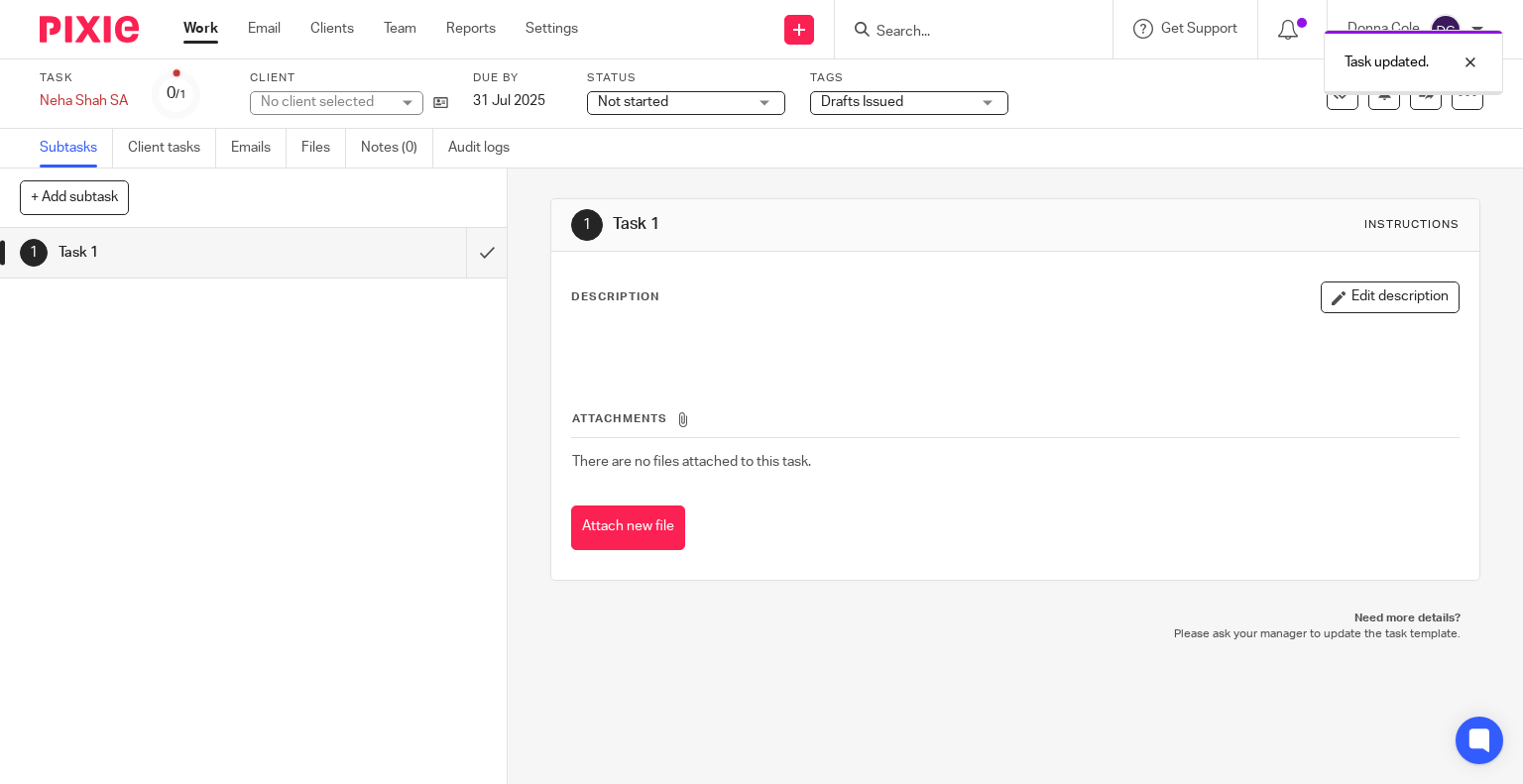 scroll, scrollTop: 0, scrollLeft: 0, axis: both 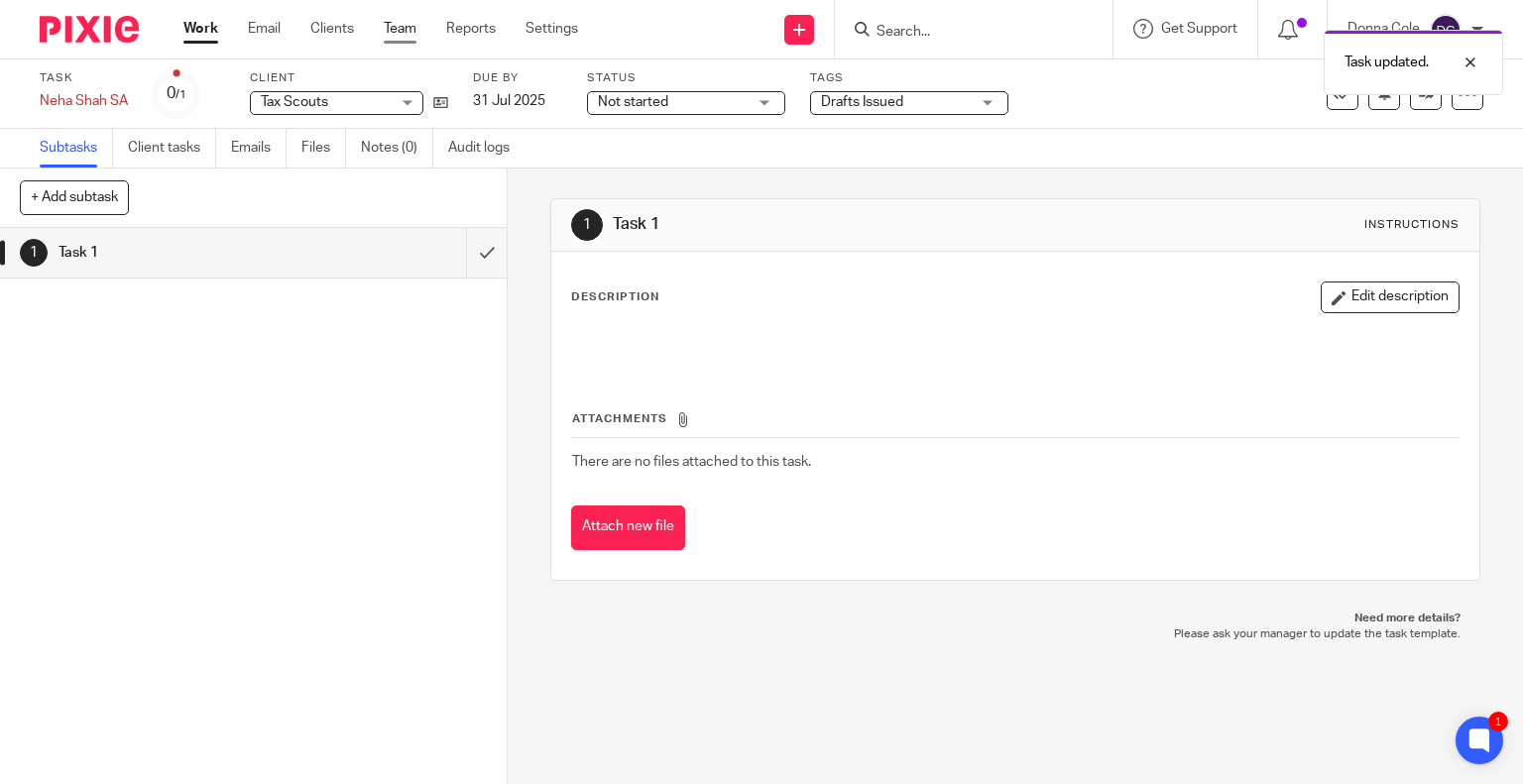 click on "Team" at bounding box center [400, 29] 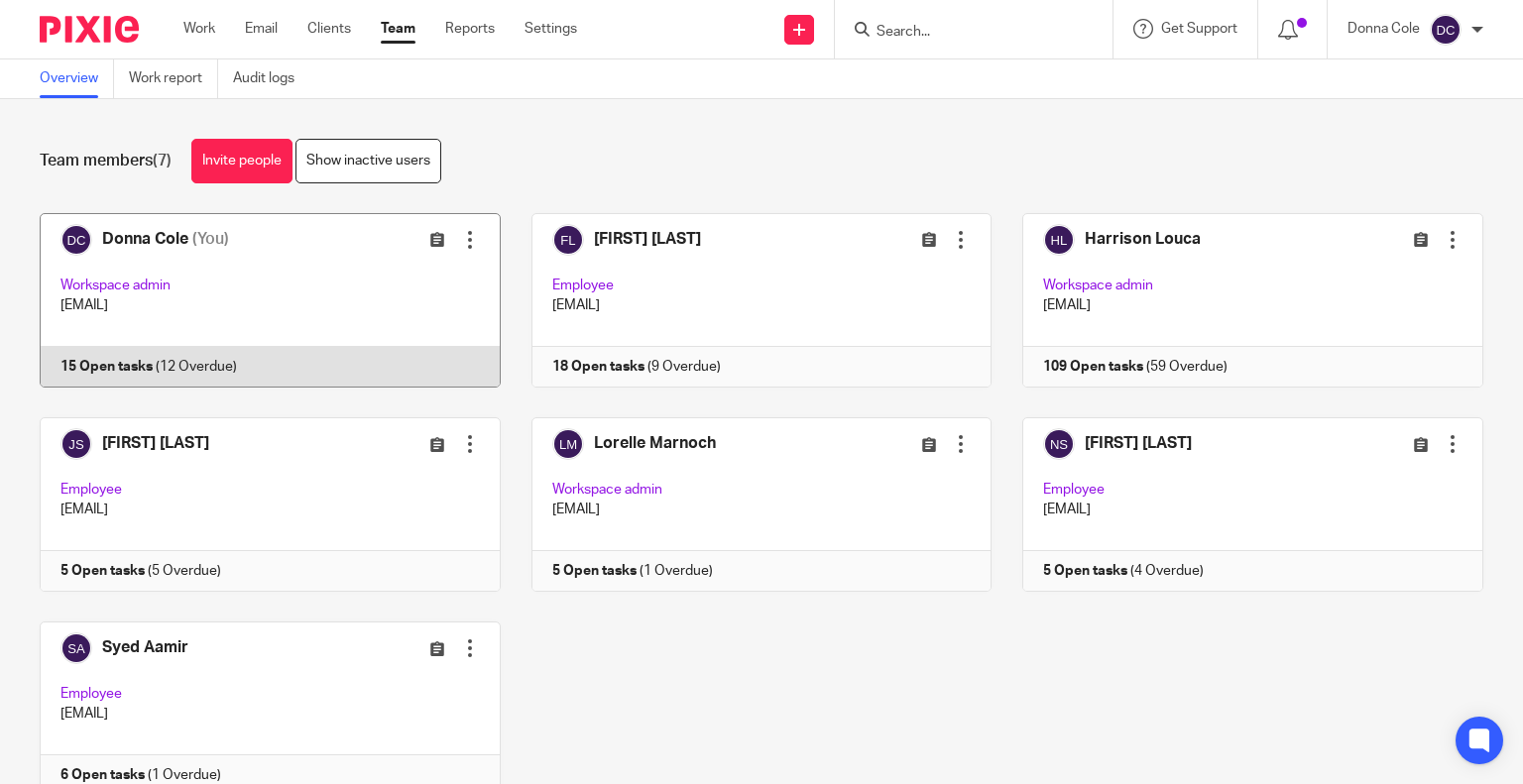 scroll, scrollTop: 0, scrollLeft: 0, axis: both 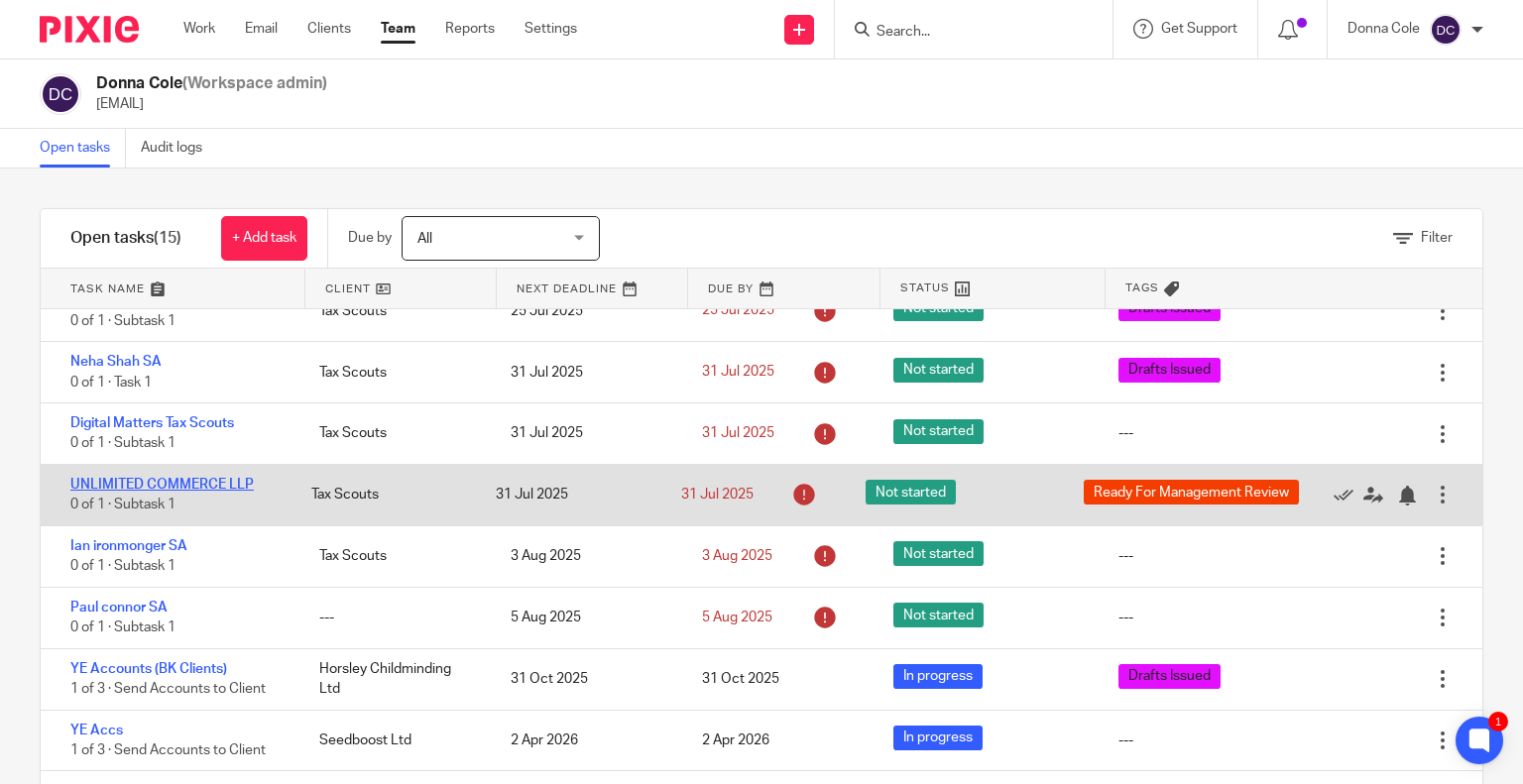 click on "UNLIMITED COMMERCE LLP" at bounding box center [162, 485] 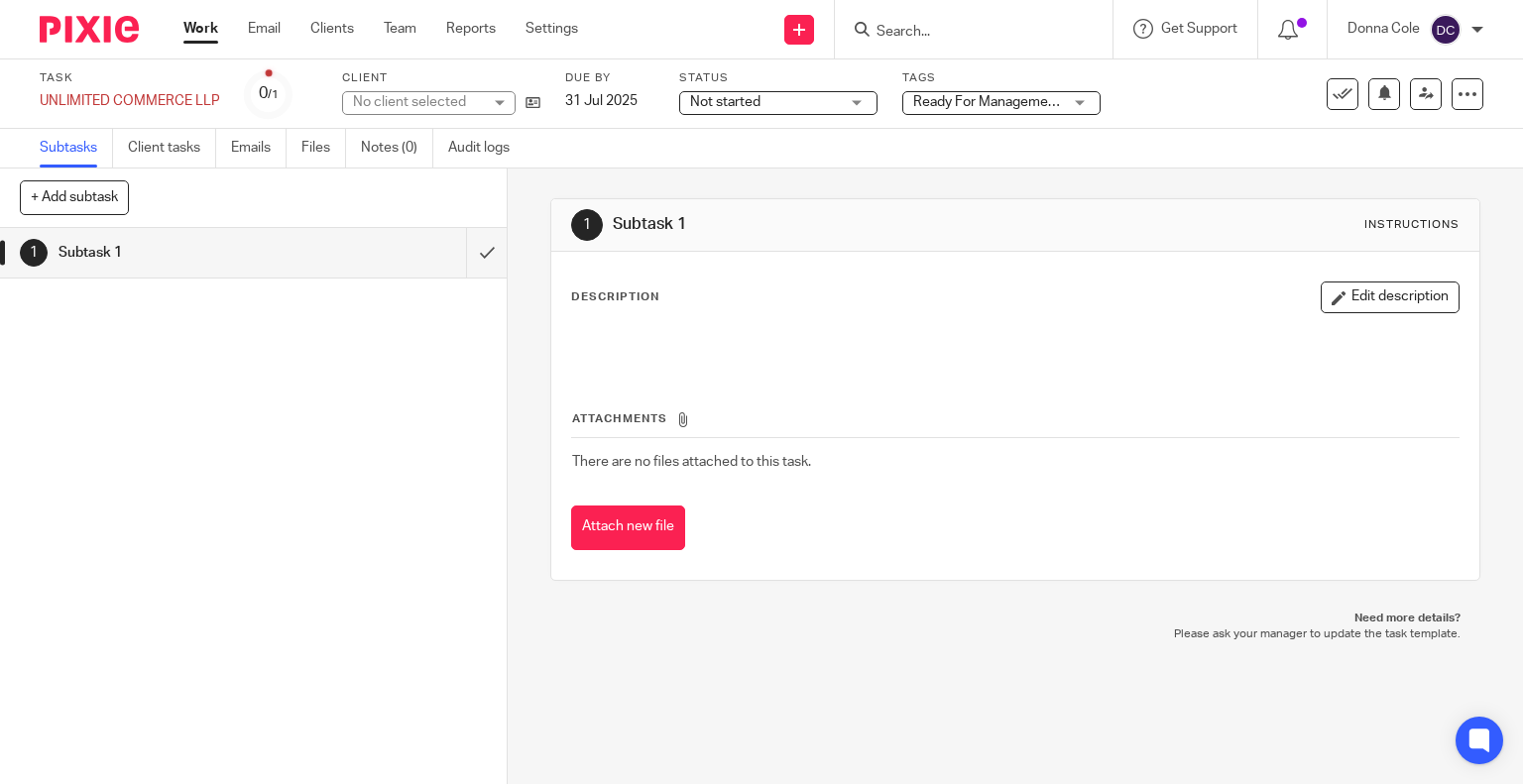 scroll, scrollTop: 0, scrollLeft: 0, axis: both 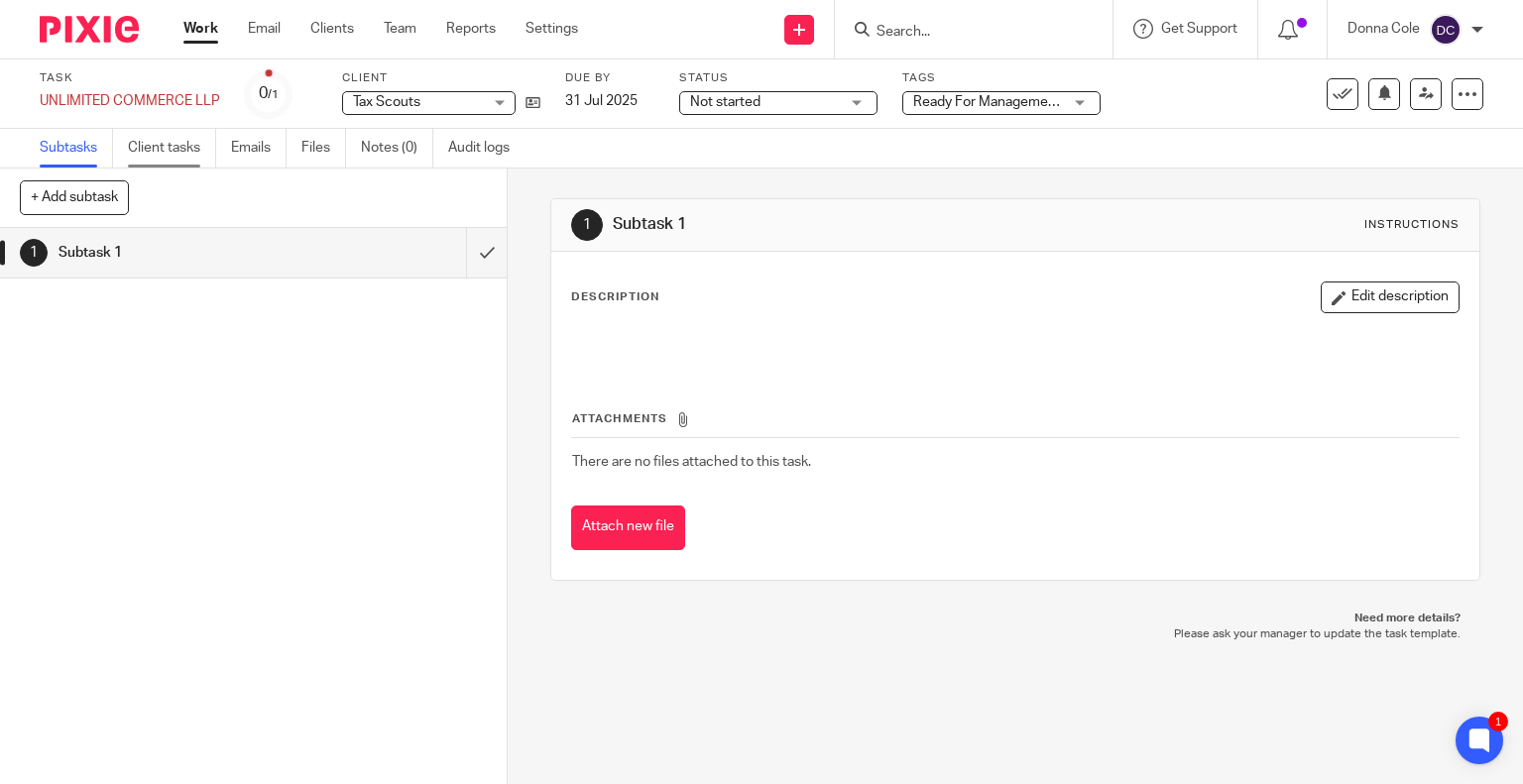 click on "Client tasks" at bounding box center (172, 148) 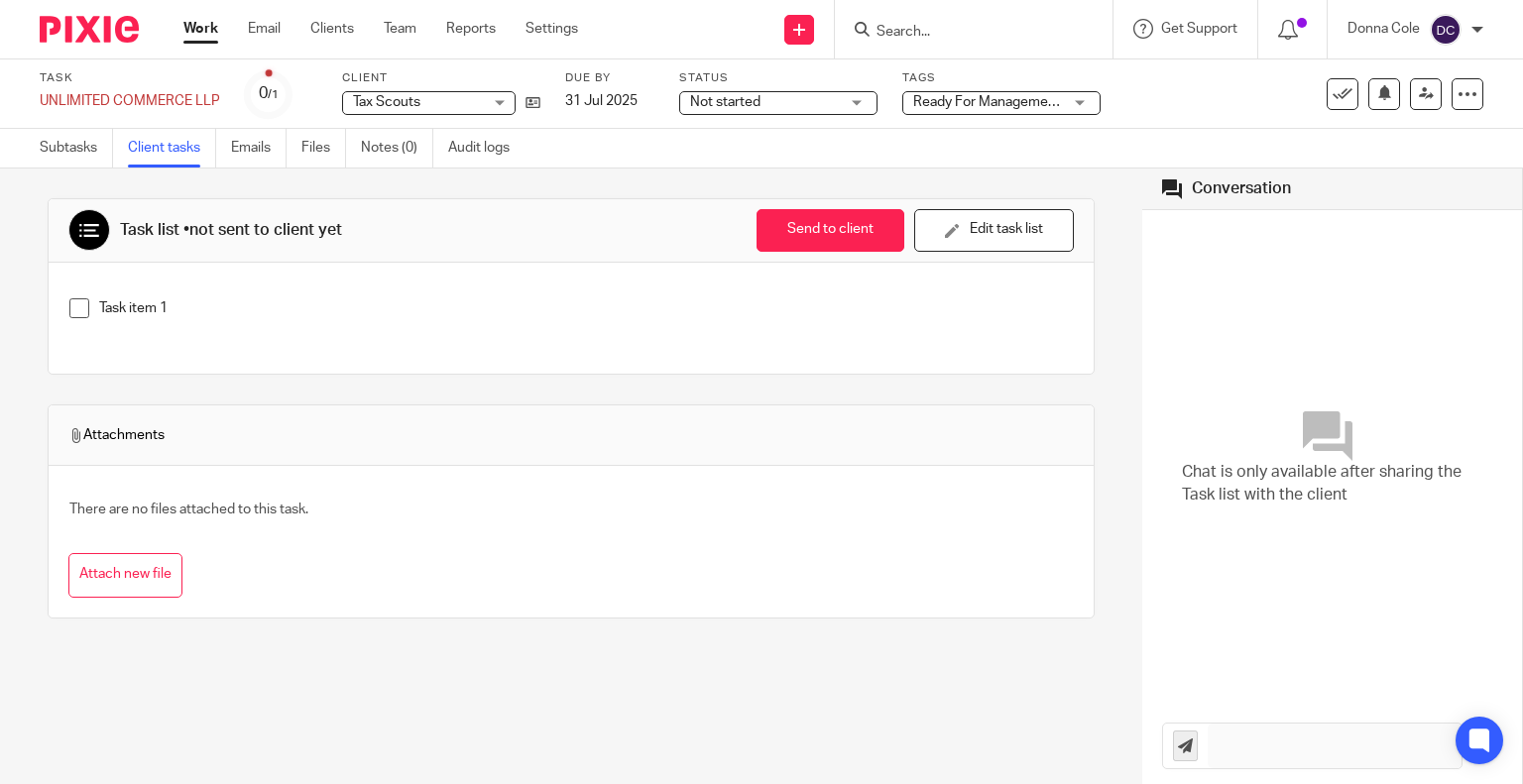 scroll, scrollTop: 0, scrollLeft: 0, axis: both 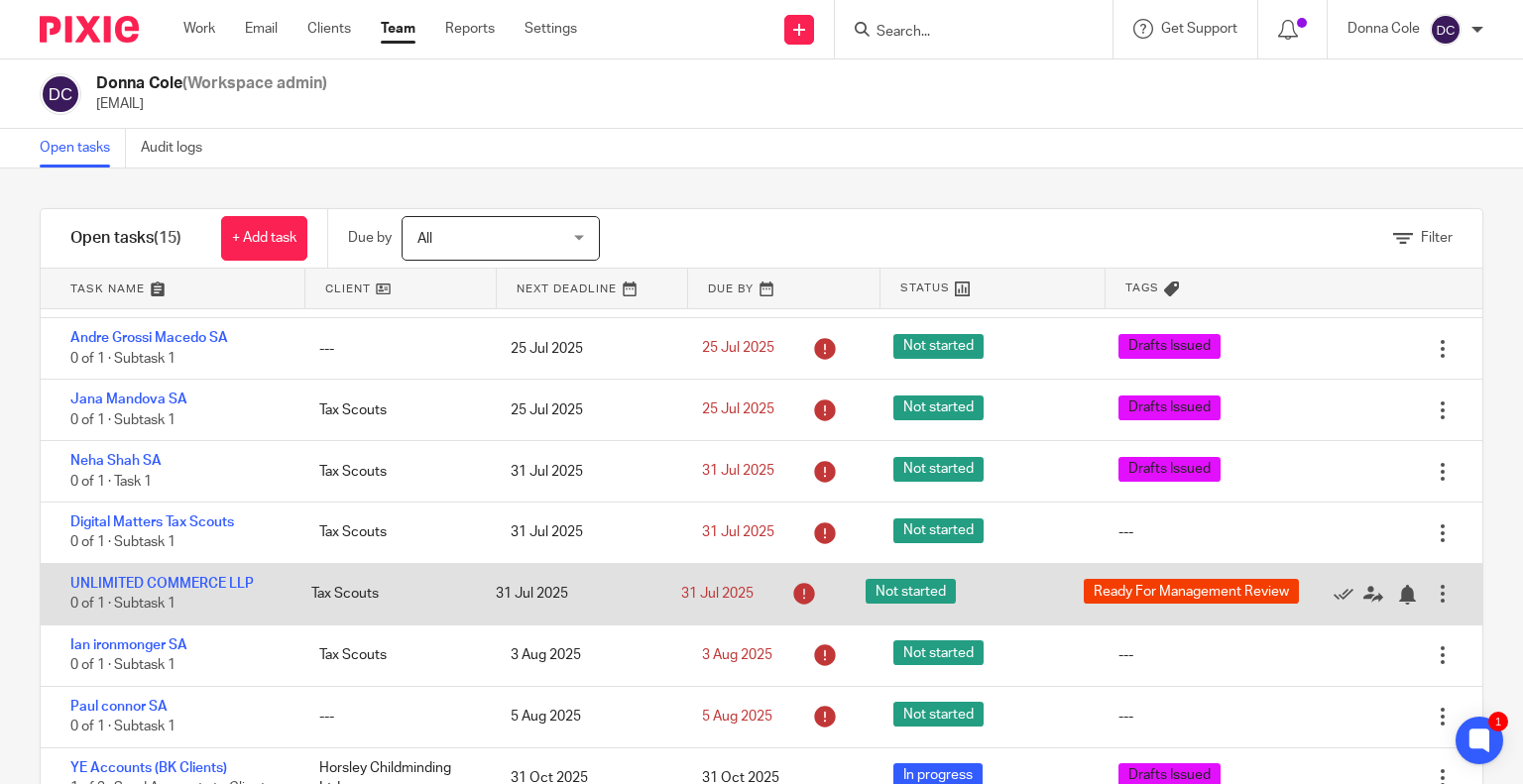 click at bounding box center [1443, 594] 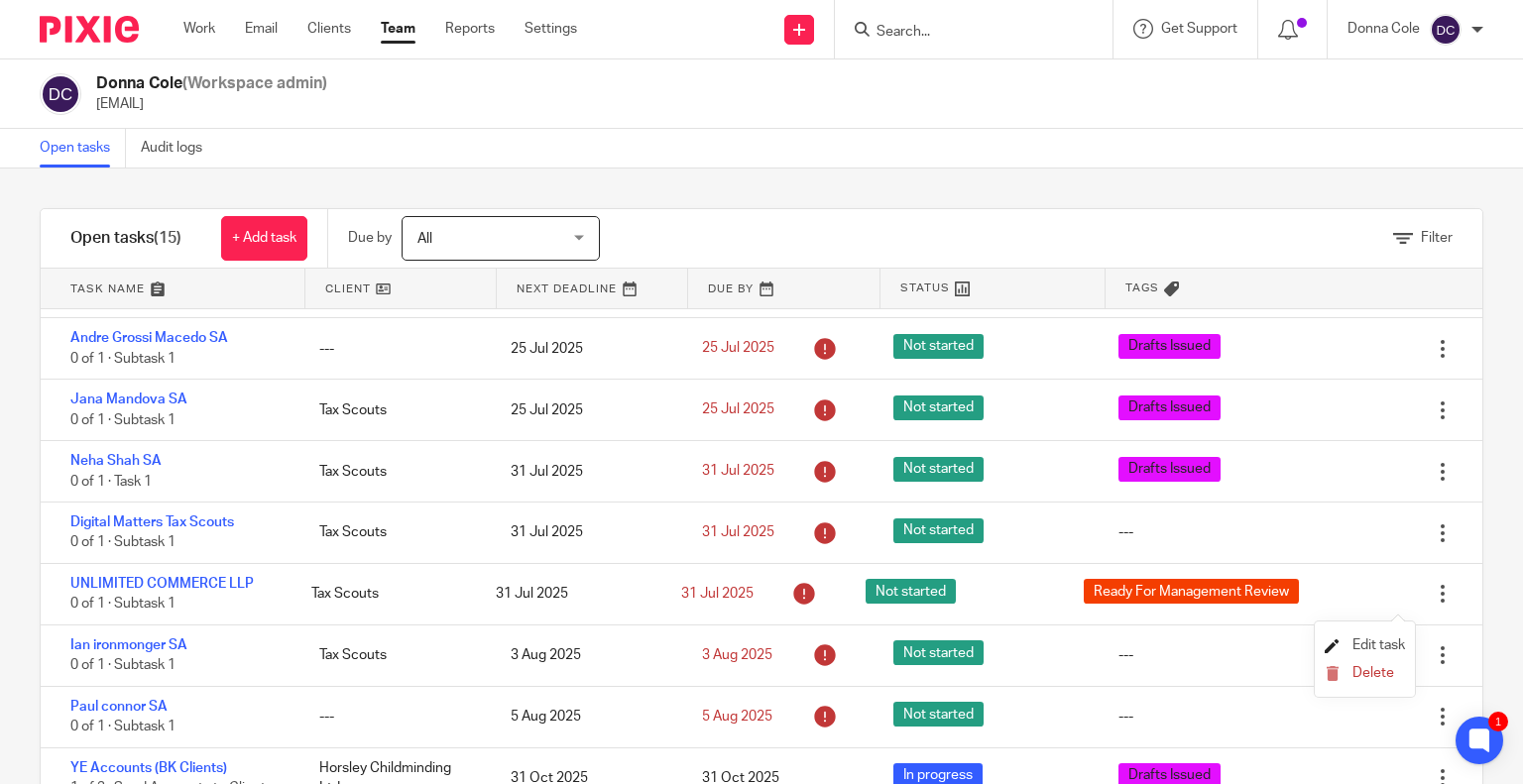 click on "Edit task" at bounding box center [1378, 645] 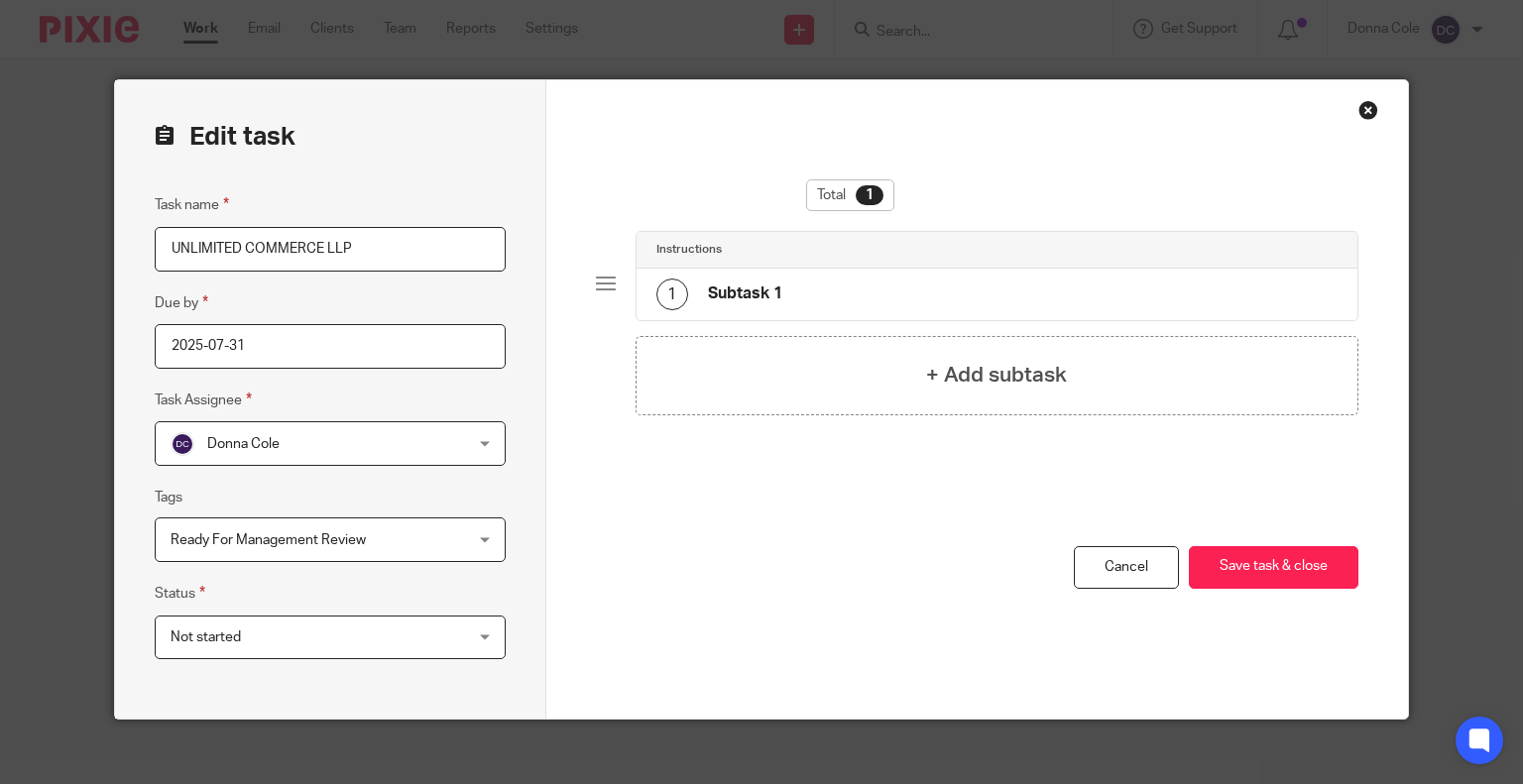 scroll, scrollTop: 0, scrollLeft: 0, axis: both 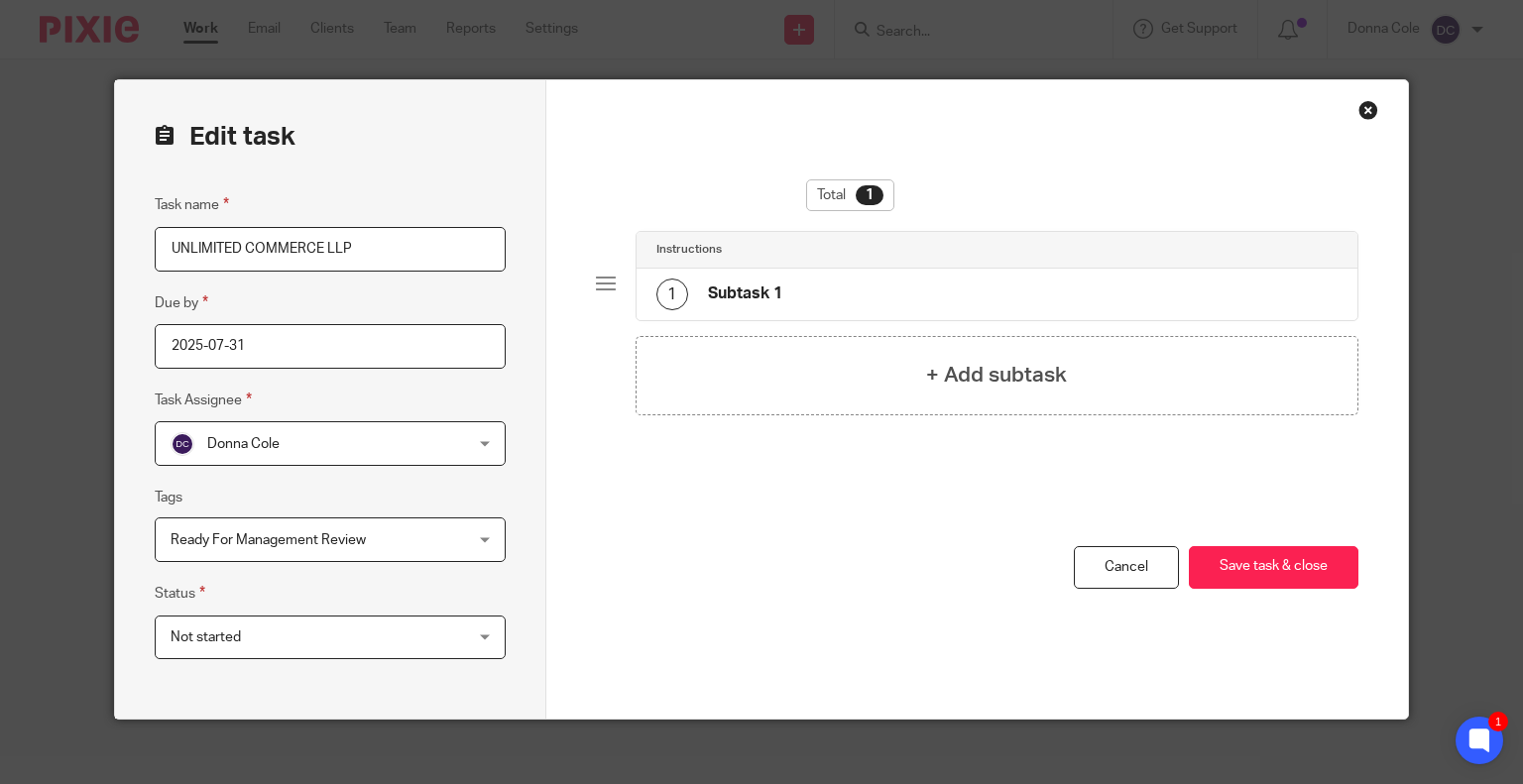 click on "Ready For Management Review" at bounding box center [268, 540] 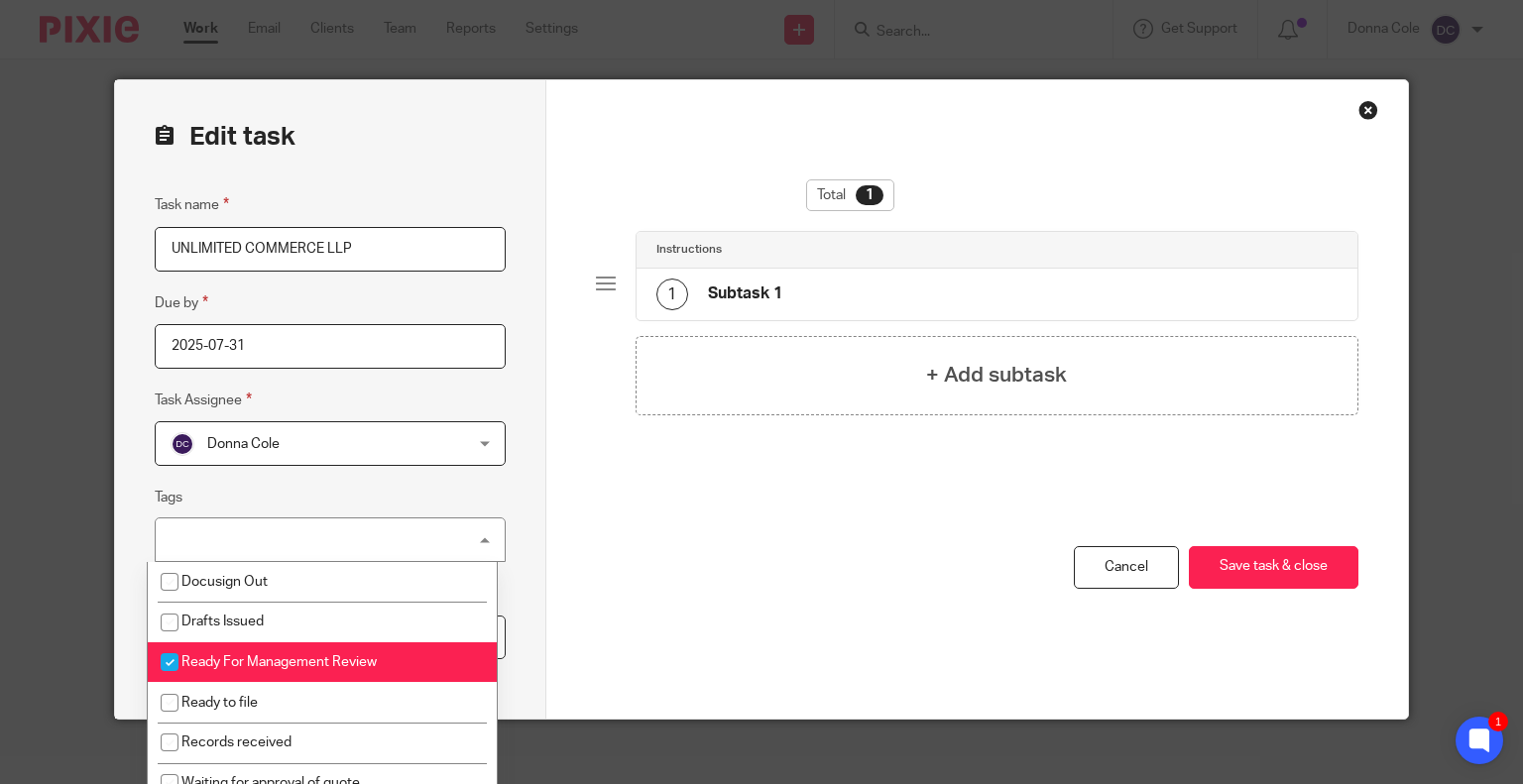 scroll, scrollTop: 89, scrollLeft: 0, axis: vertical 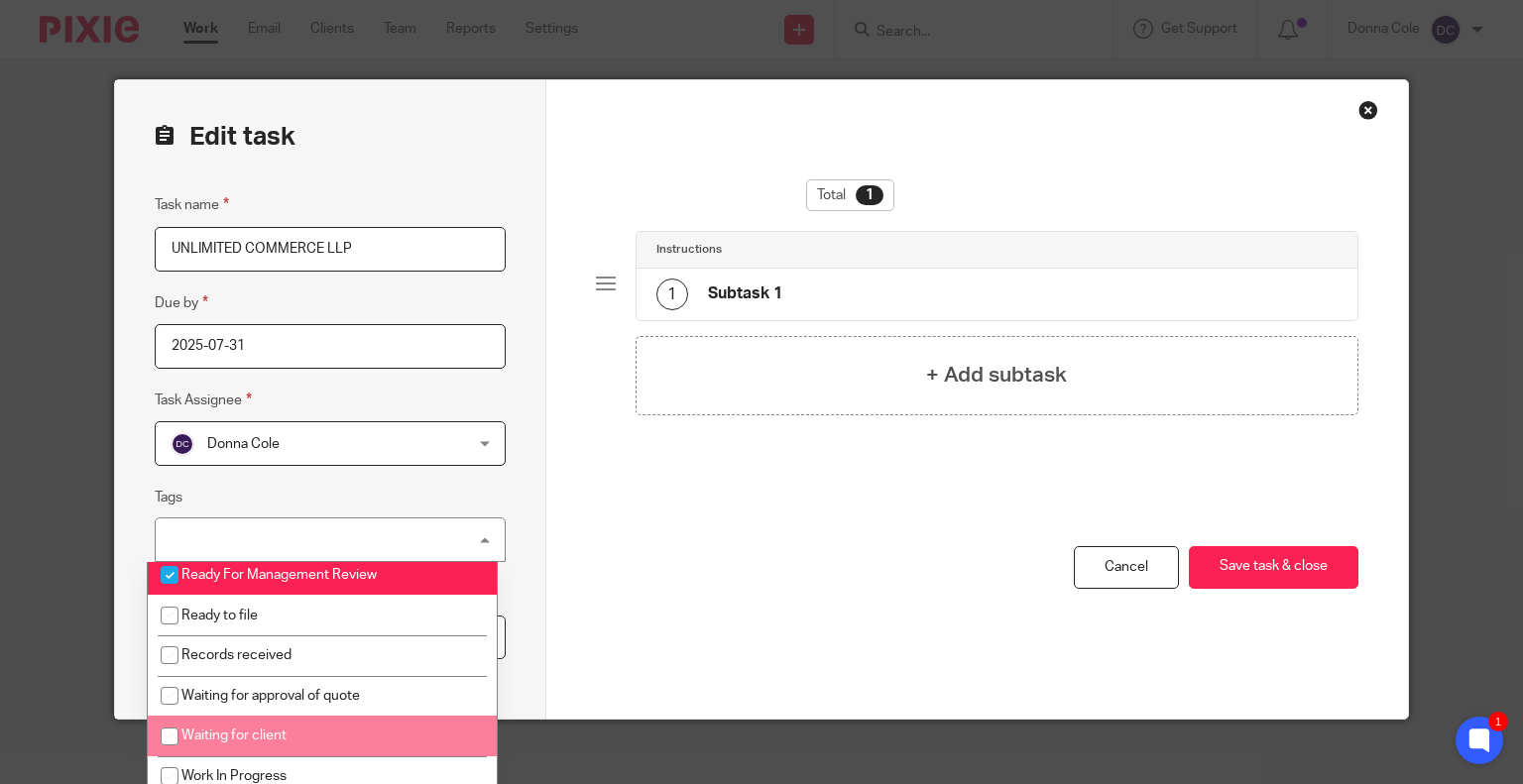 click on "Waiting for client" at bounding box center (234, 735) 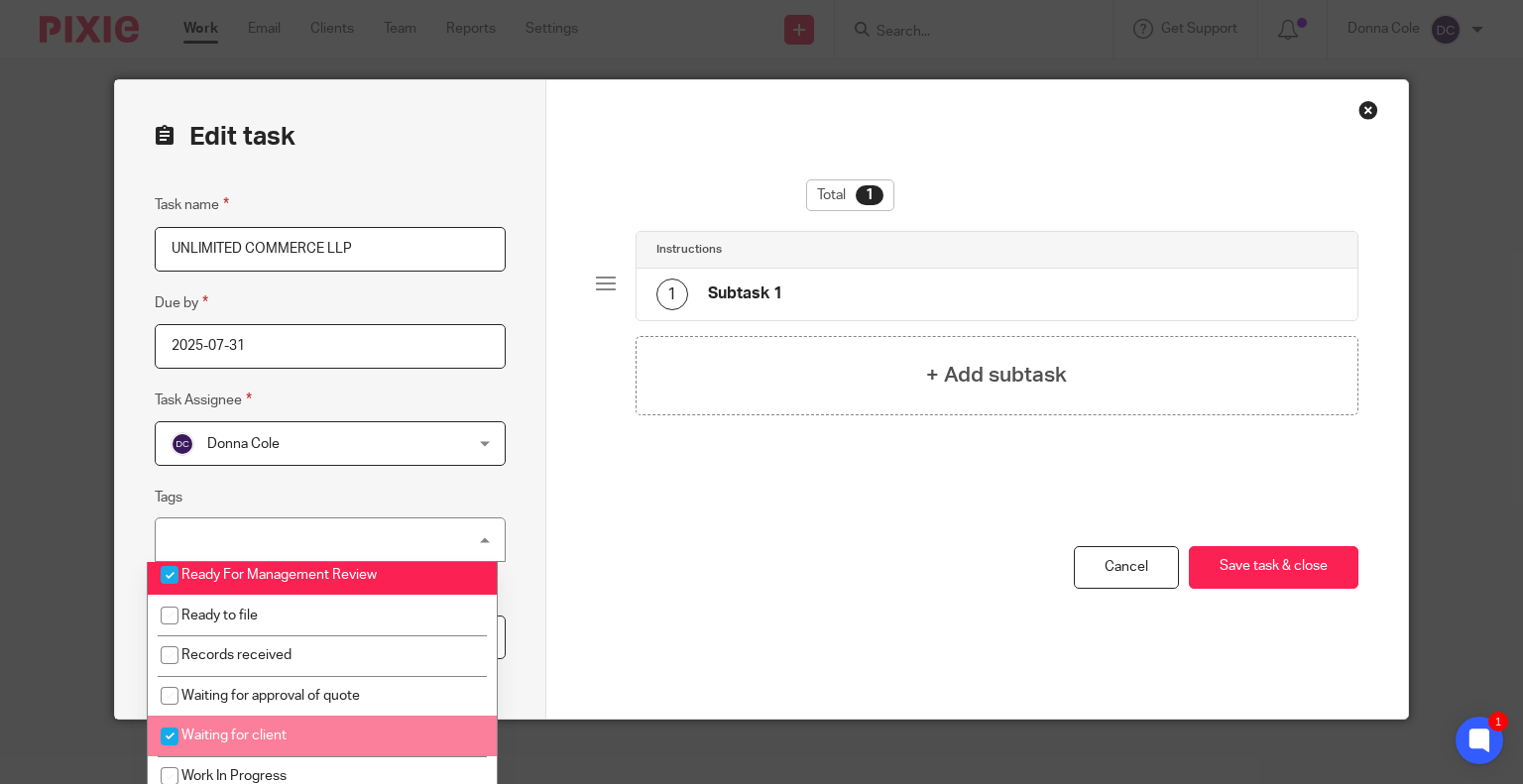 checkbox on "true" 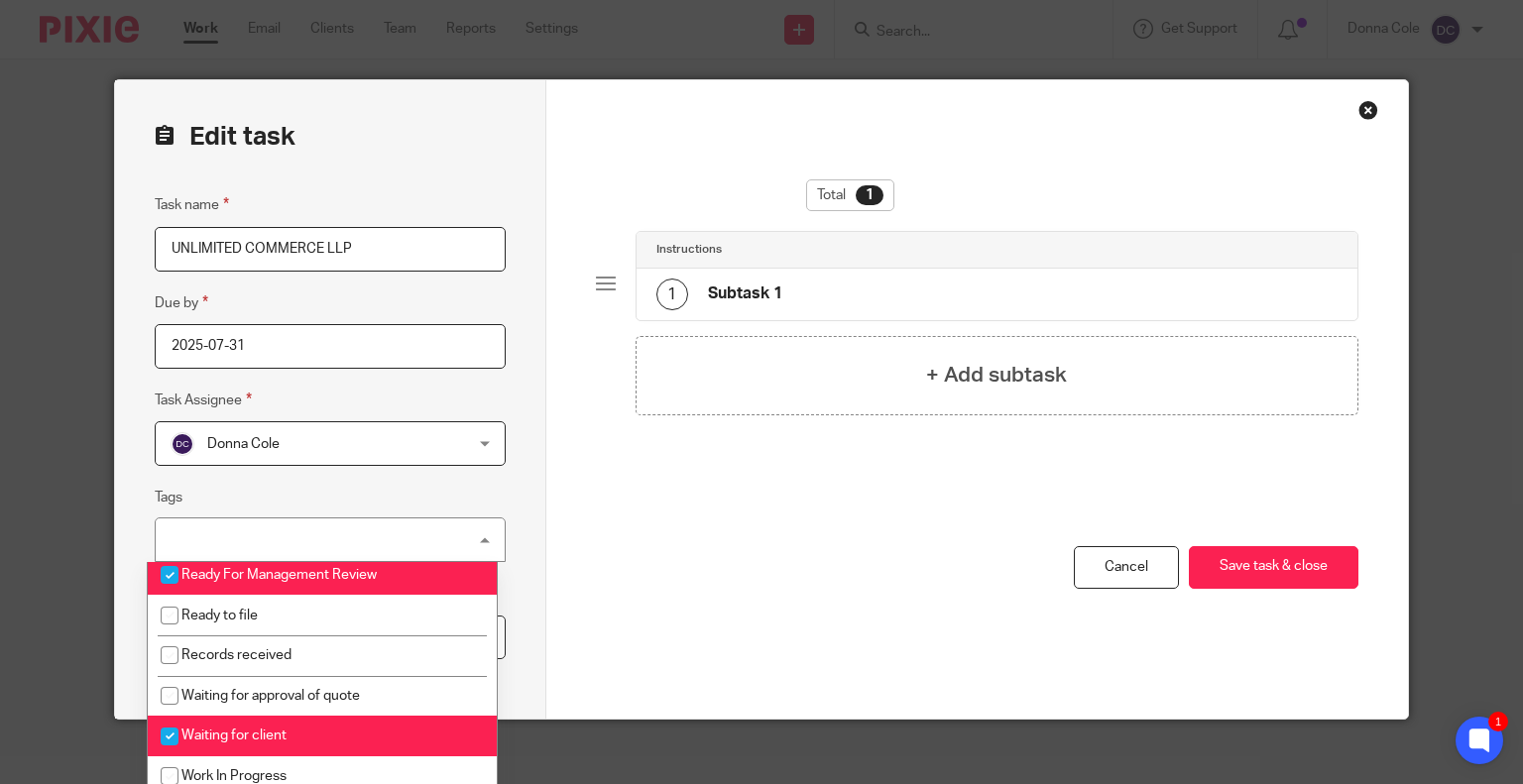 click at bounding box center [170, 575] 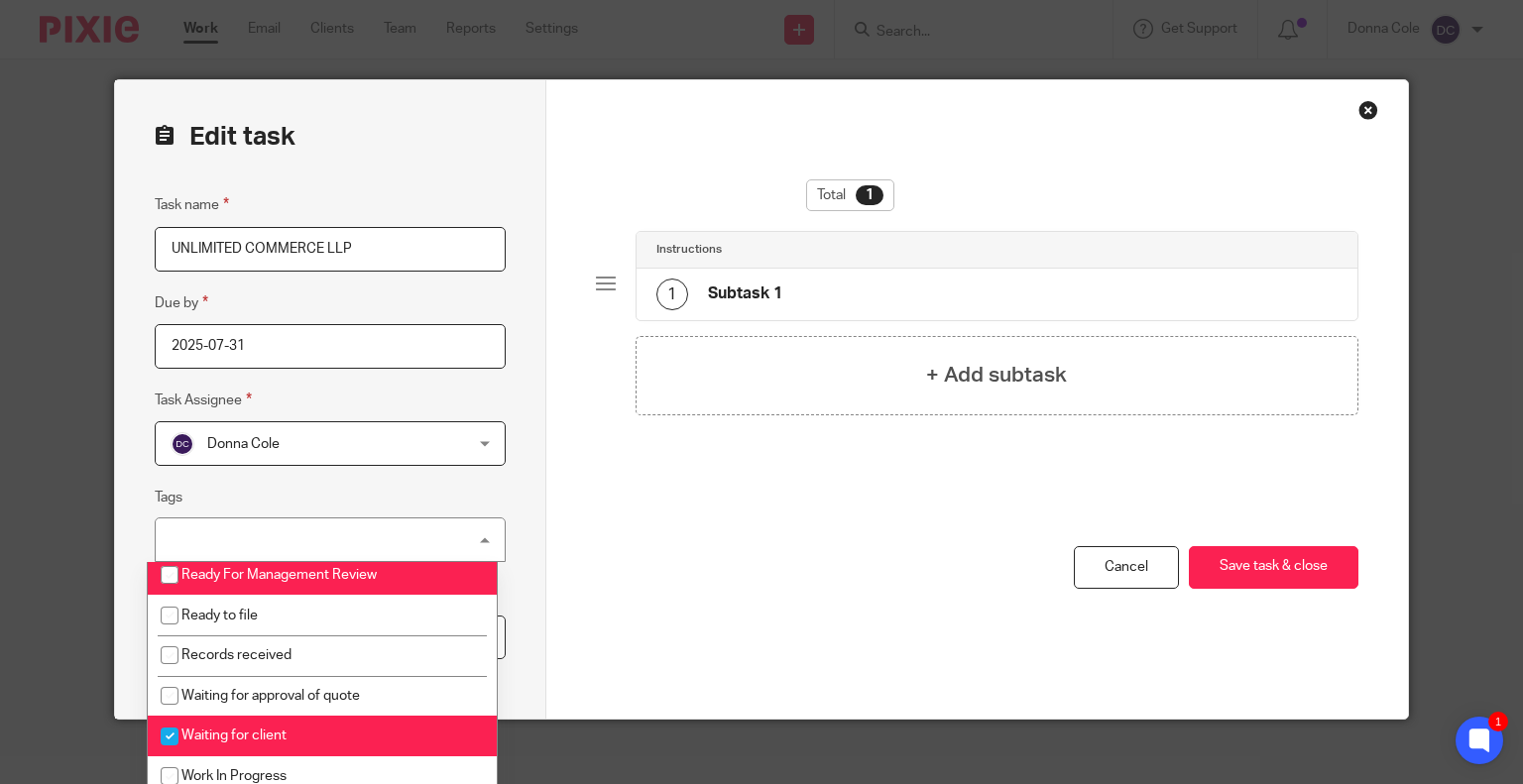 checkbox on "false" 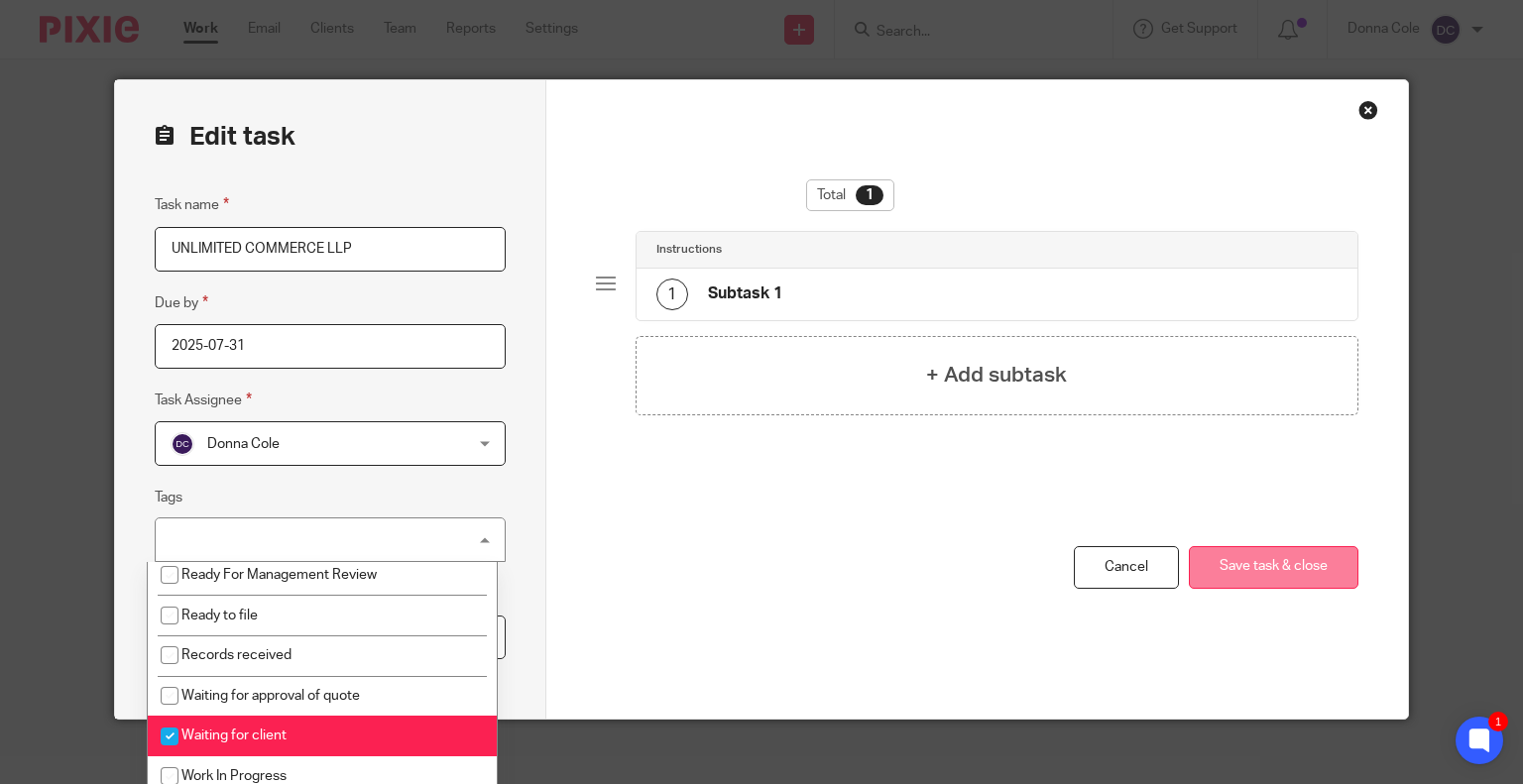 click on "Save task & close" at bounding box center (1273, 567) 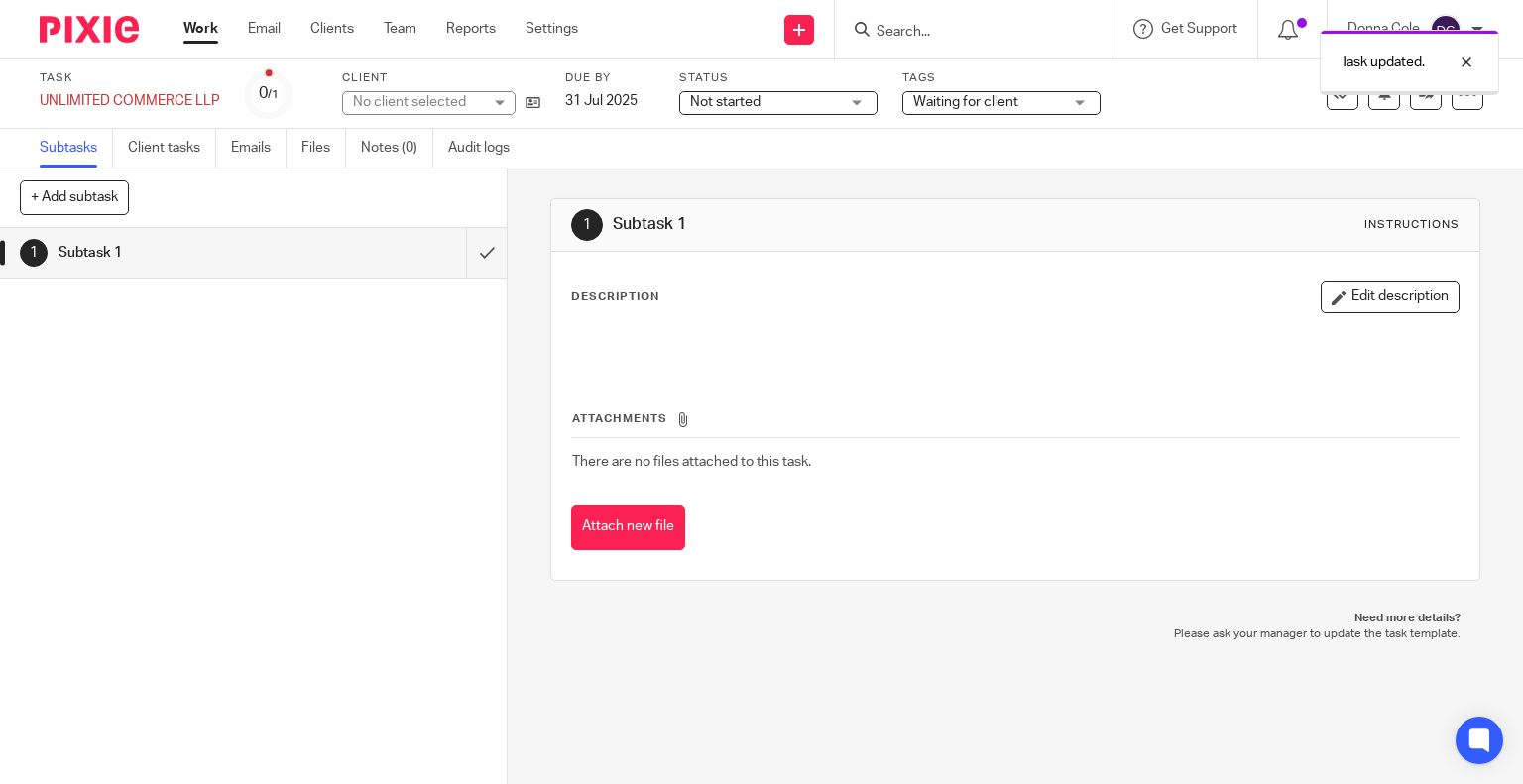 scroll, scrollTop: 0, scrollLeft: 0, axis: both 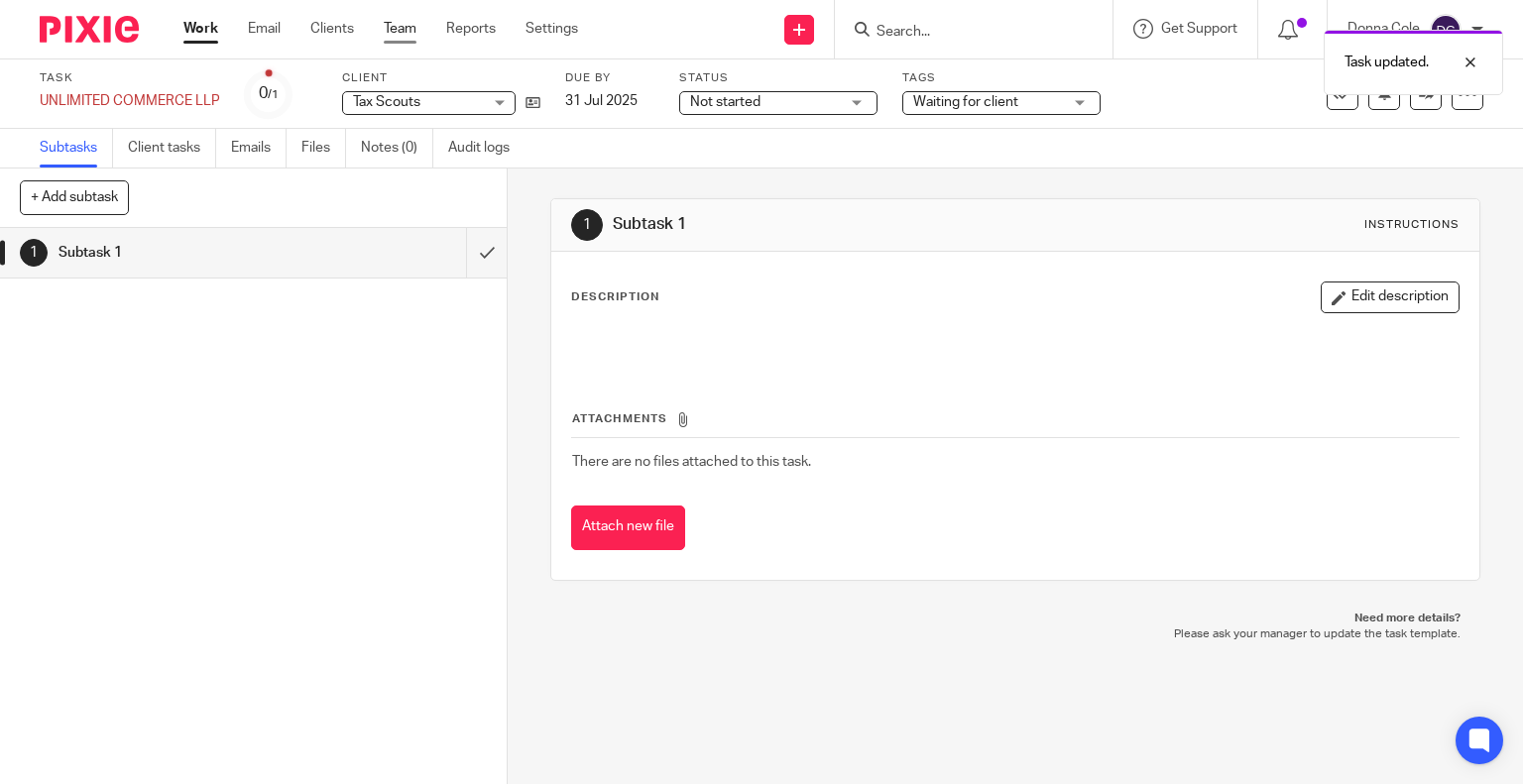 click on "Team" at bounding box center (400, 29) 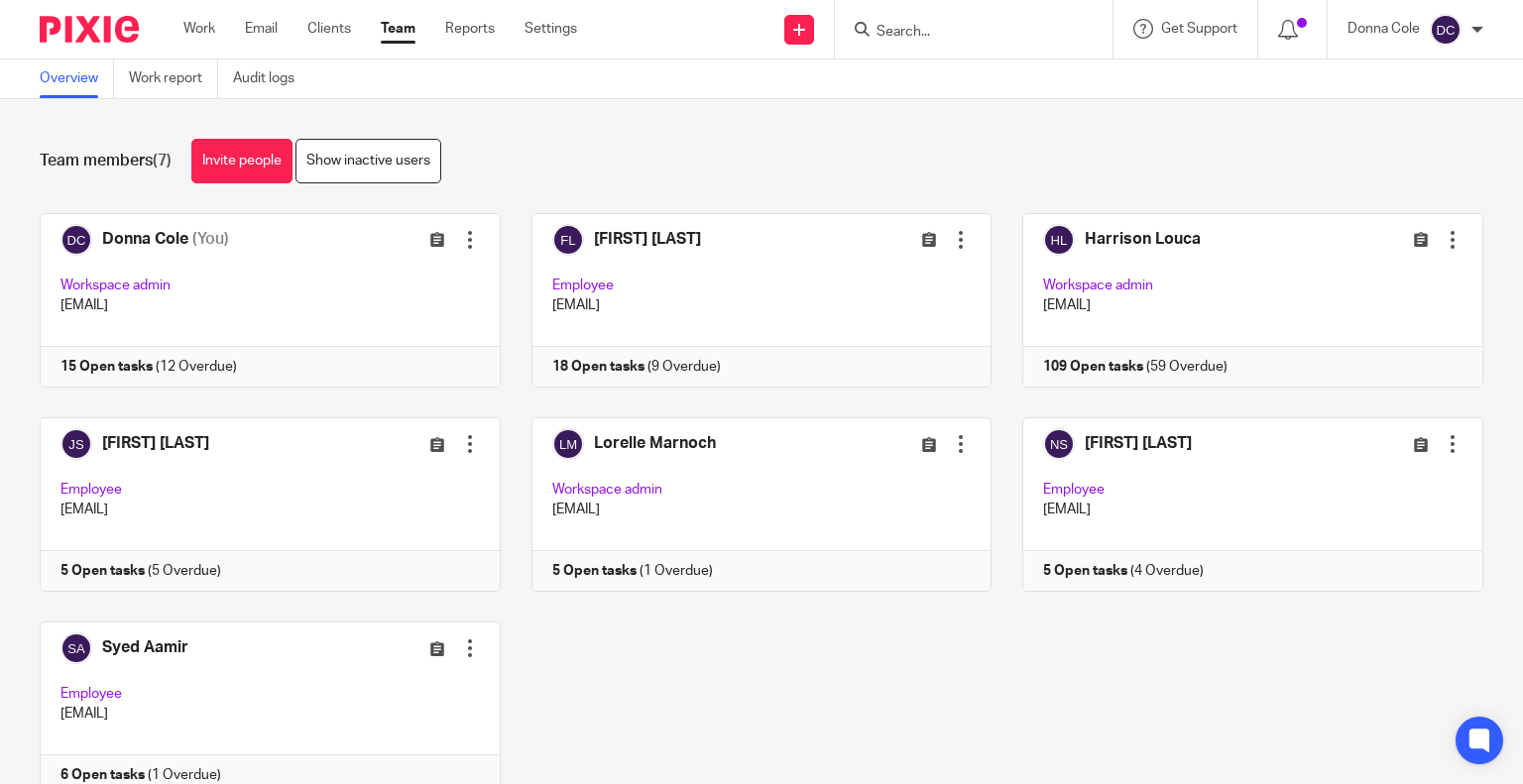 scroll, scrollTop: 0, scrollLeft: 0, axis: both 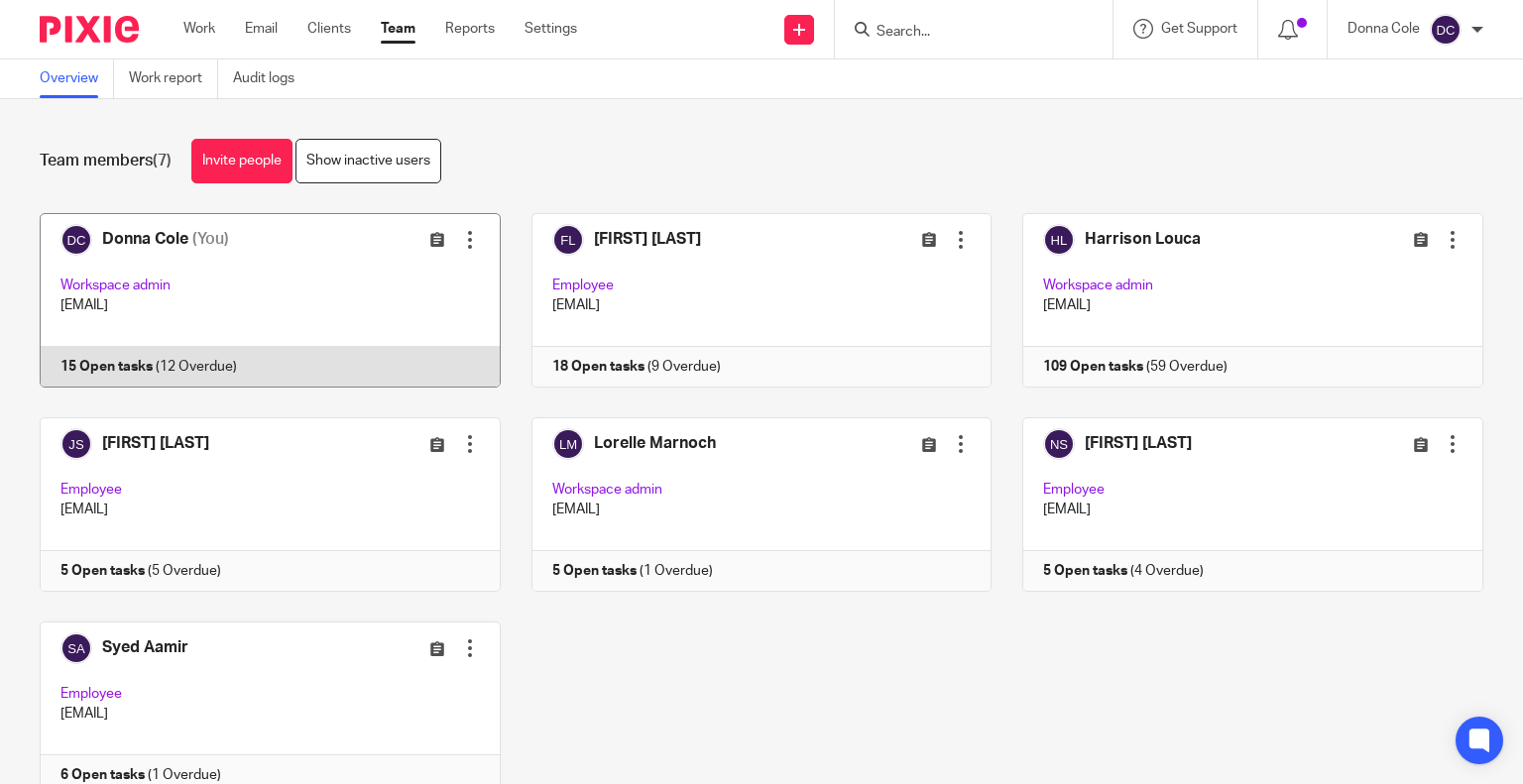 click at bounding box center (255, 300) 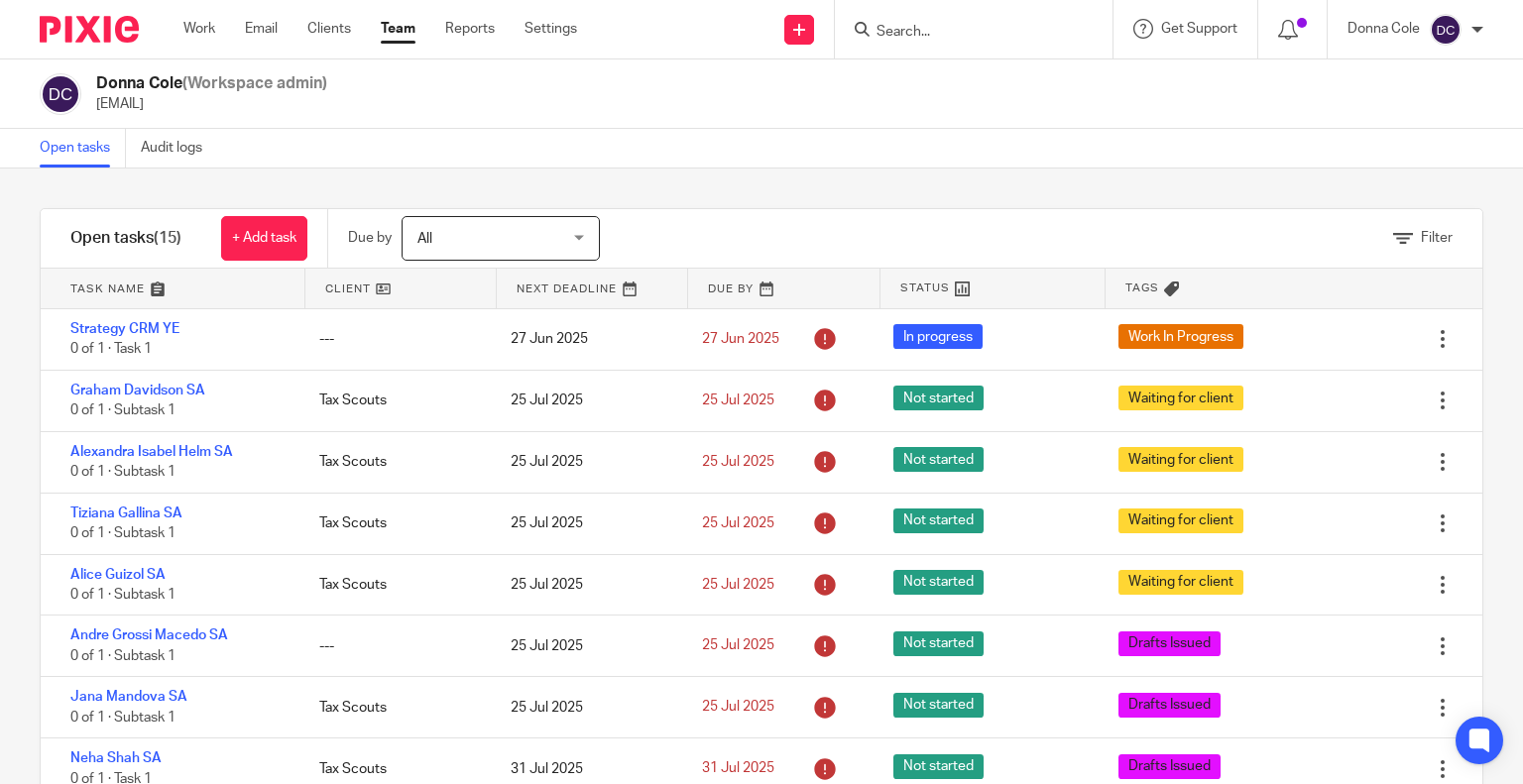 scroll, scrollTop: 0, scrollLeft: 0, axis: both 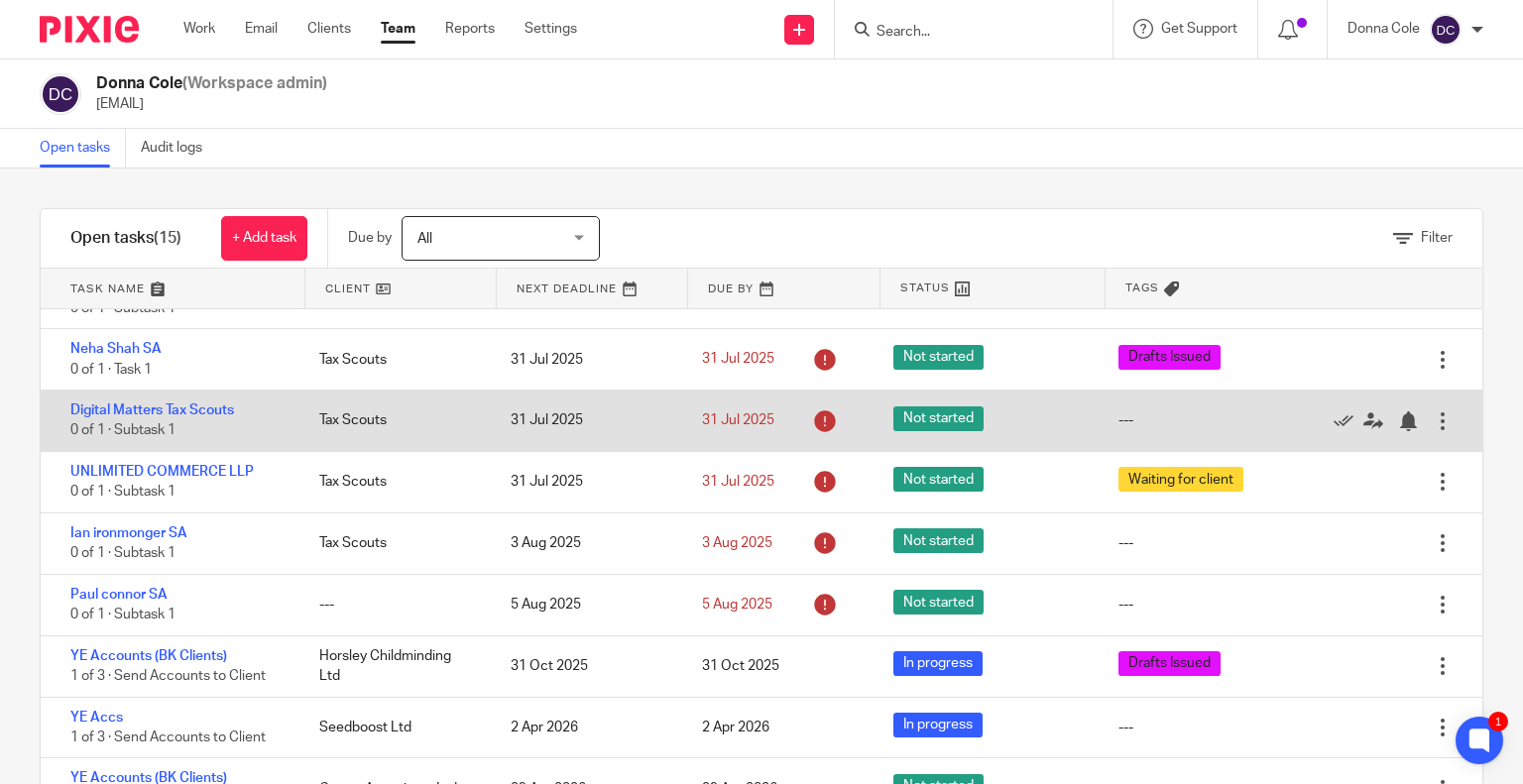 click at bounding box center [1443, 421] 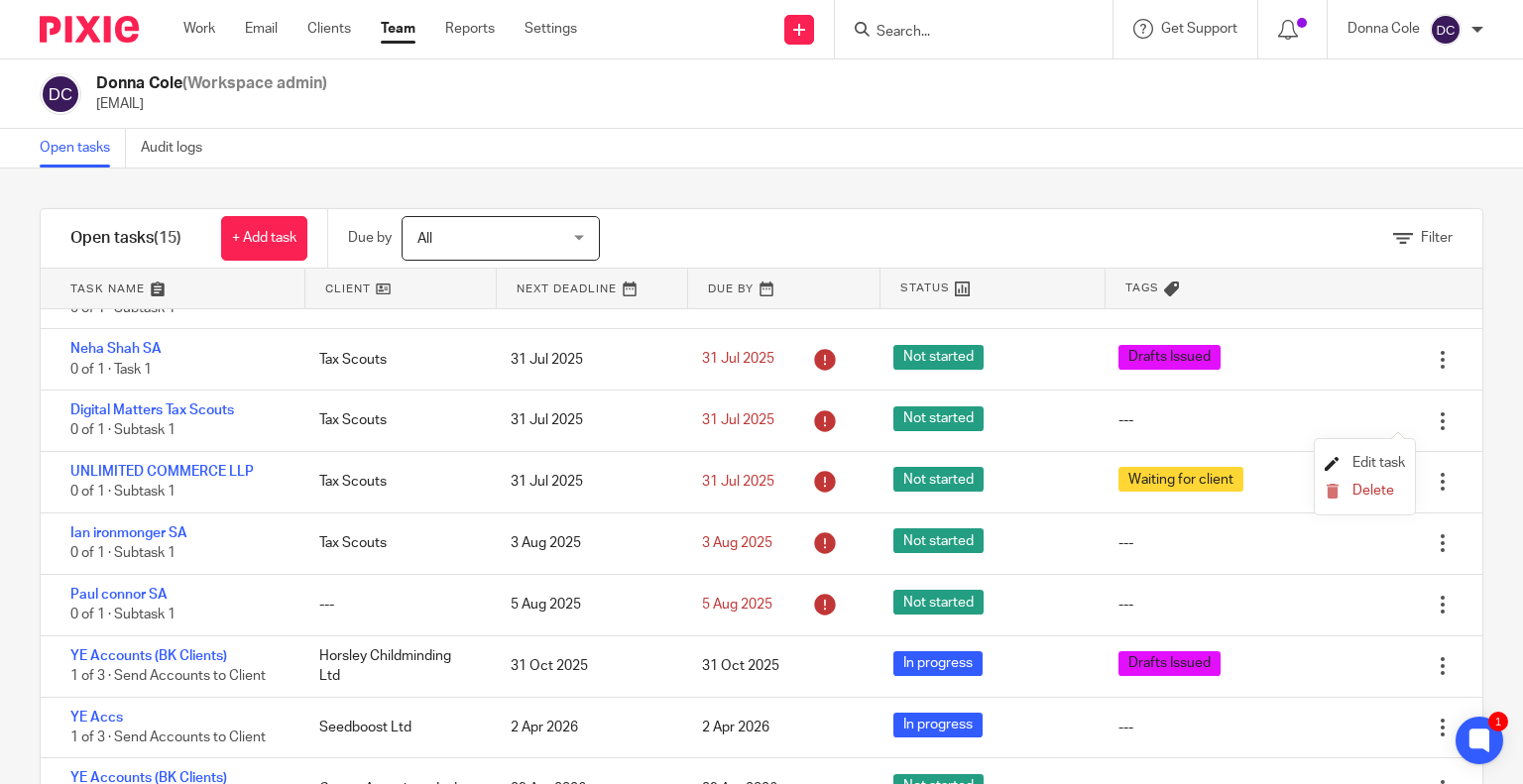 click on "Edit task" at bounding box center [1378, 463] 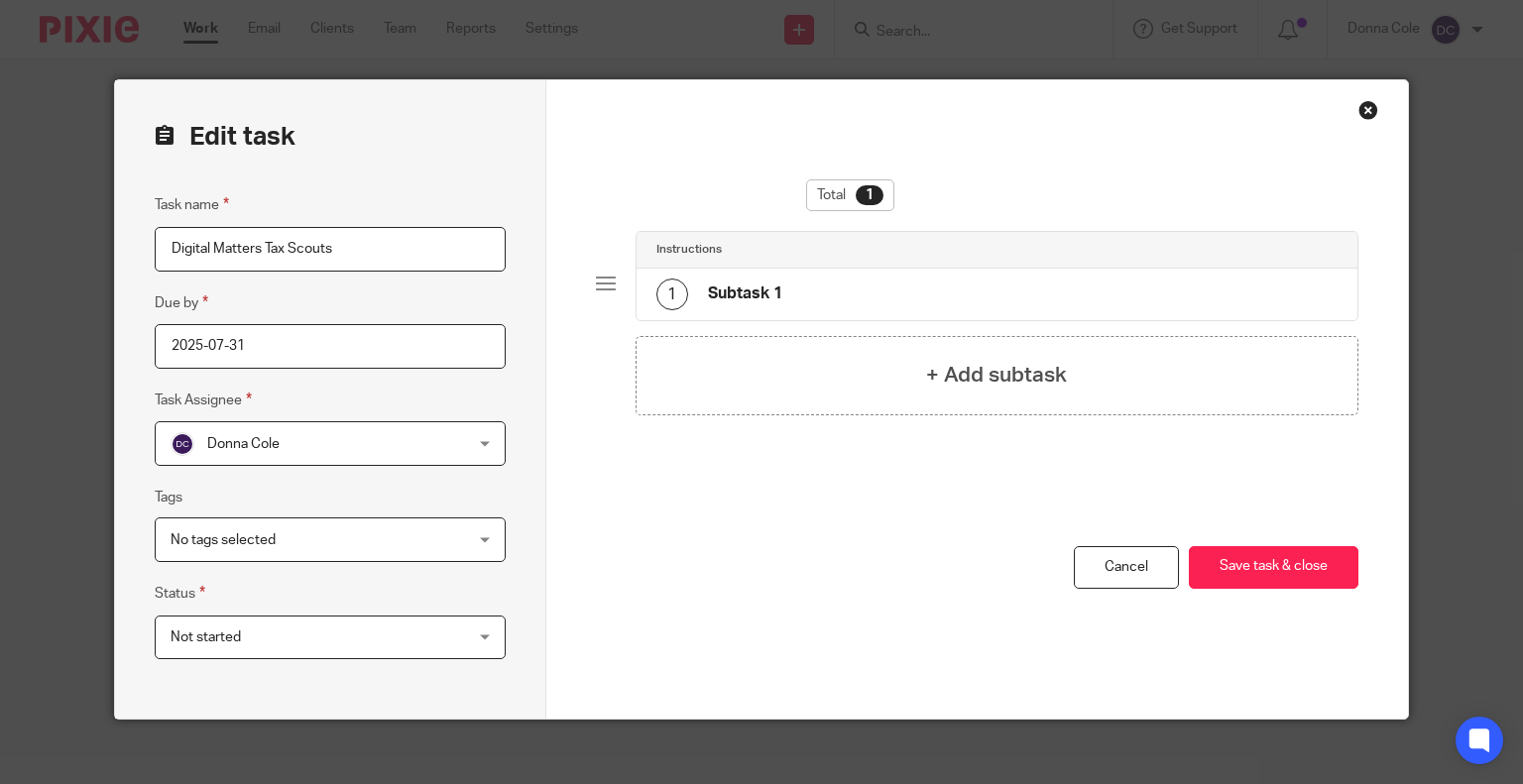 scroll, scrollTop: 0, scrollLeft: 0, axis: both 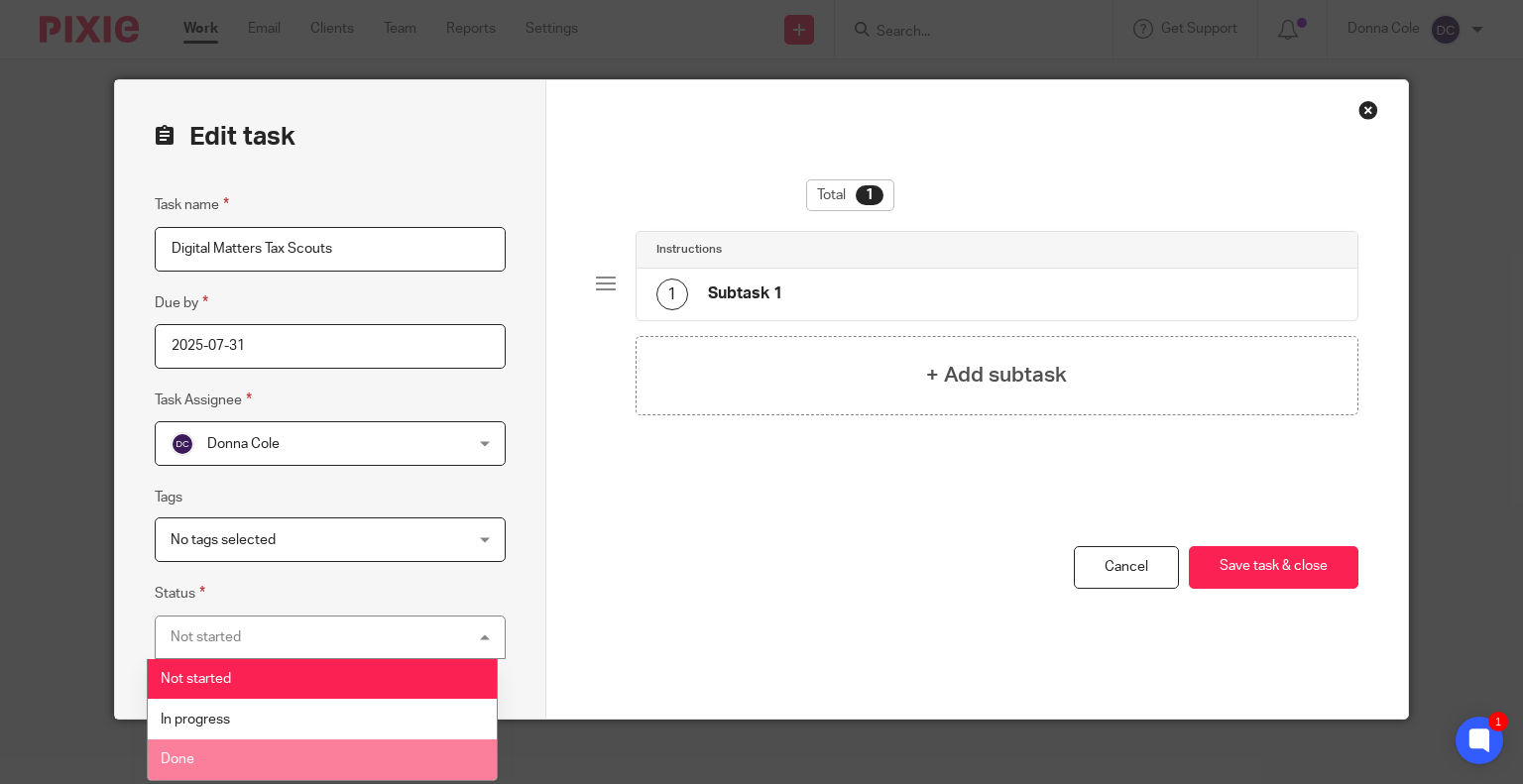 click on "Done" at bounding box center [322, 759] 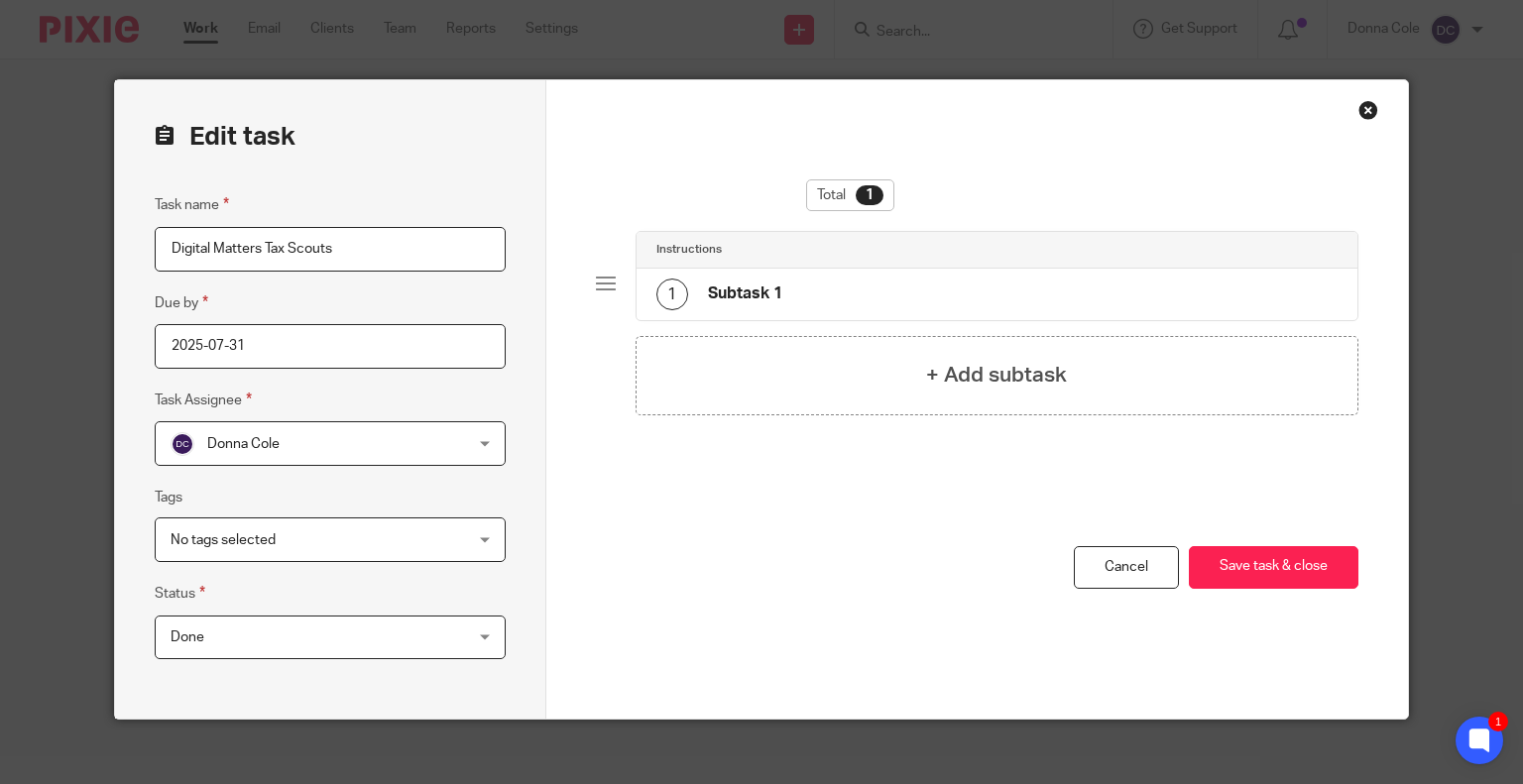 click on "No tags selected" at bounding box center [303, 539] 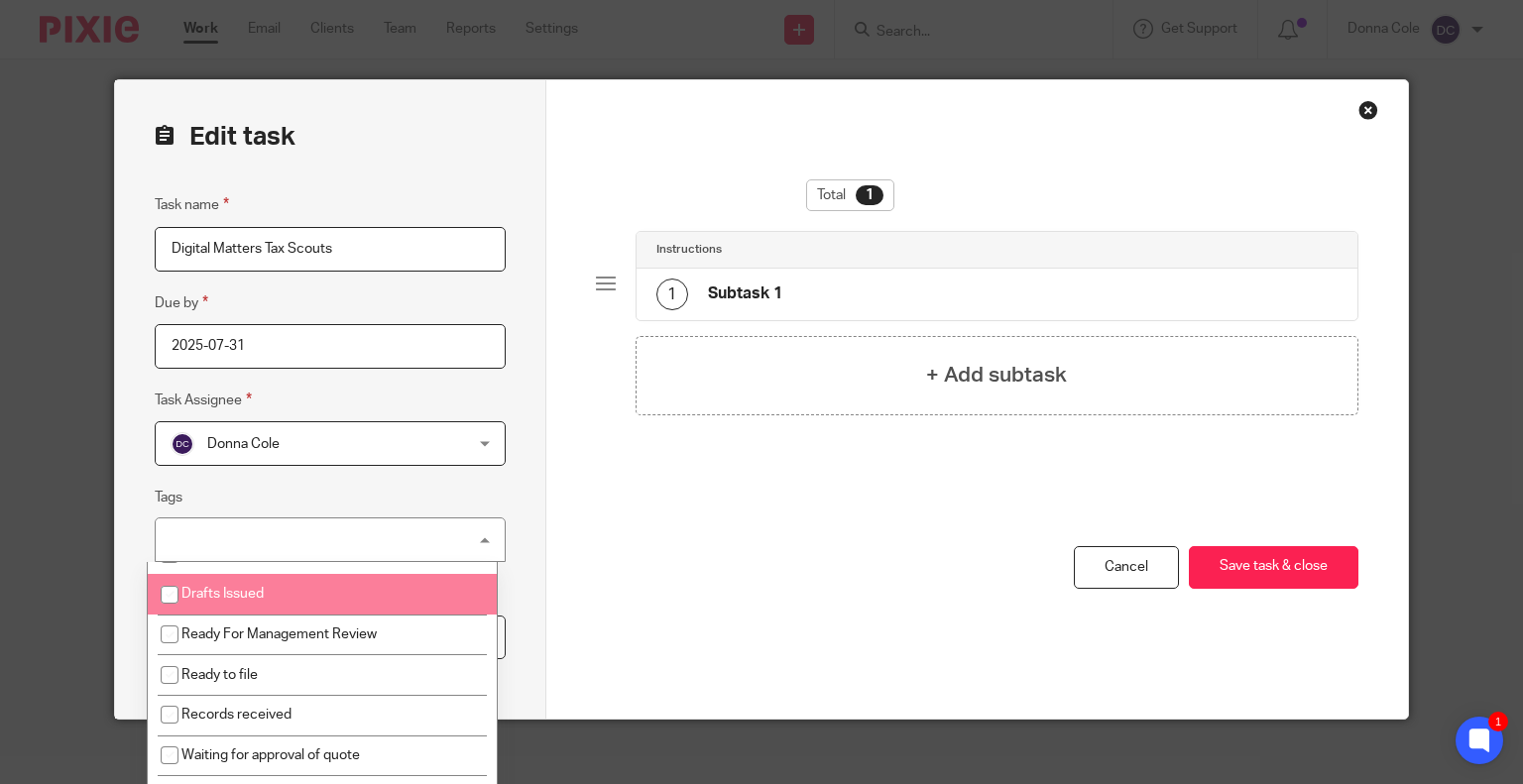 scroll, scrollTop: 0, scrollLeft: 0, axis: both 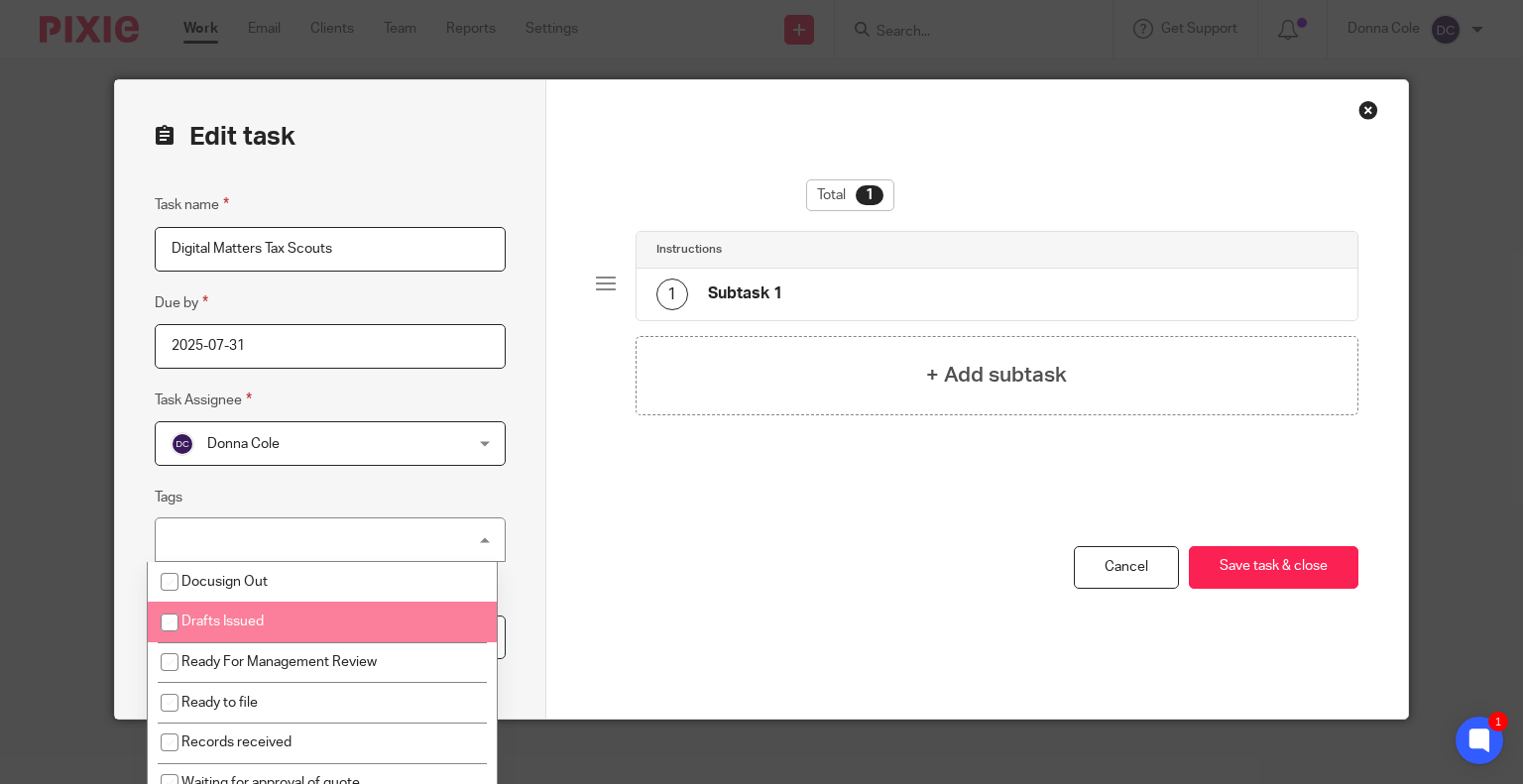 click on "Drafts Issued" at bounding box center (322, 621) 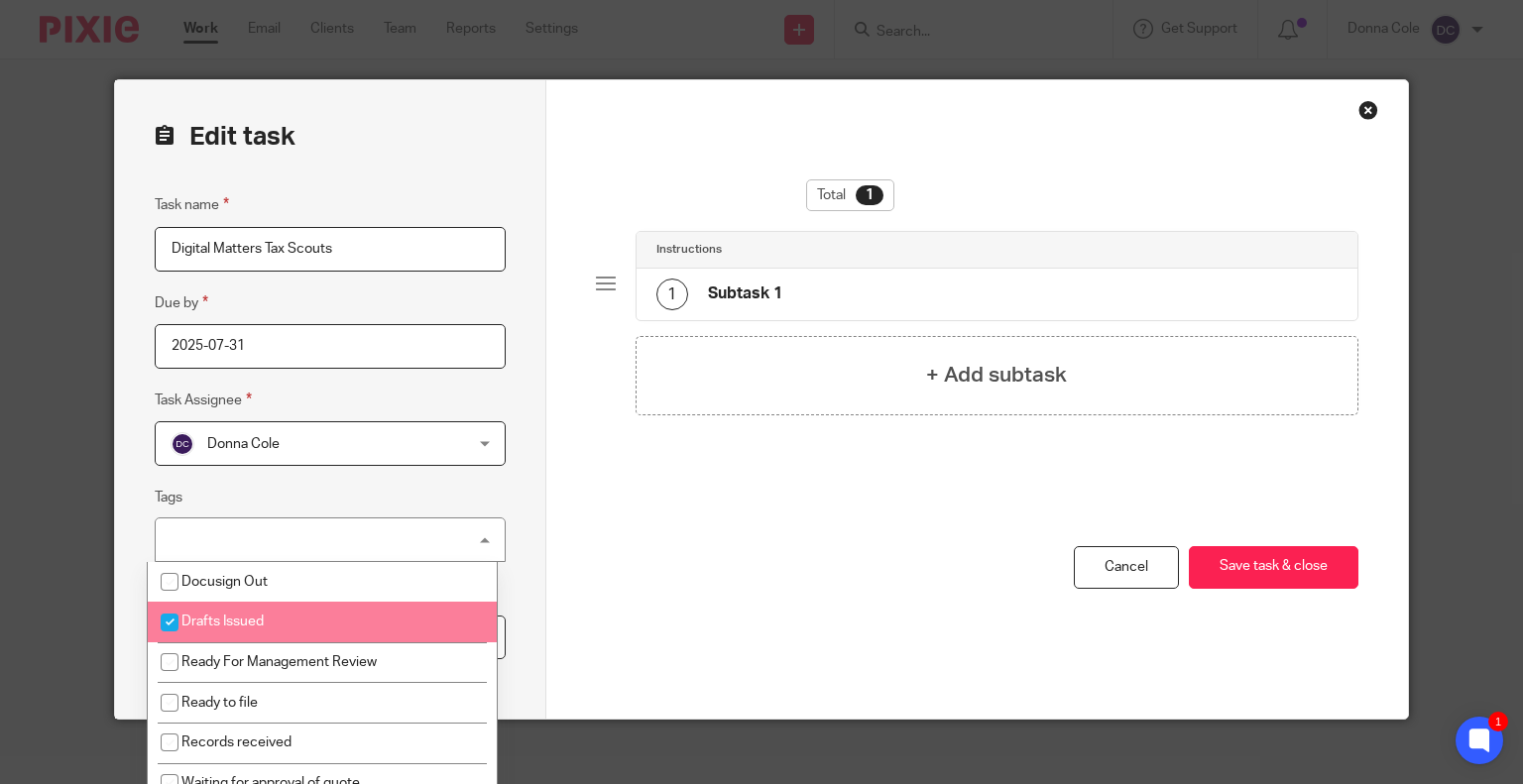 checkbox on "true" 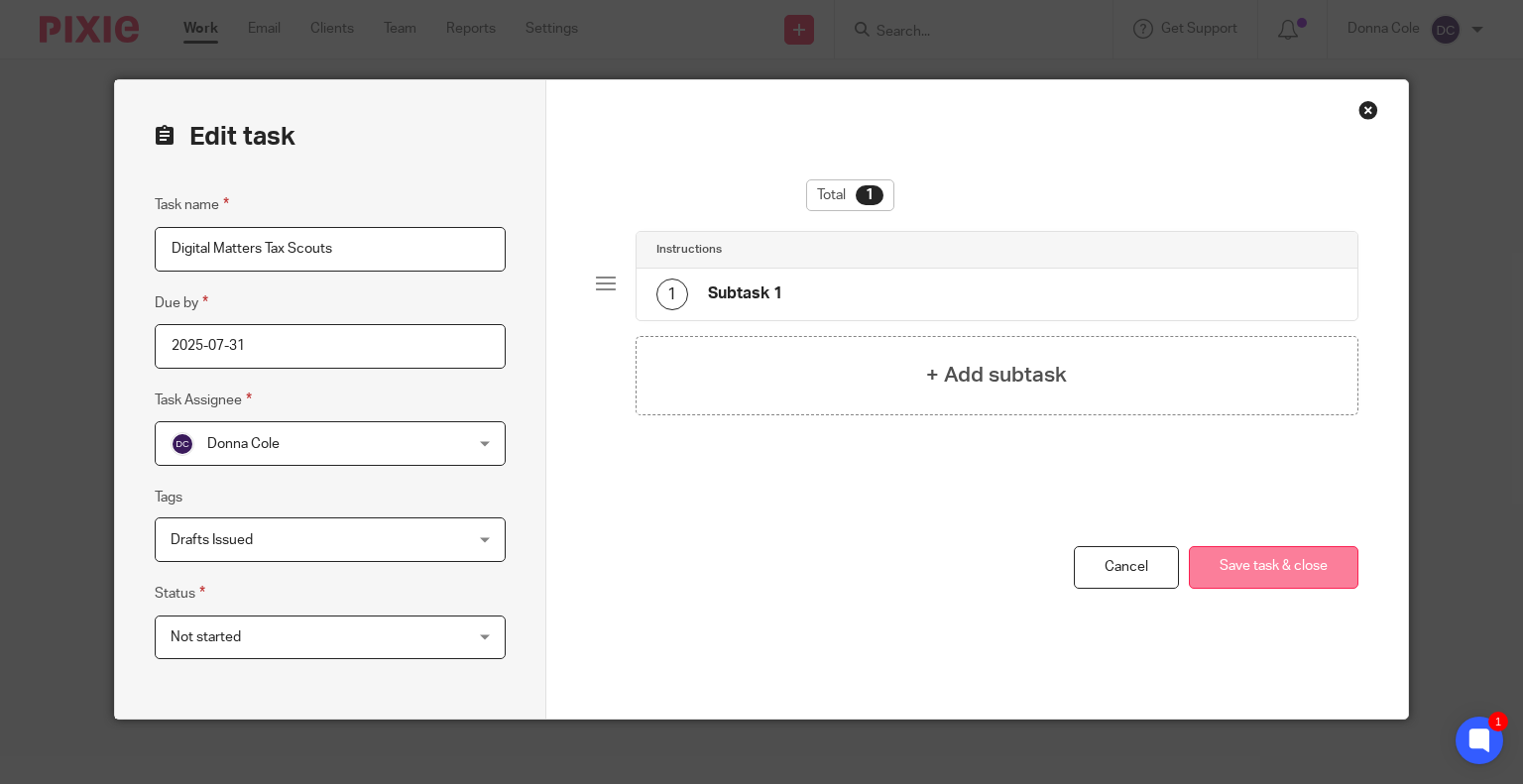 click on "Save task & close" at bounding box center (1273, 567) 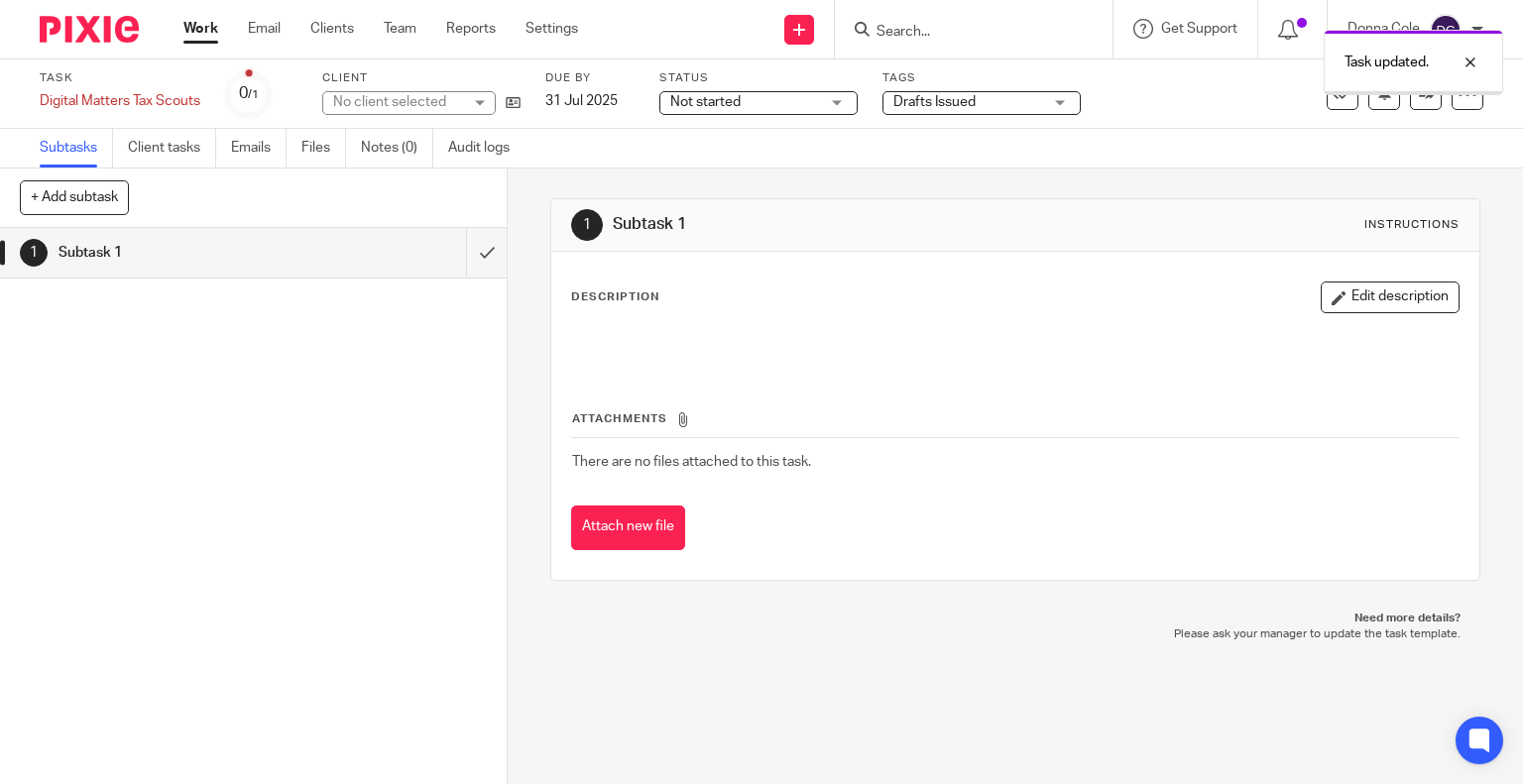 scroll, scrollTop: 0, scrollLeft: 0, axis: both 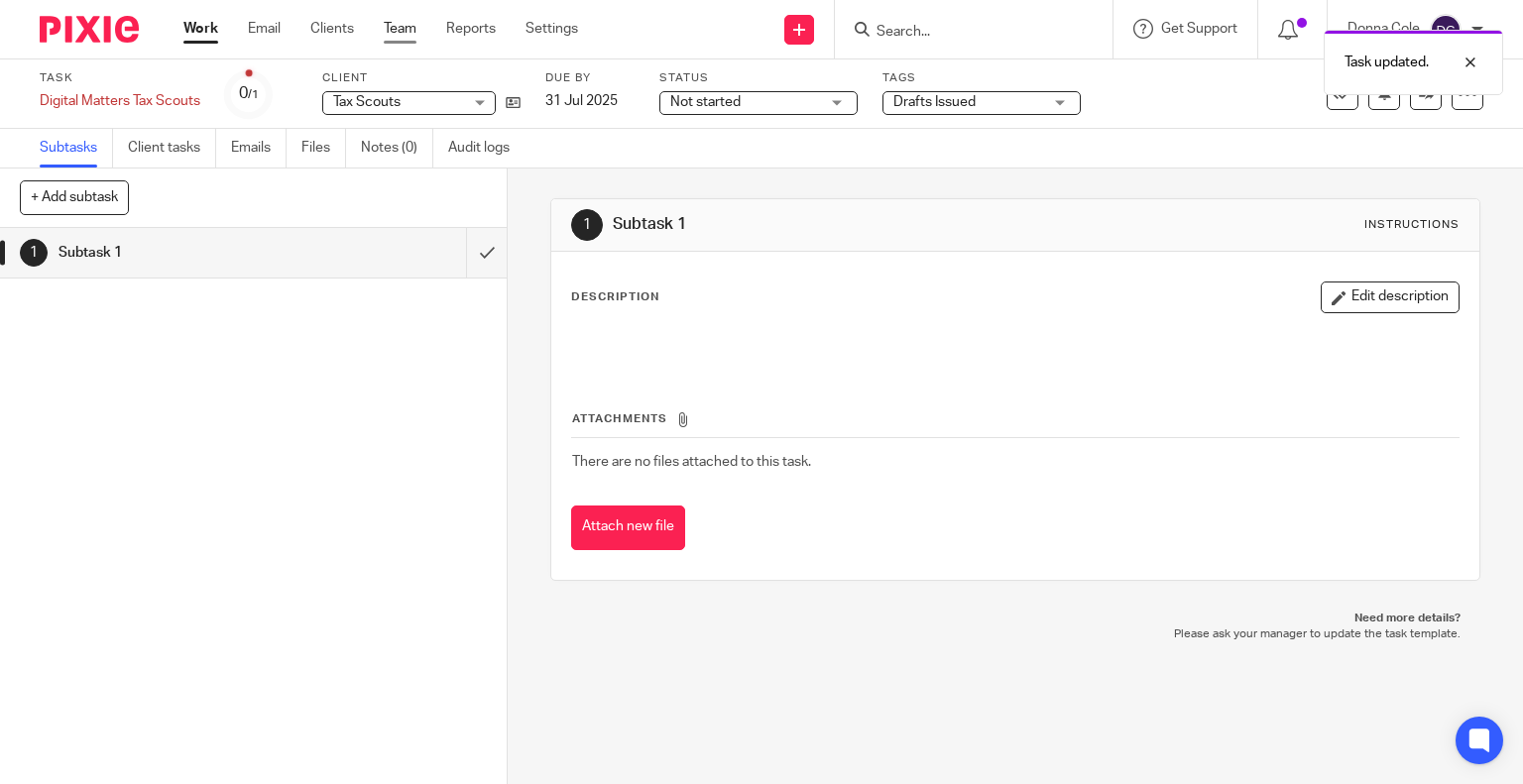 click on "Team" at bounding box center (400, 29) 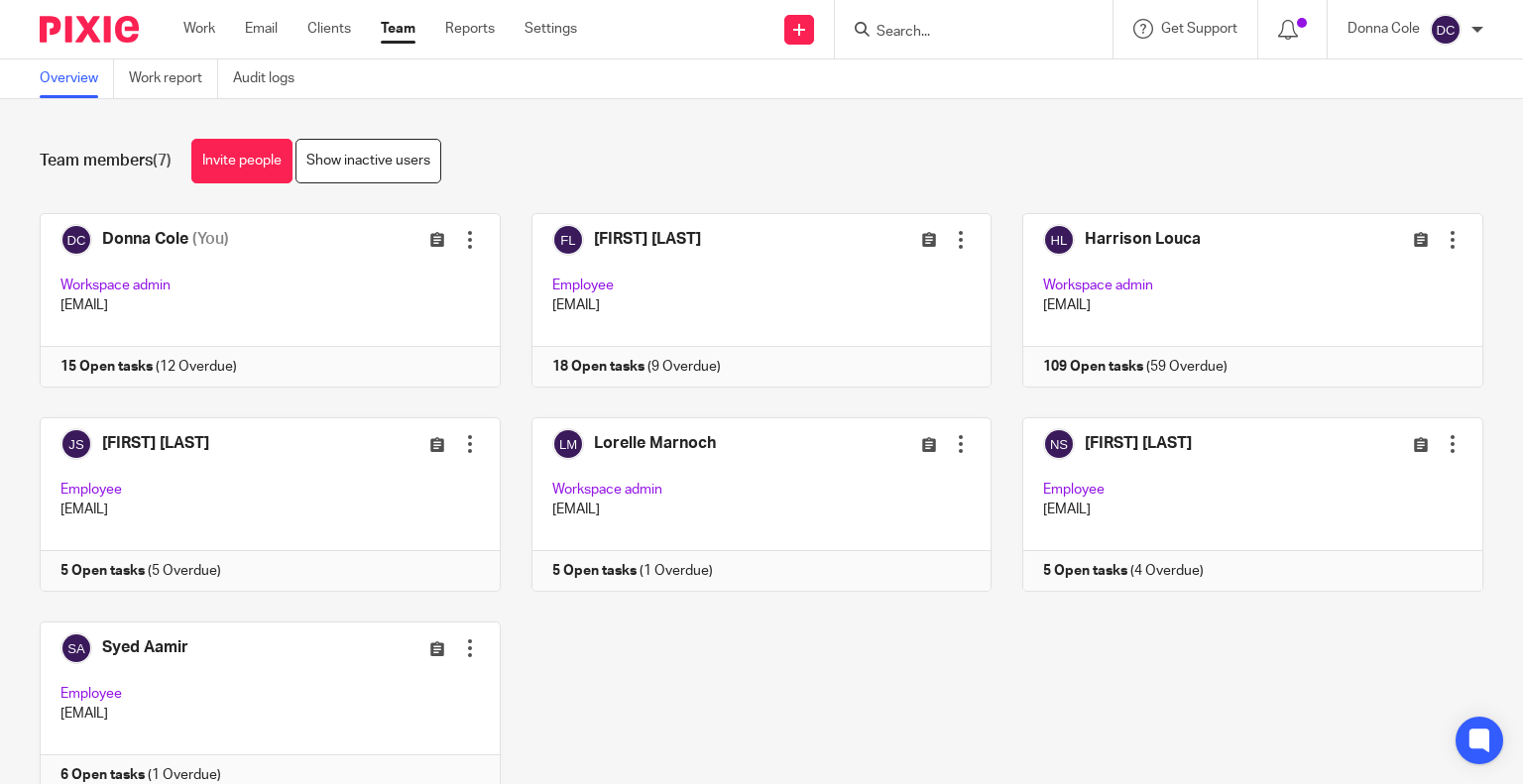 scroll, scrollTop: 0, scrollLeft: 0, axis: both 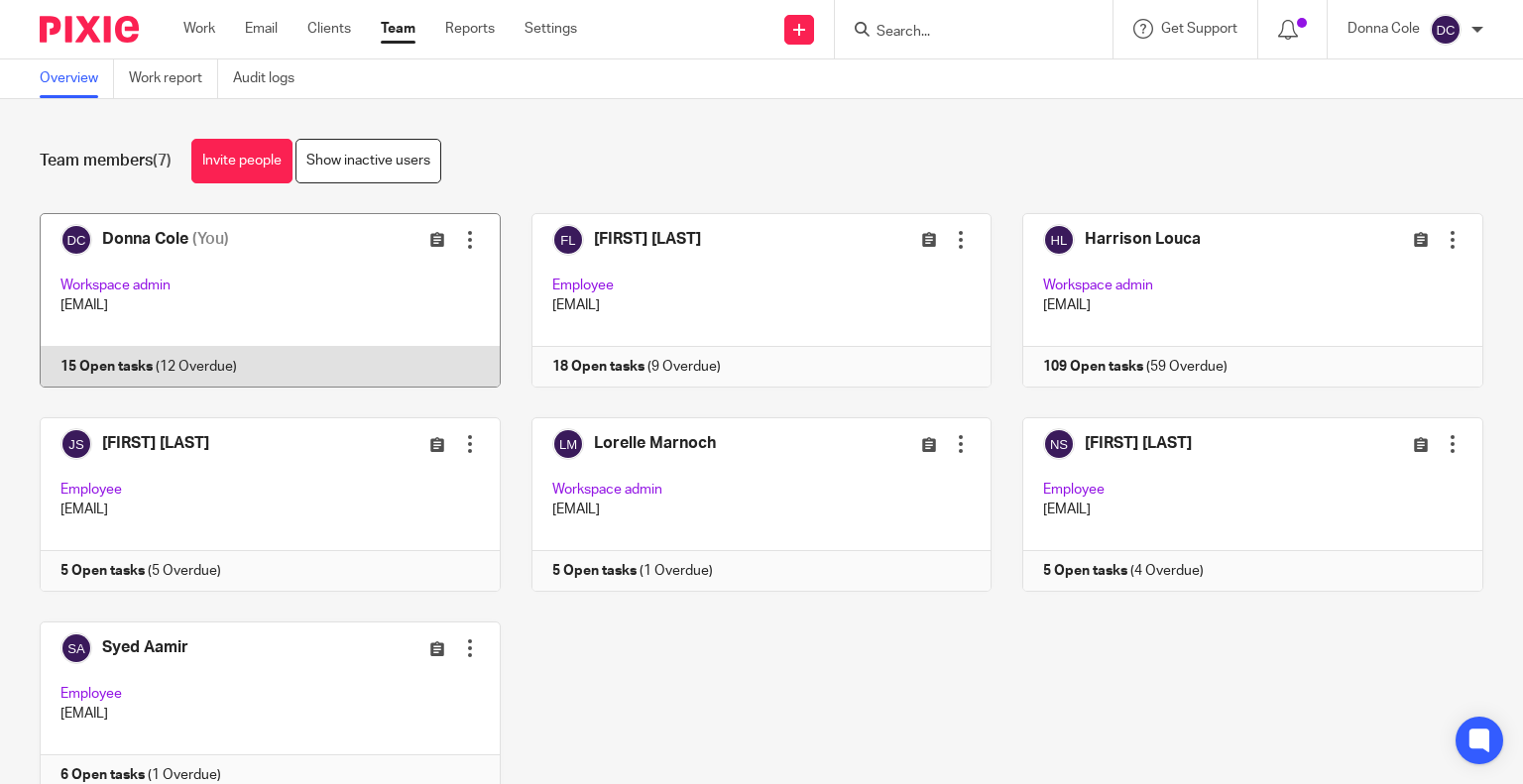 click at bounding box center [255, 300] 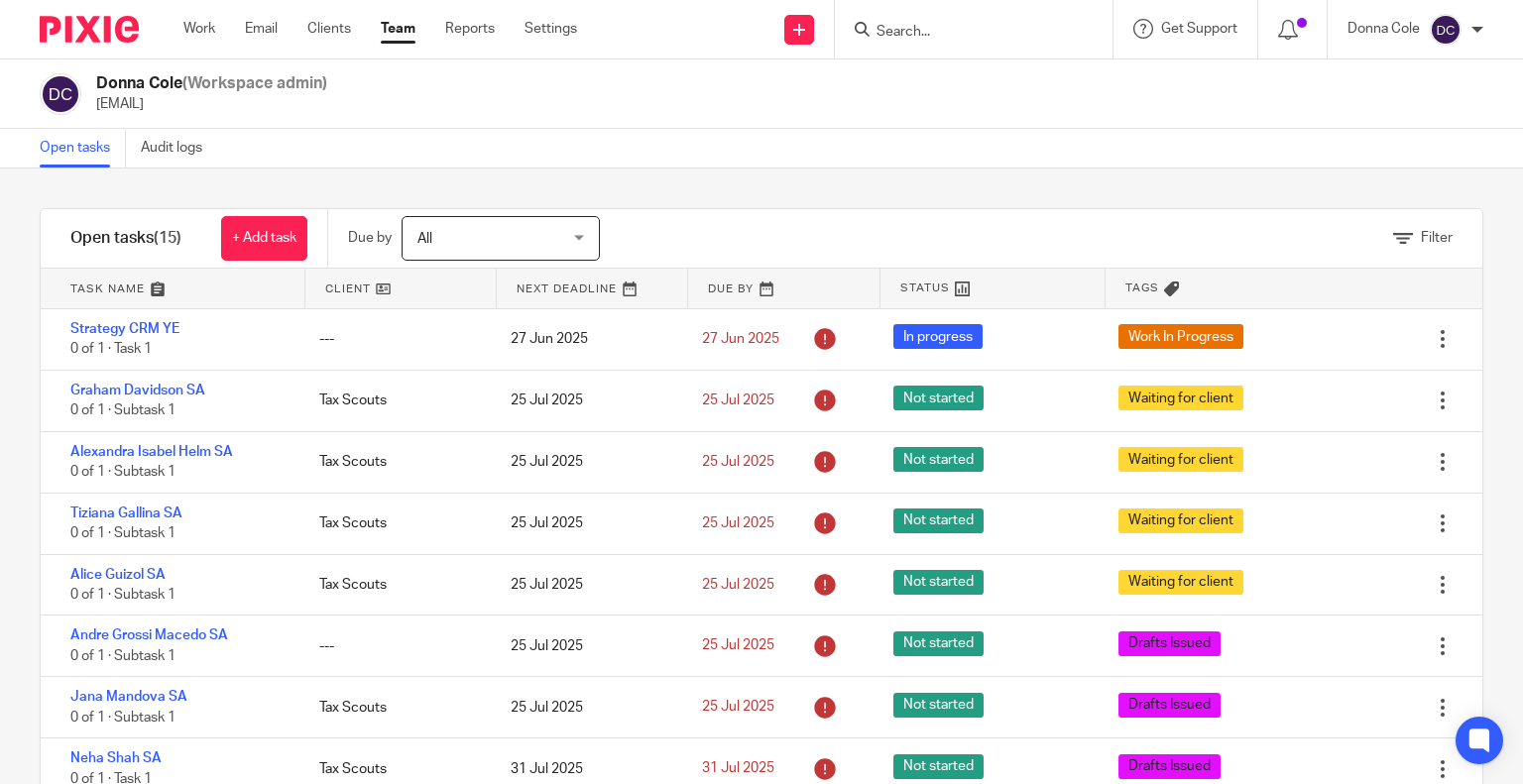 scroll, scrollTop: 0, scrollLeft: 0, axis: both 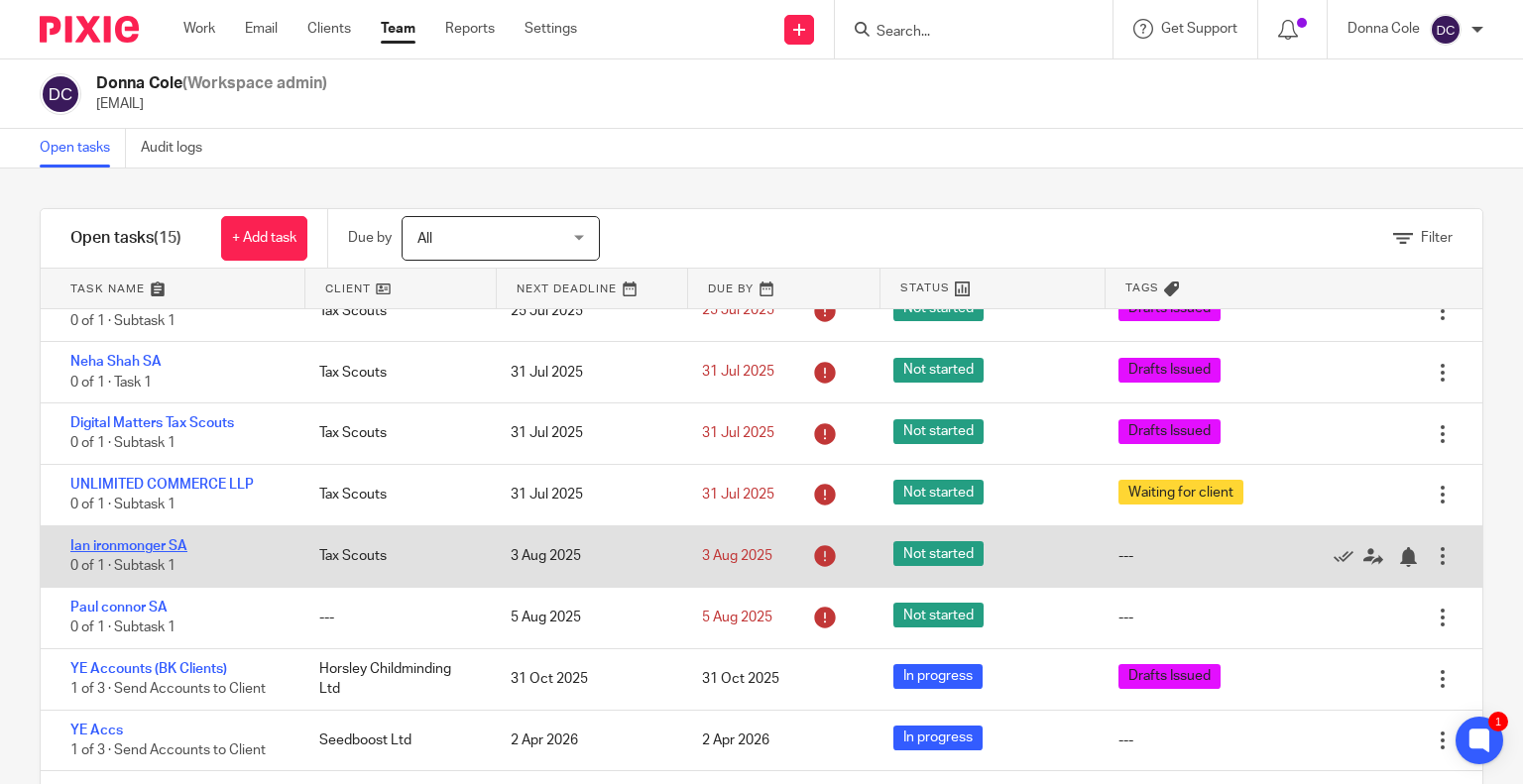 click on "Ian ironmonger SA" at bounding box center (129, 546) 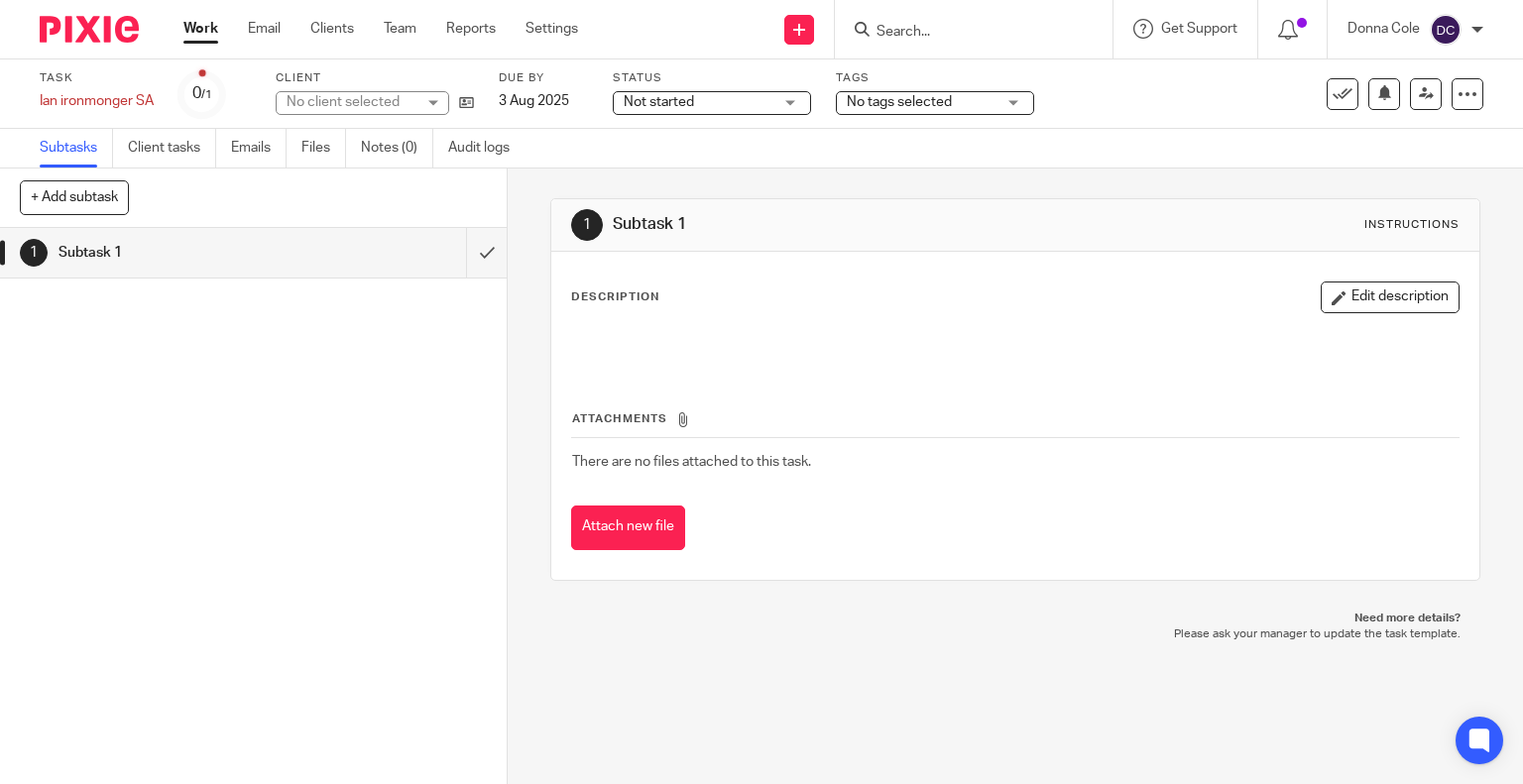 scroll, scrollTop: 0, scrollLeft: 0, axis: both 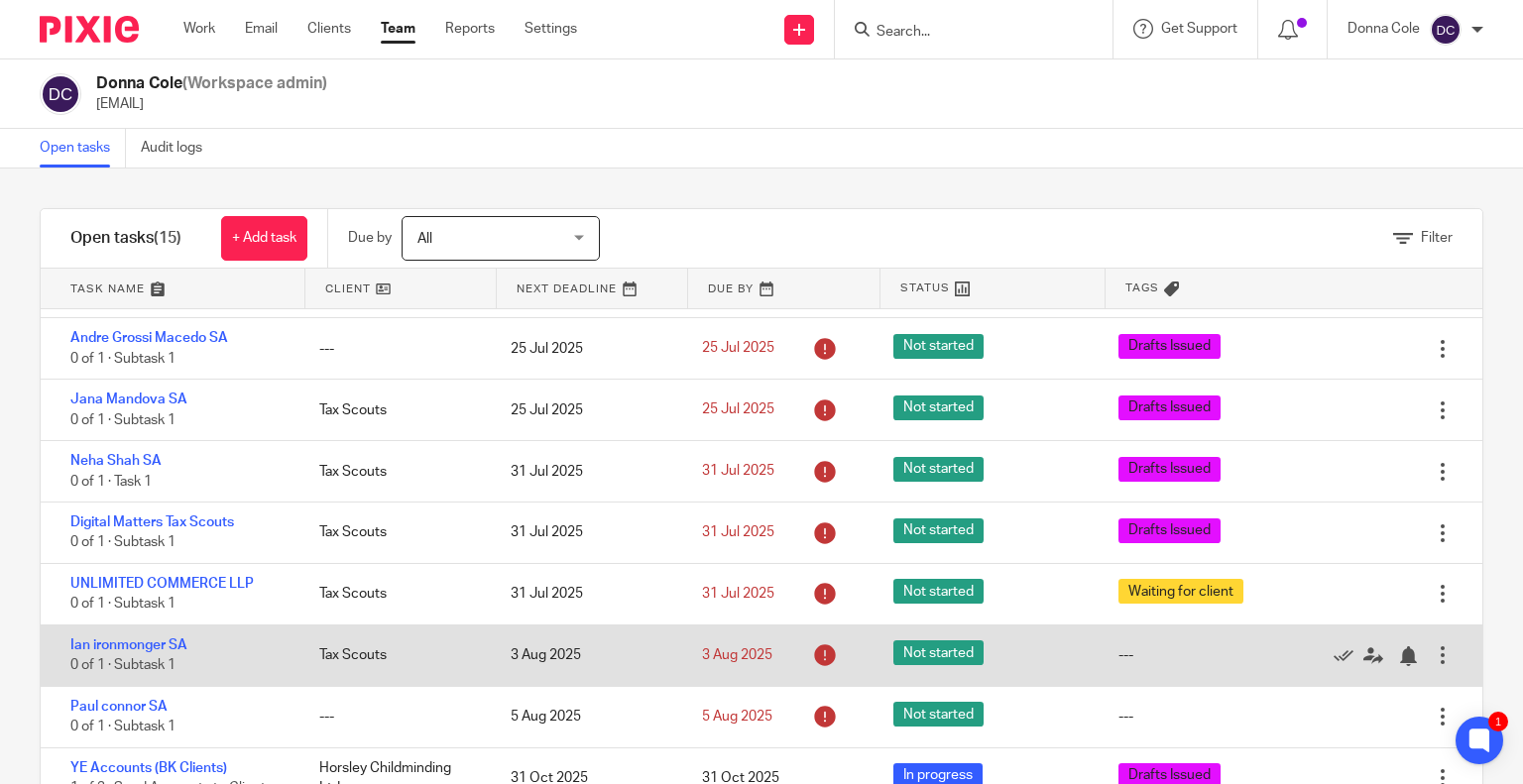 click on "Edit task
Delete" at bounding box center [1403, 655] 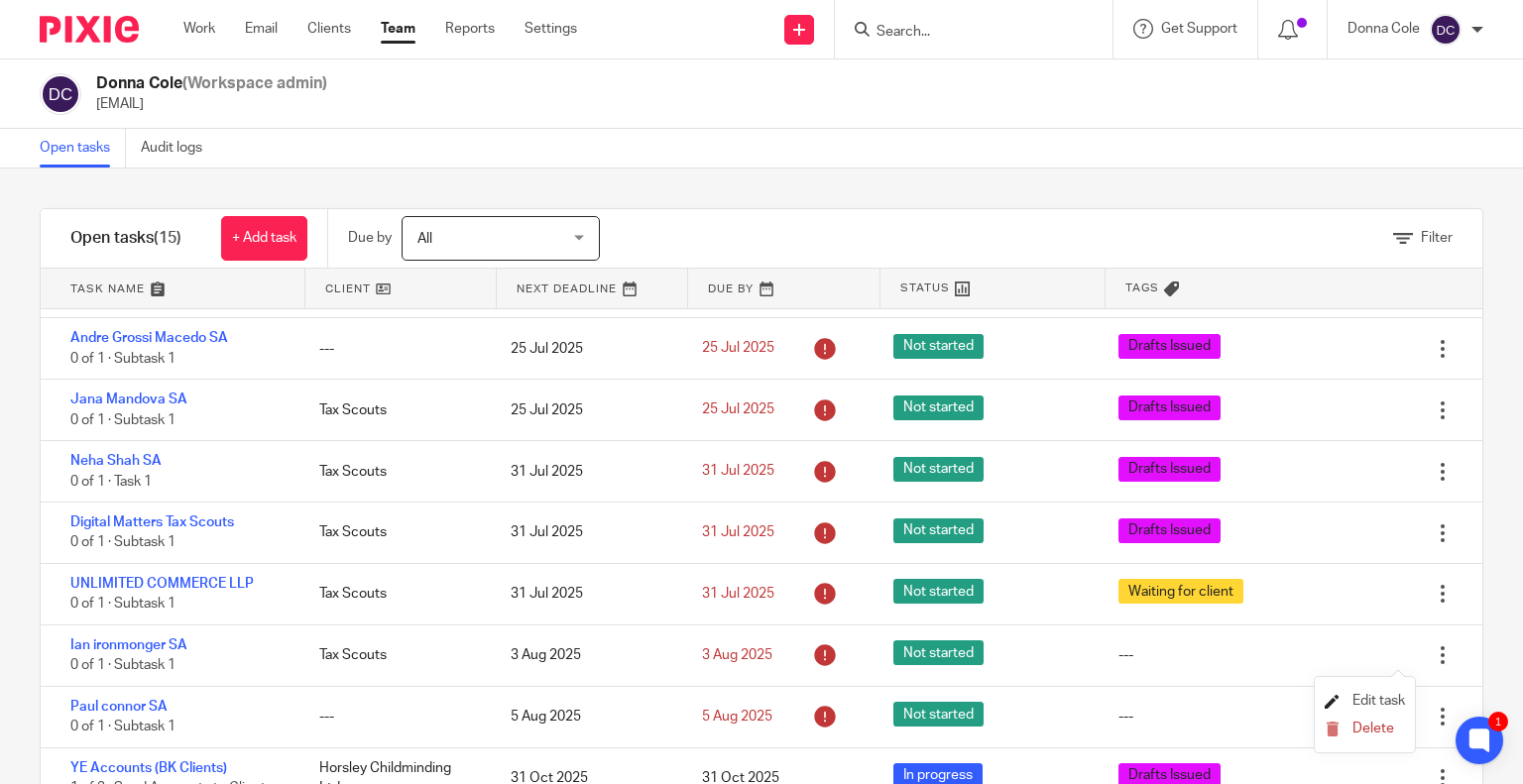 click on "Edit task" at bounding box center (1378, 701) 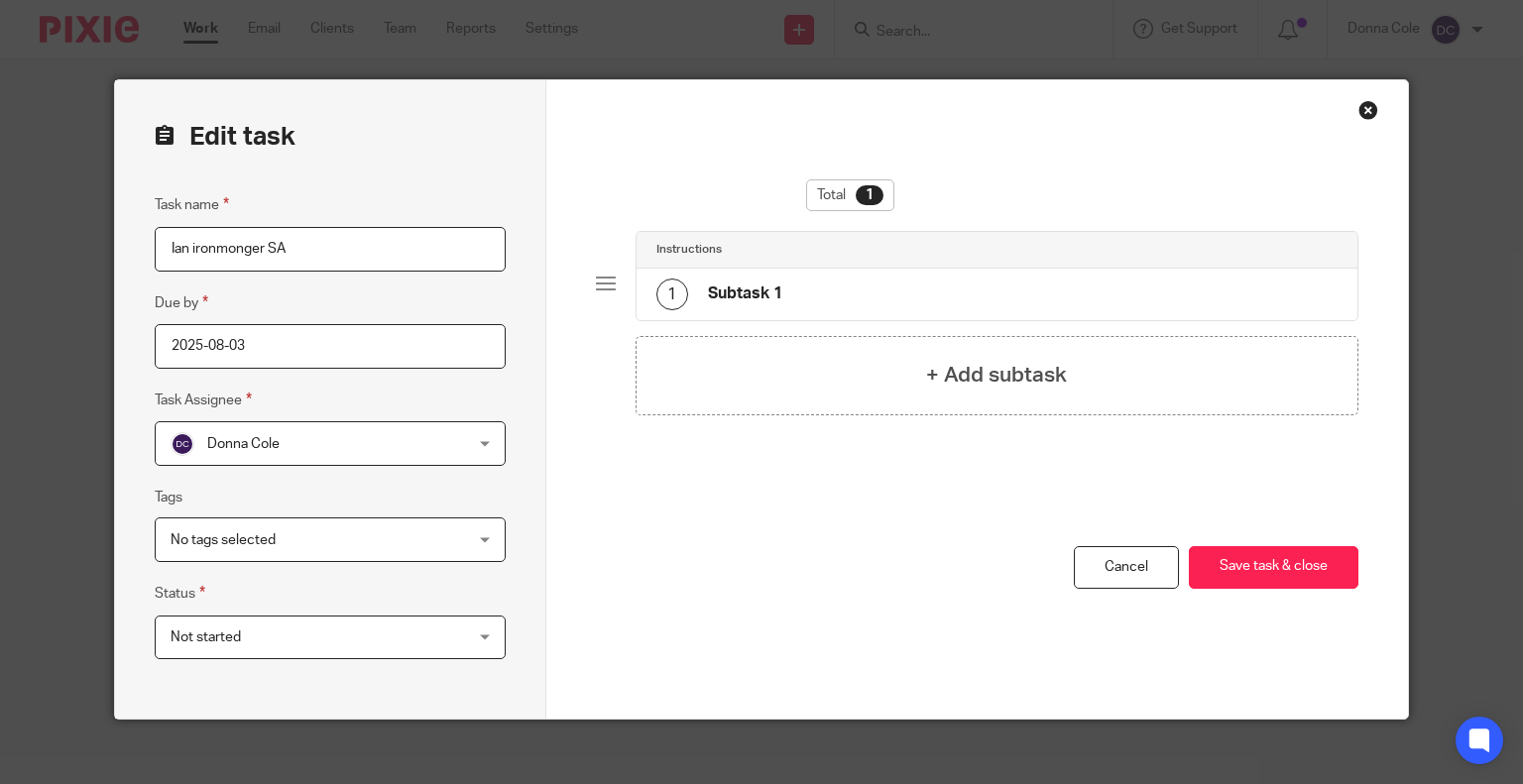 scroll, scrollTop: 0, scrollLeft: 0, axis: both 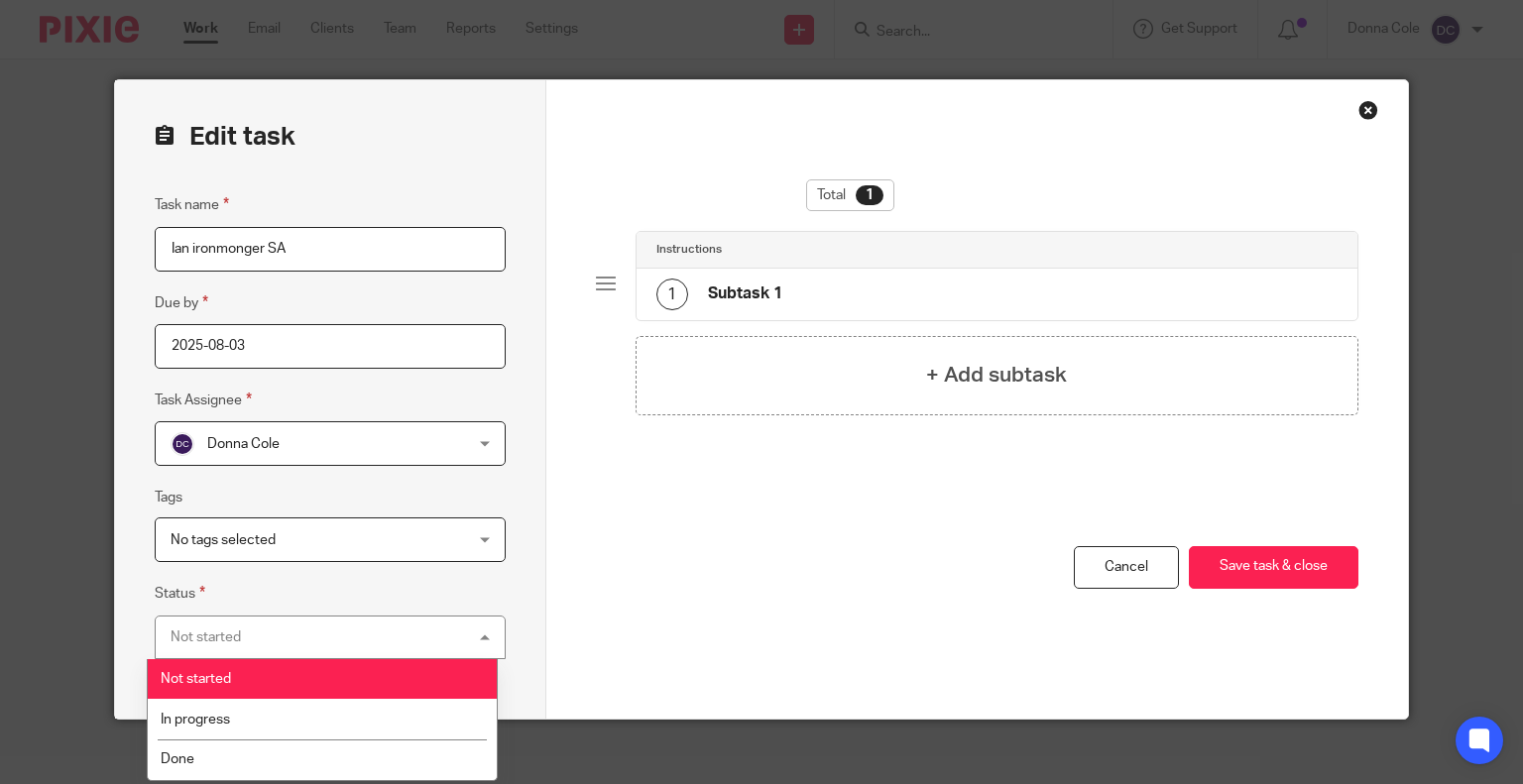click on "Not started
Not started" at bounding box center [330, 637] 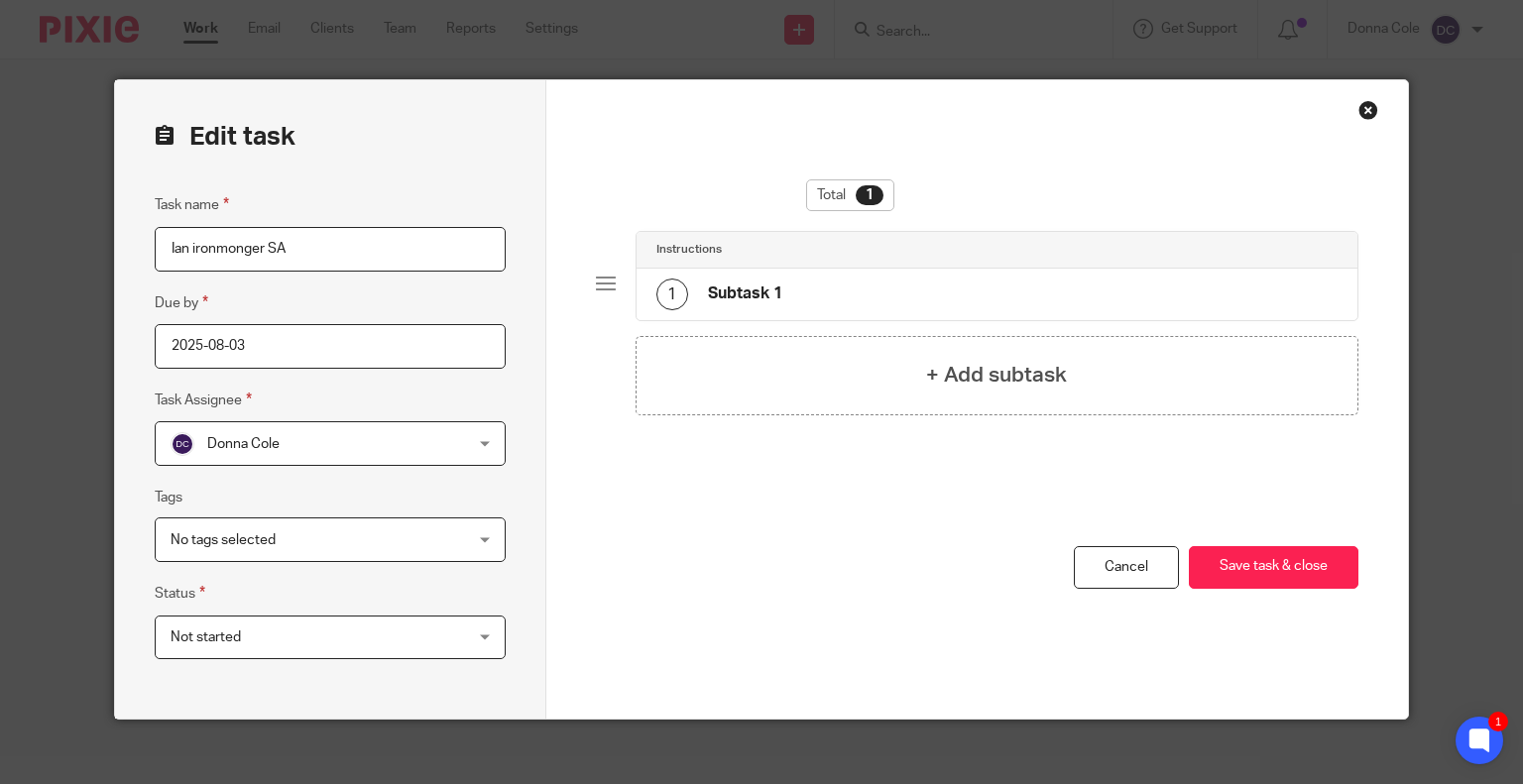 click on "No tags selected" at bounding box center [303, 539] 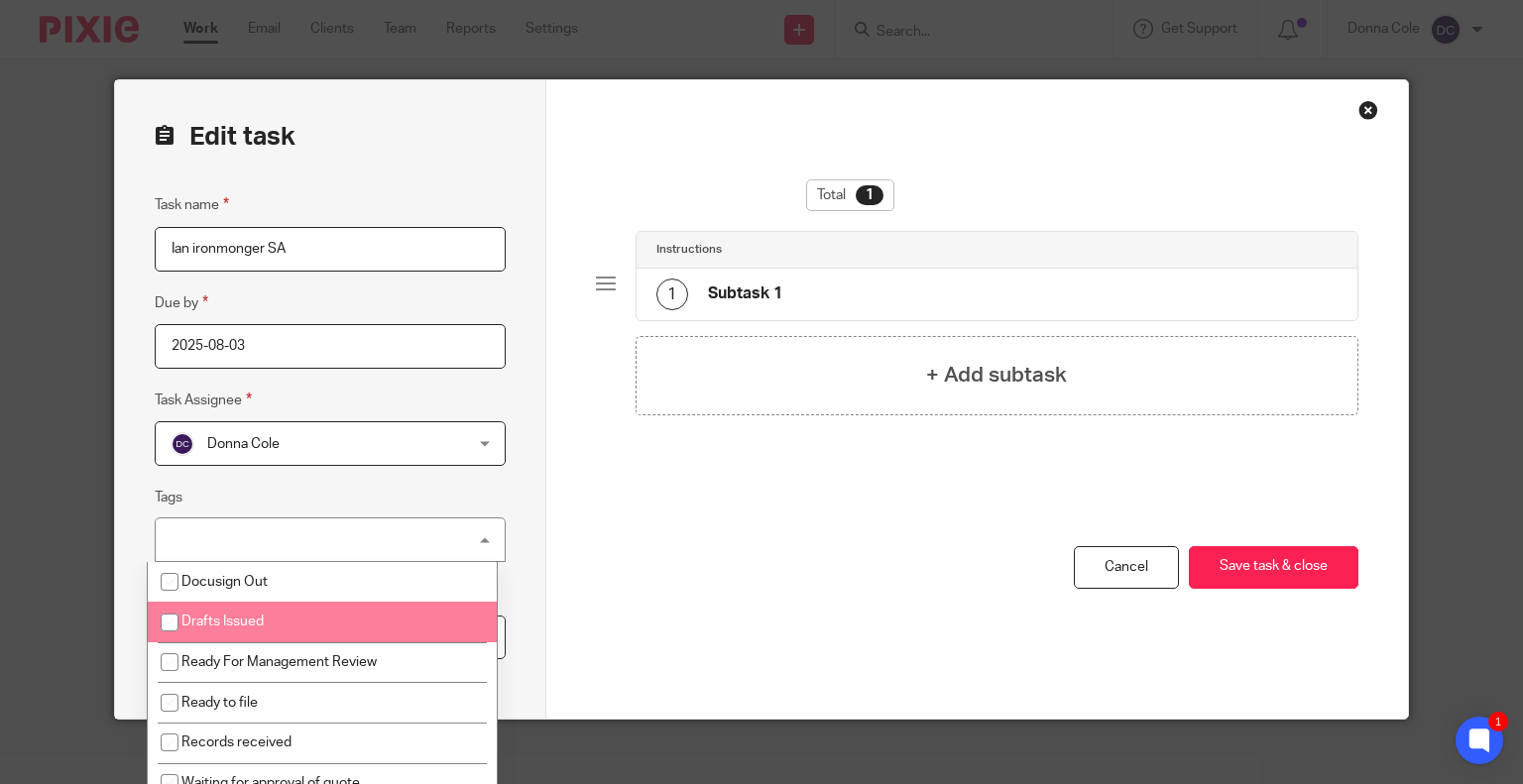 click on "Drafts Issued" at bounding box center [222, 621] 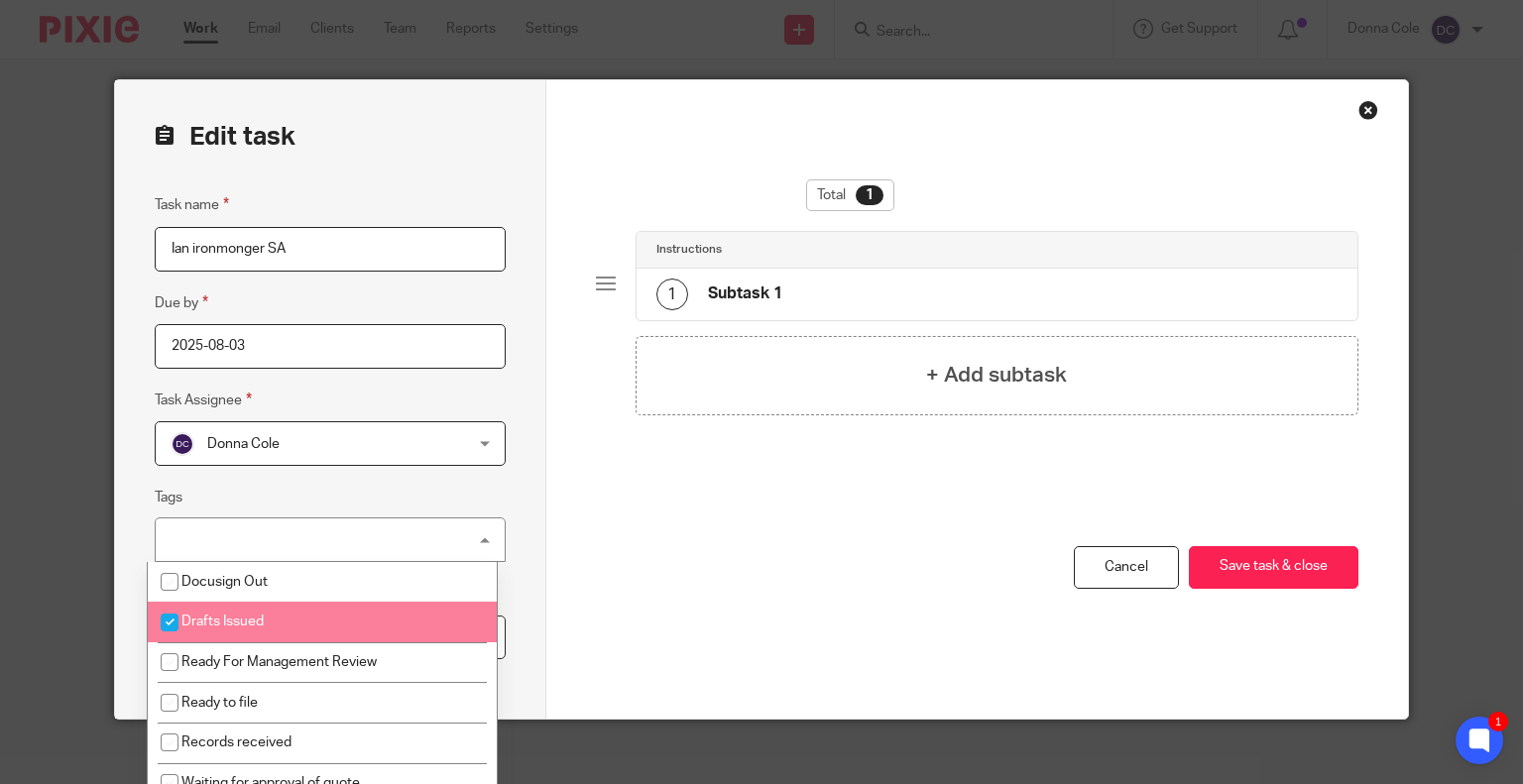 checkbox on "true" 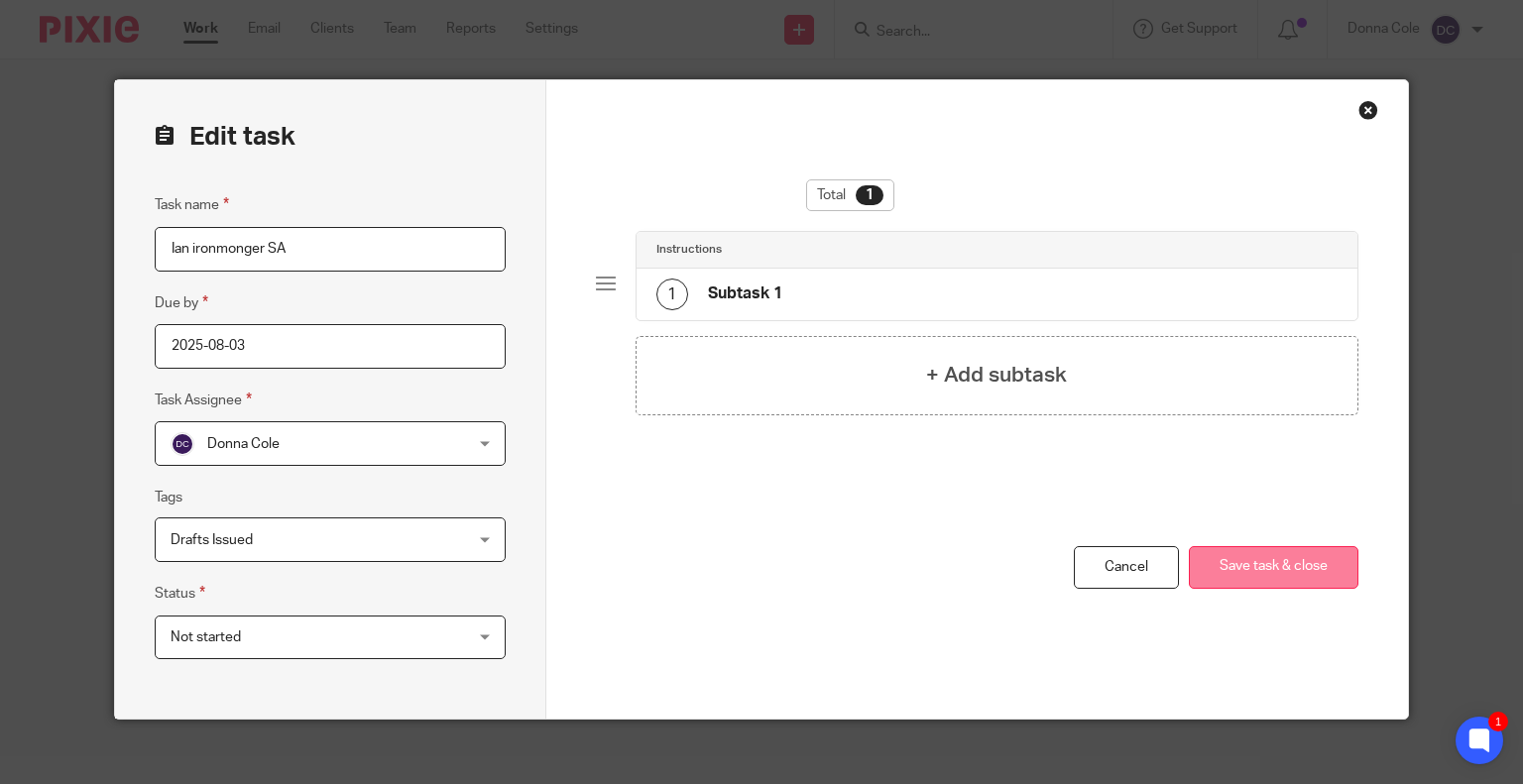 click on "Save task & close" at bounding box center (1273, 567) 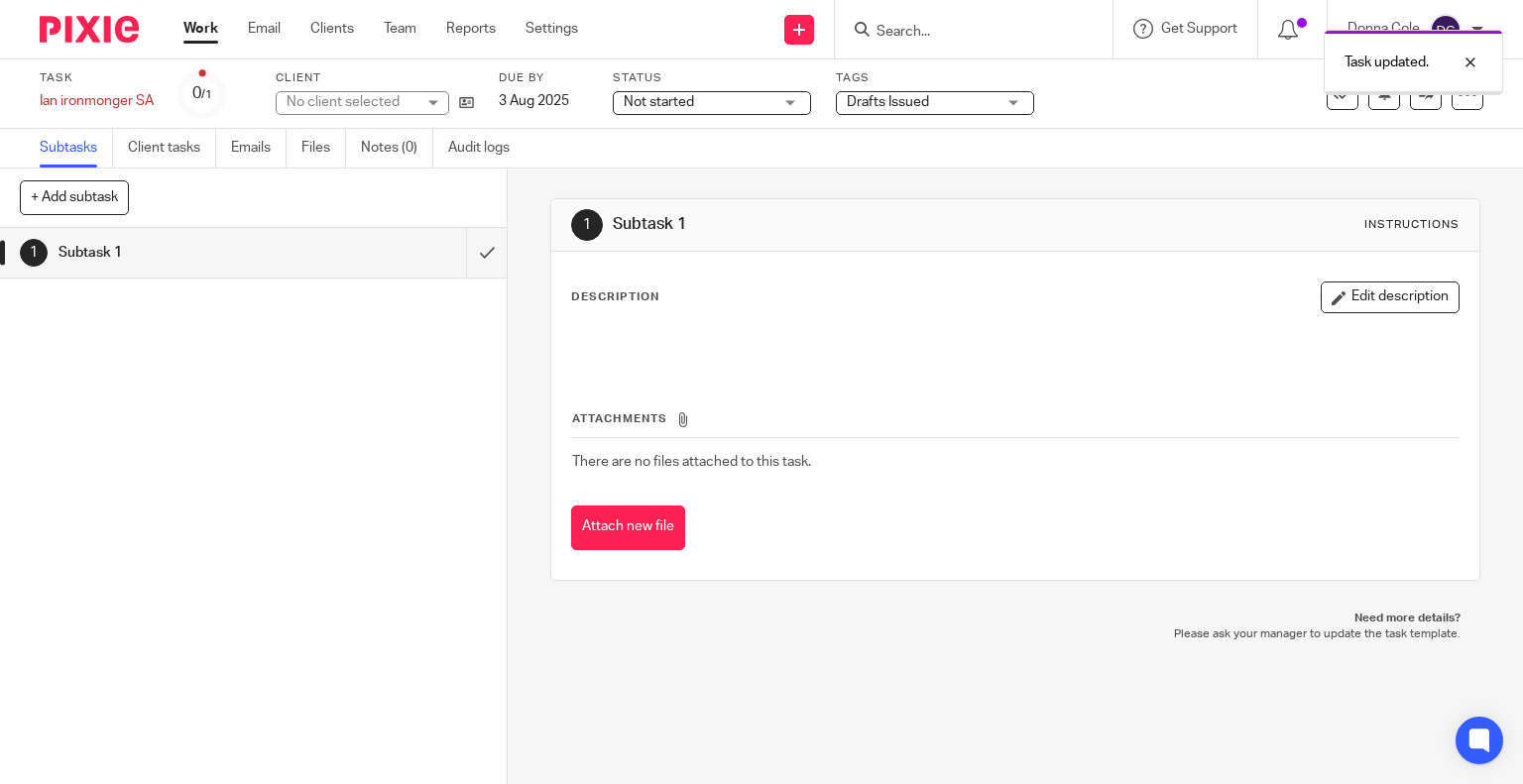 scroll, scrollTop: 0, scrollLeft: 0, axis: both 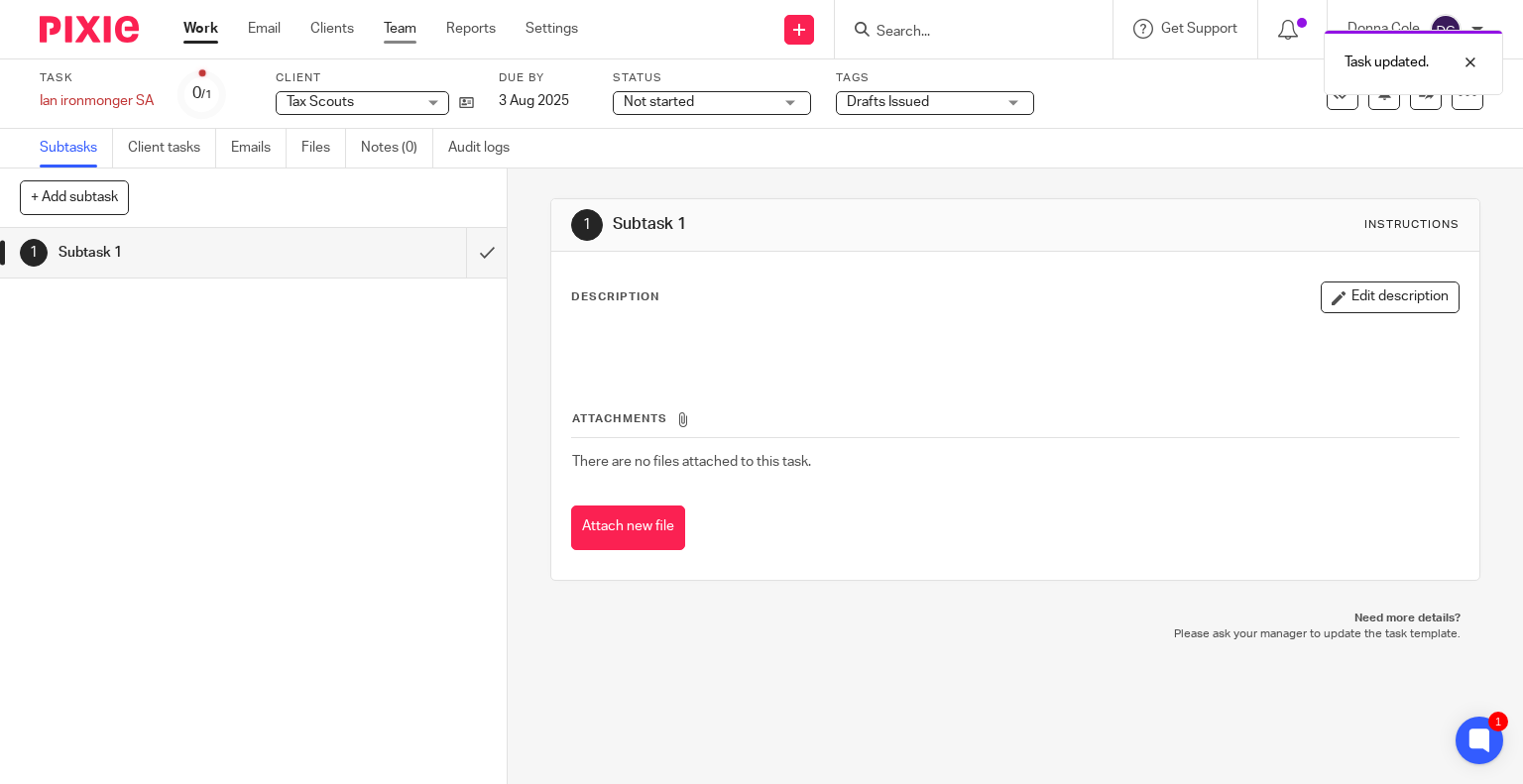 click on "Team" at bounding box center [400, 29] 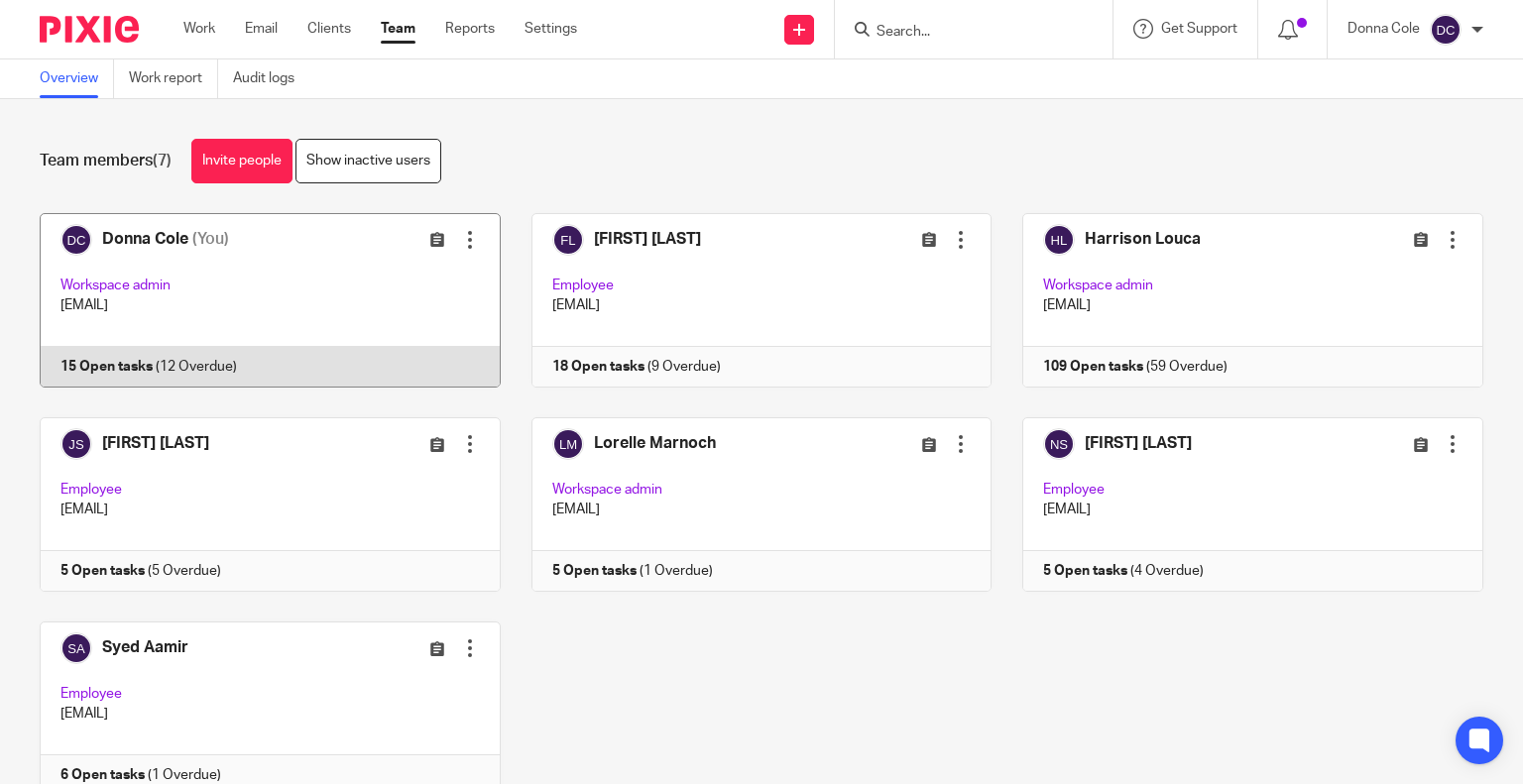 scroll, scrollTop: 0, scrollLeft: 0, axis: both 